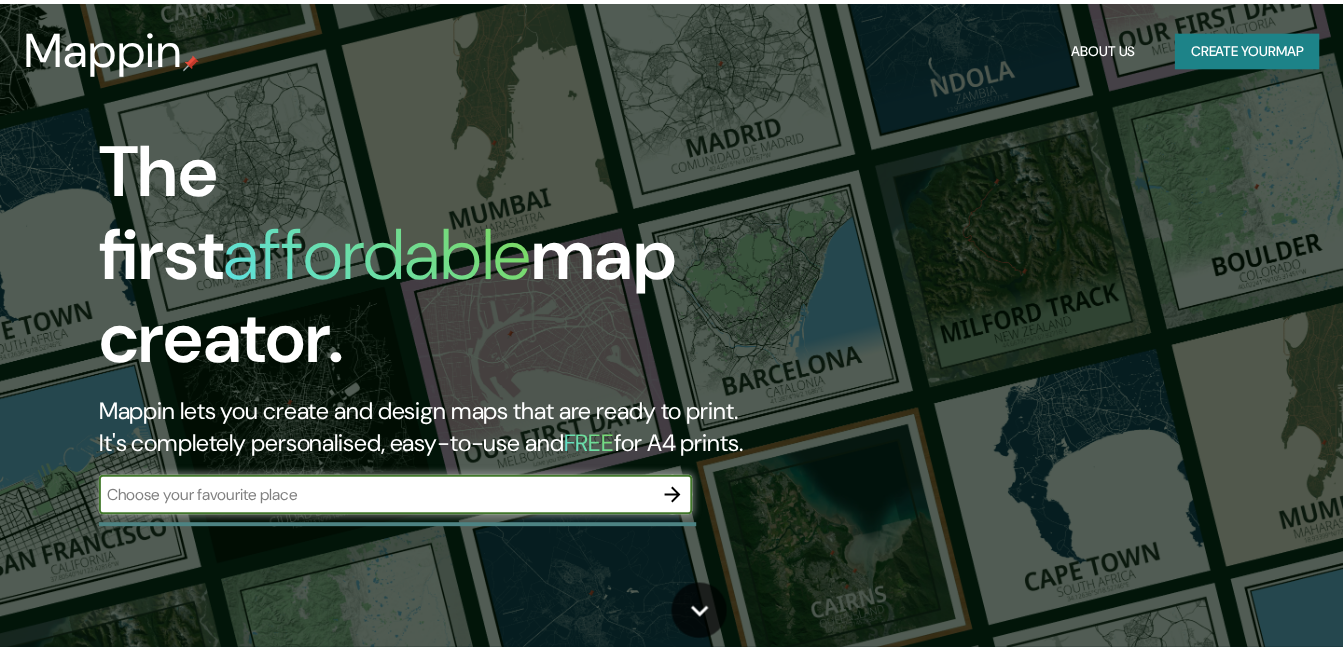 scroll, scrollTop: 0, scrollLeft: 0, axis: both 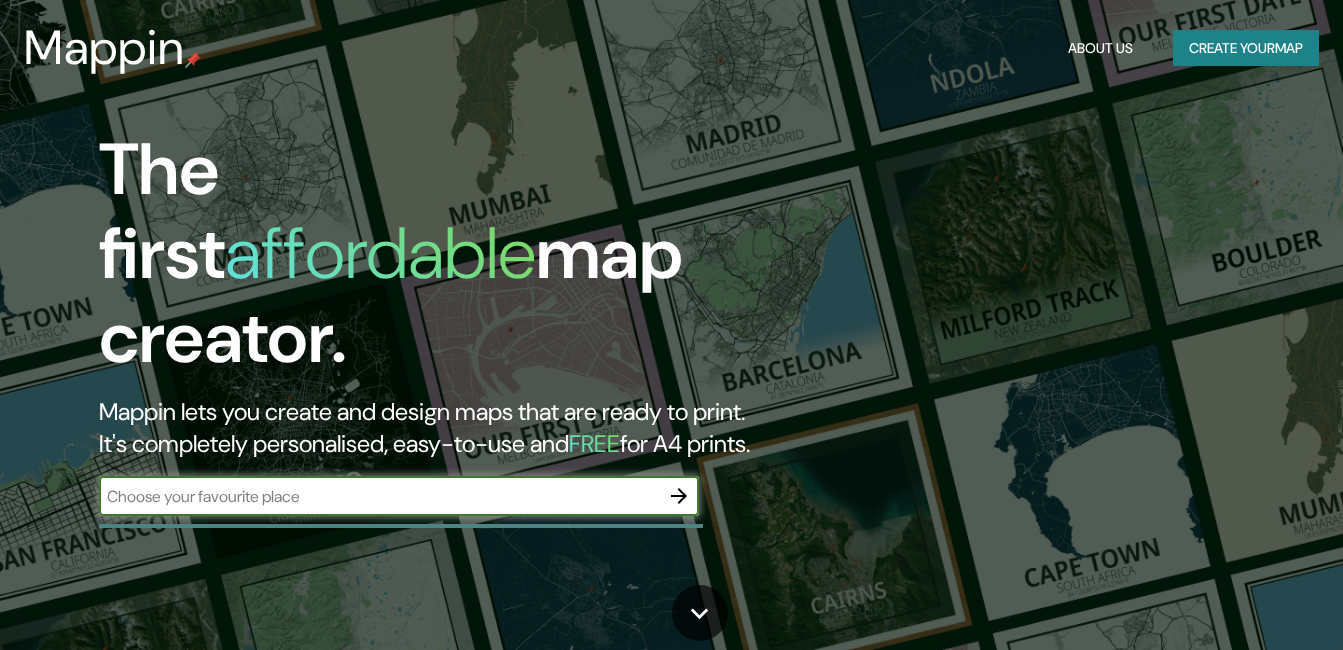 click at bounding box center (379, 496) 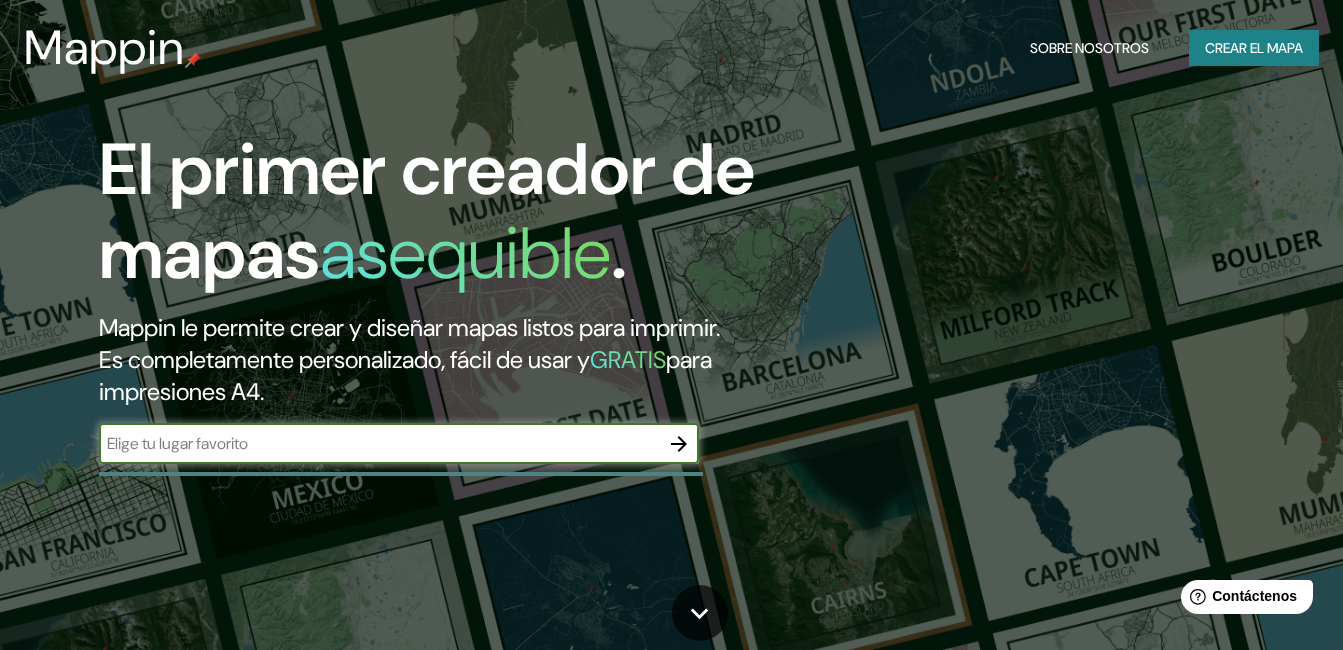 scroll, scrollTop: 0, scrollLeft: 0, axis: both 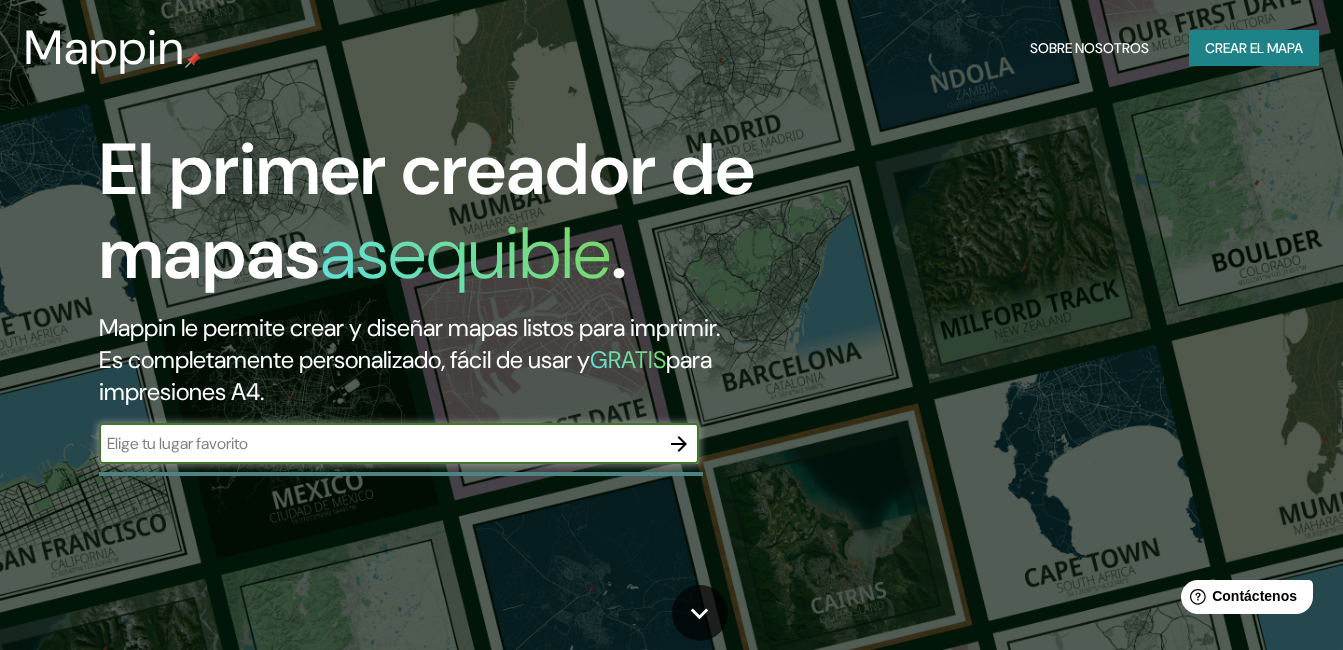click at bounding box center (379, 443) 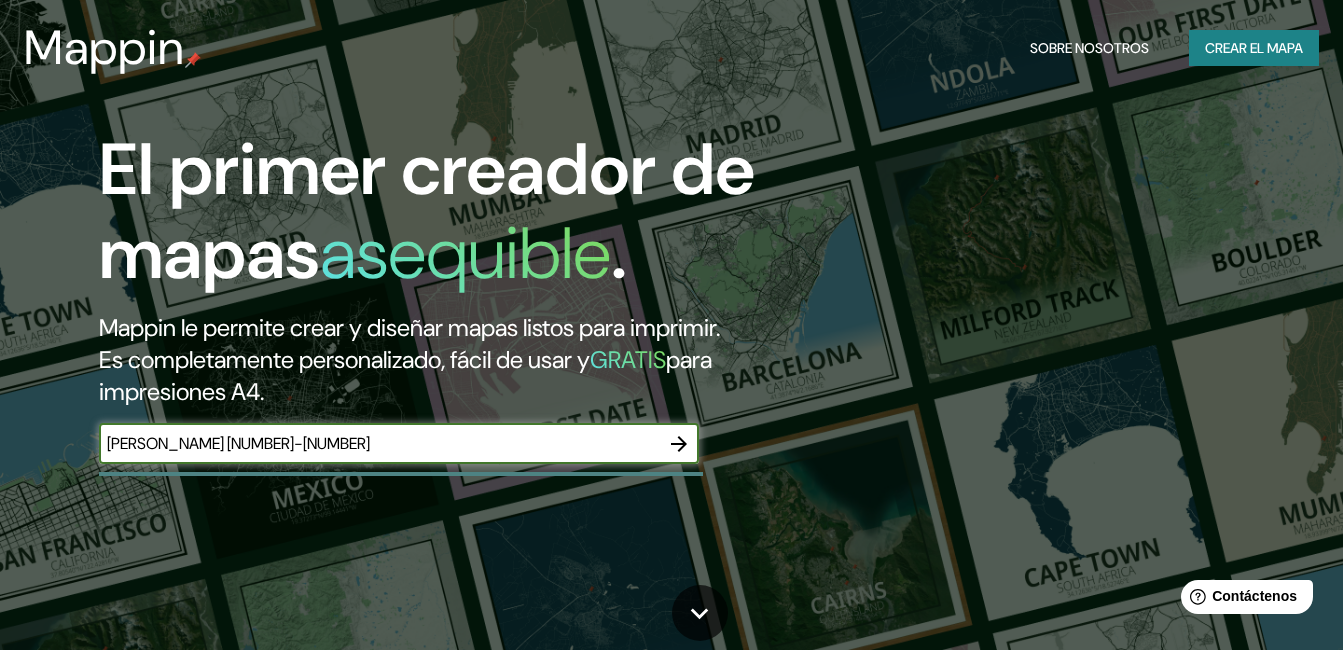 type on "[PERSON_NAME] [NUMBER]-[NUMBER]" 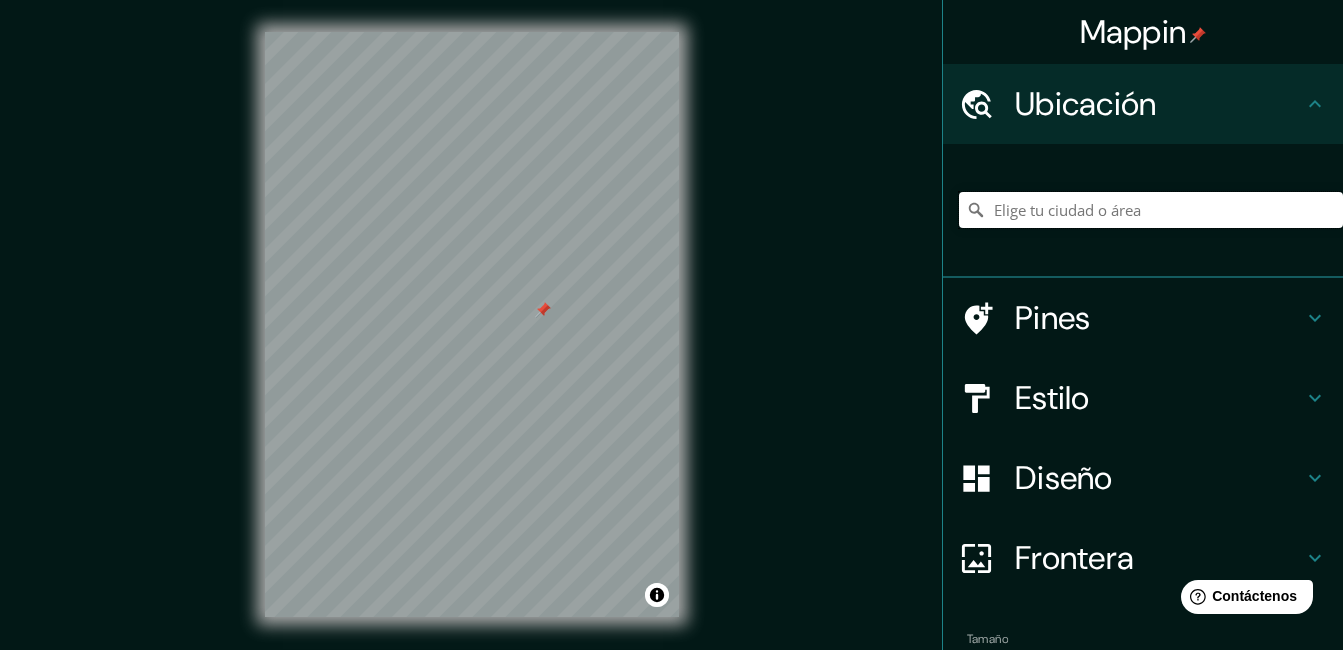 click at bounding box center (1151, 210) 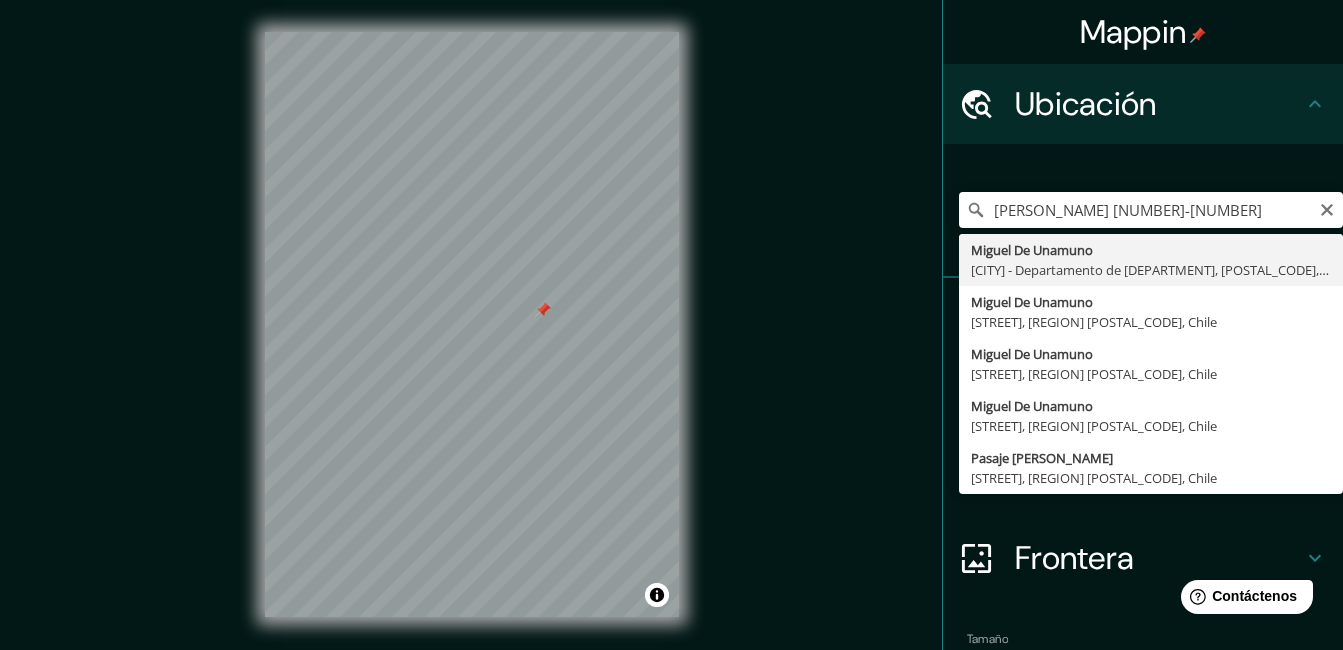 type on "[PERSON_NAME], [CITY] - Departamento de [DEPARTMENT], [POSTAL_CODE], Uruguay" 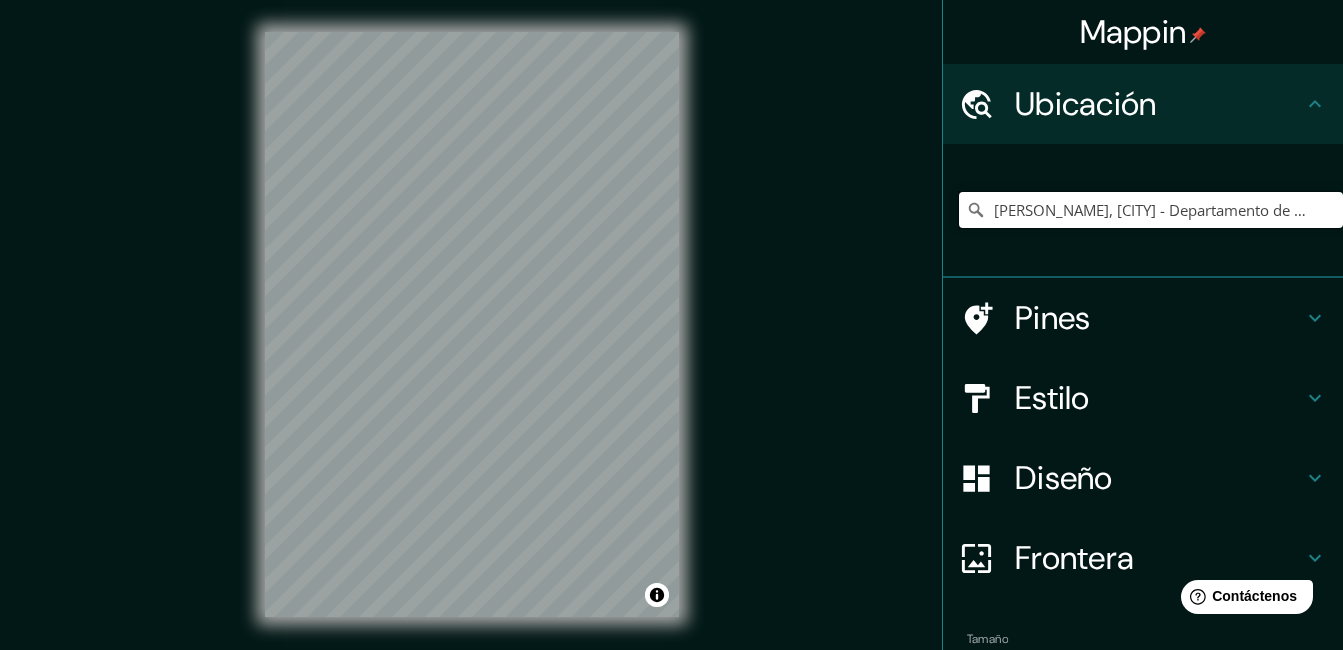 scroll, scrollTop: 0, scrollLeft: 0, axis: both 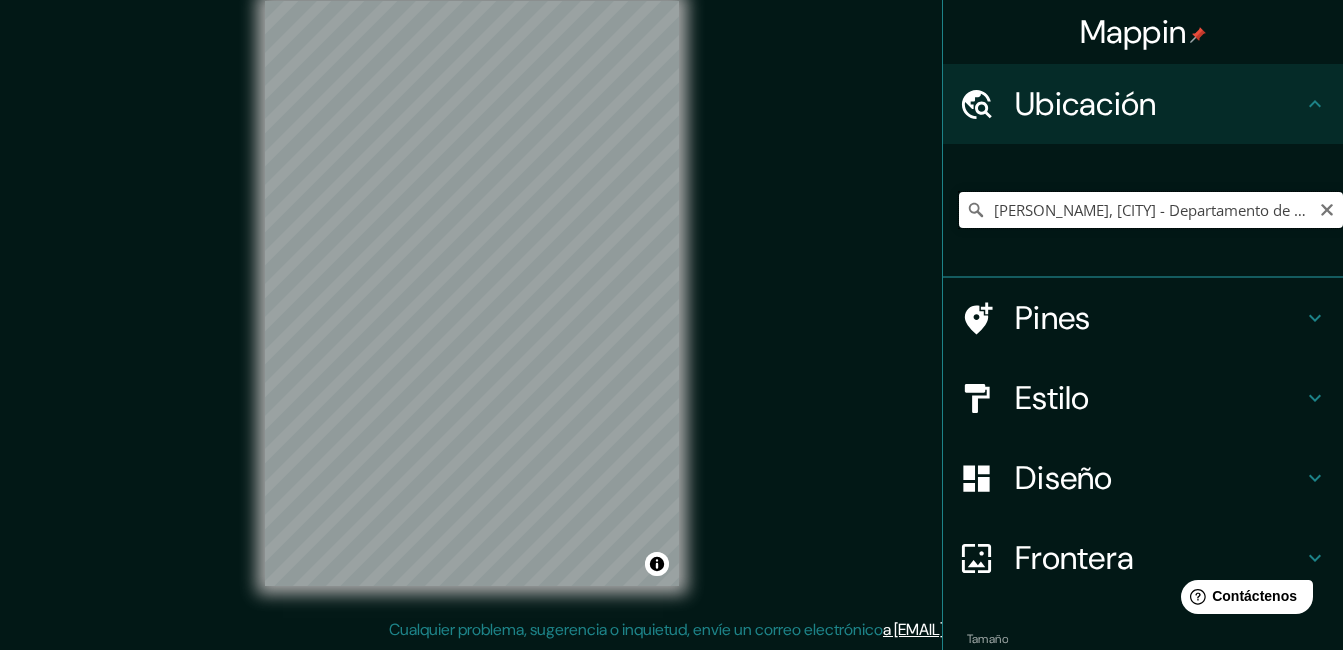 click on "[PERSON_NAME], [CITY] - Departamento de [DEPARTMENT], [POSTAL_CODE], Uruguay" at bounding box center [1151, 210] 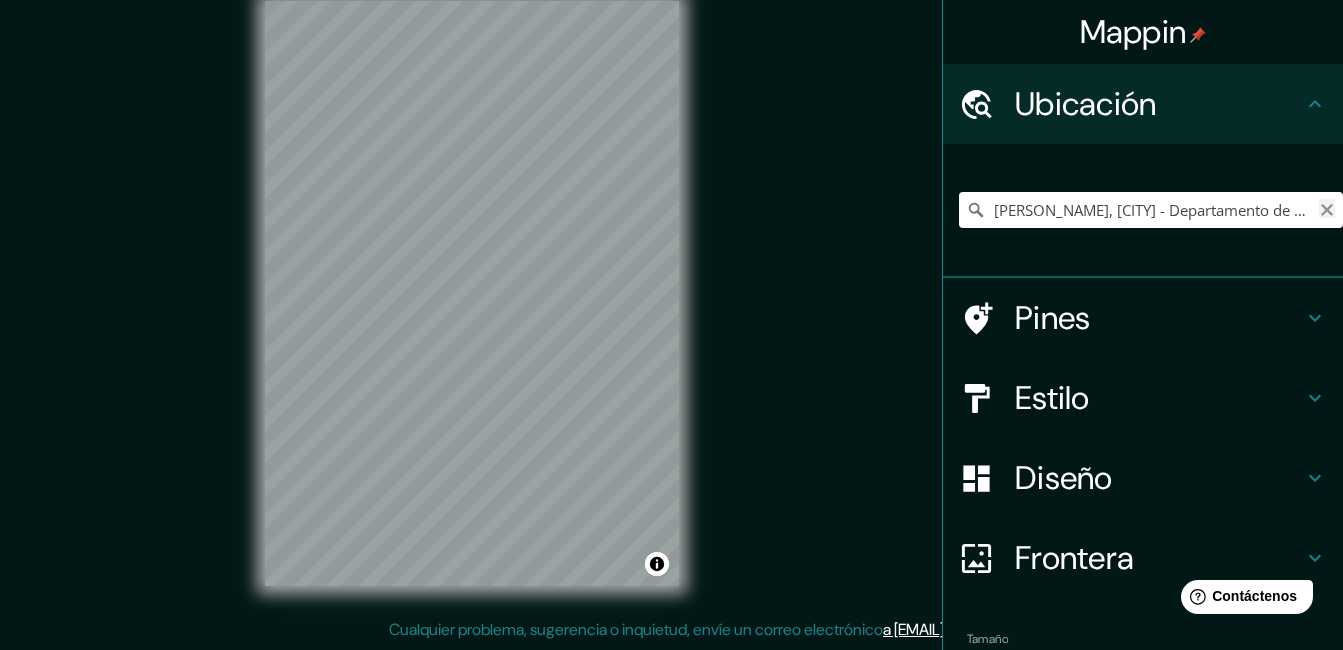 click 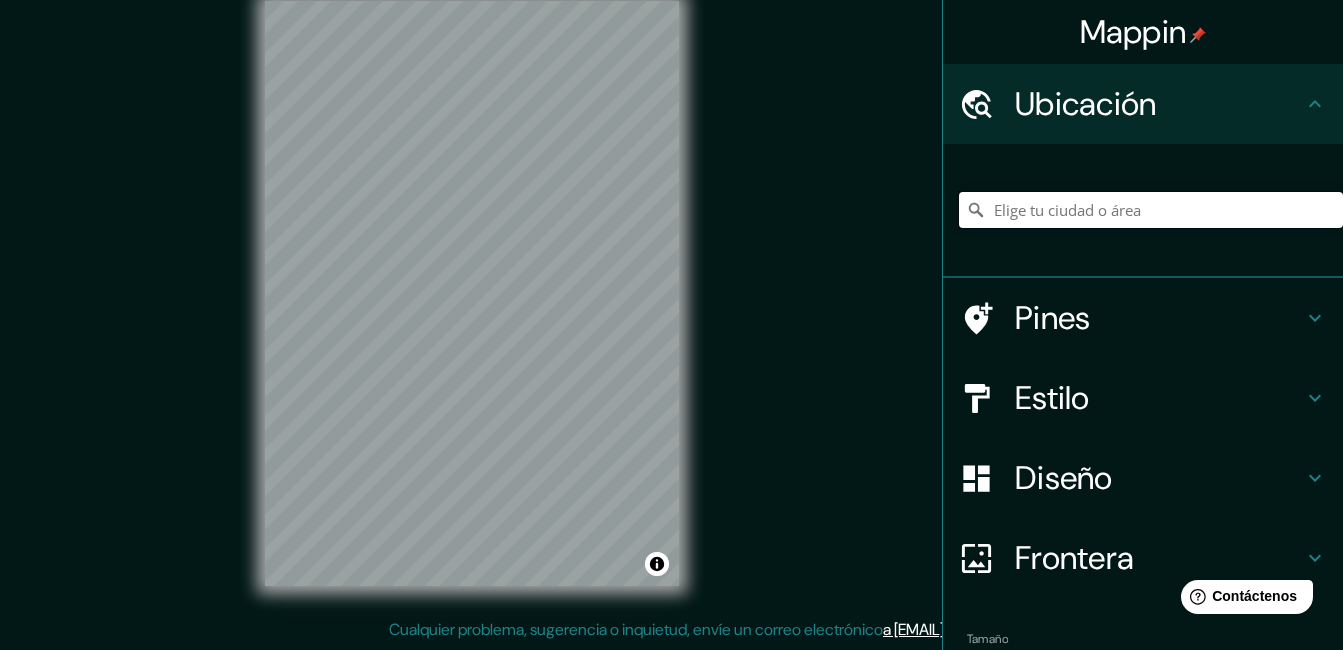 click at bounding box center [1151, 210] 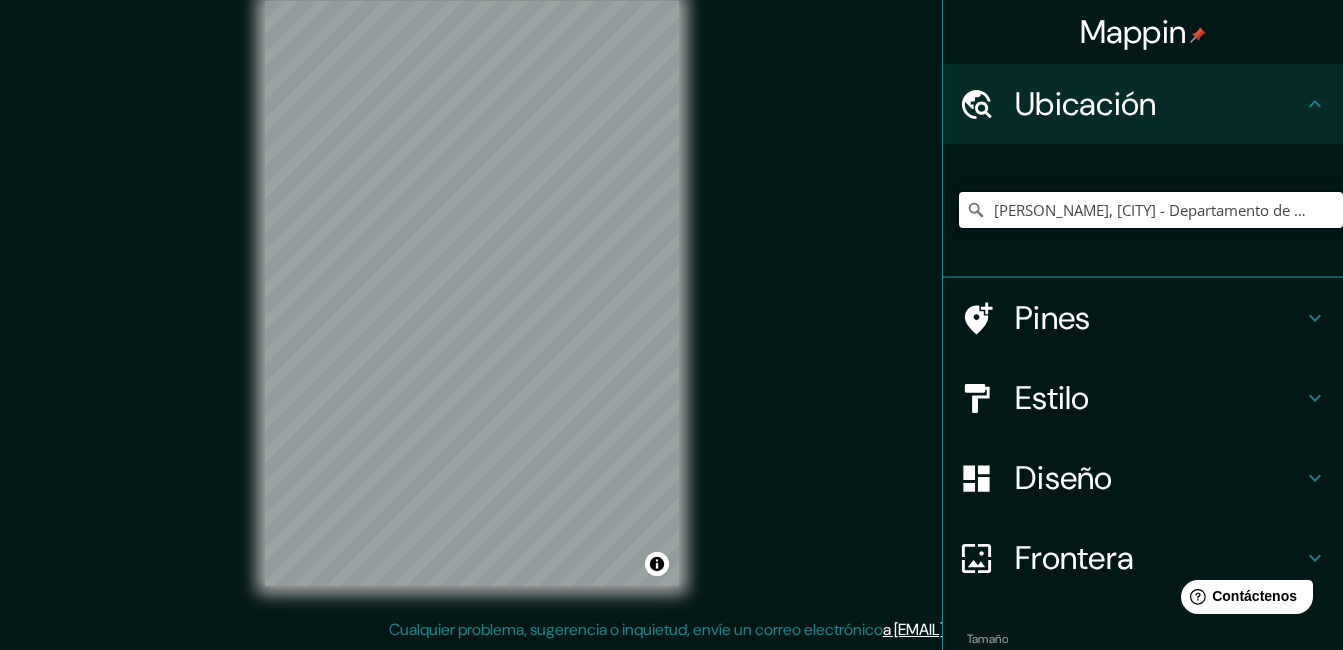 type on "[PERSON_NAME], [CITY] - Departamento de [DEPARTMENT], [POSTAL_CODE], Uruguay" 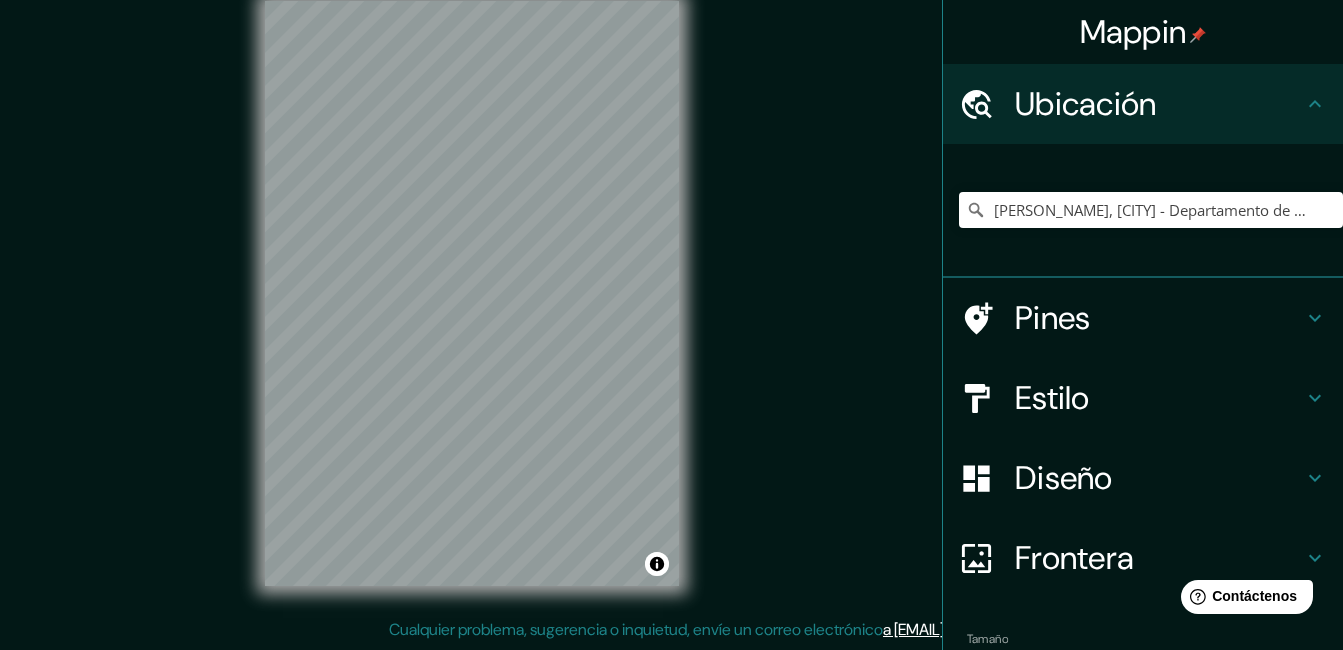 click on "© Mapbox   © OpenStreetMap   Improve this map" at bounding box center [472, 293] 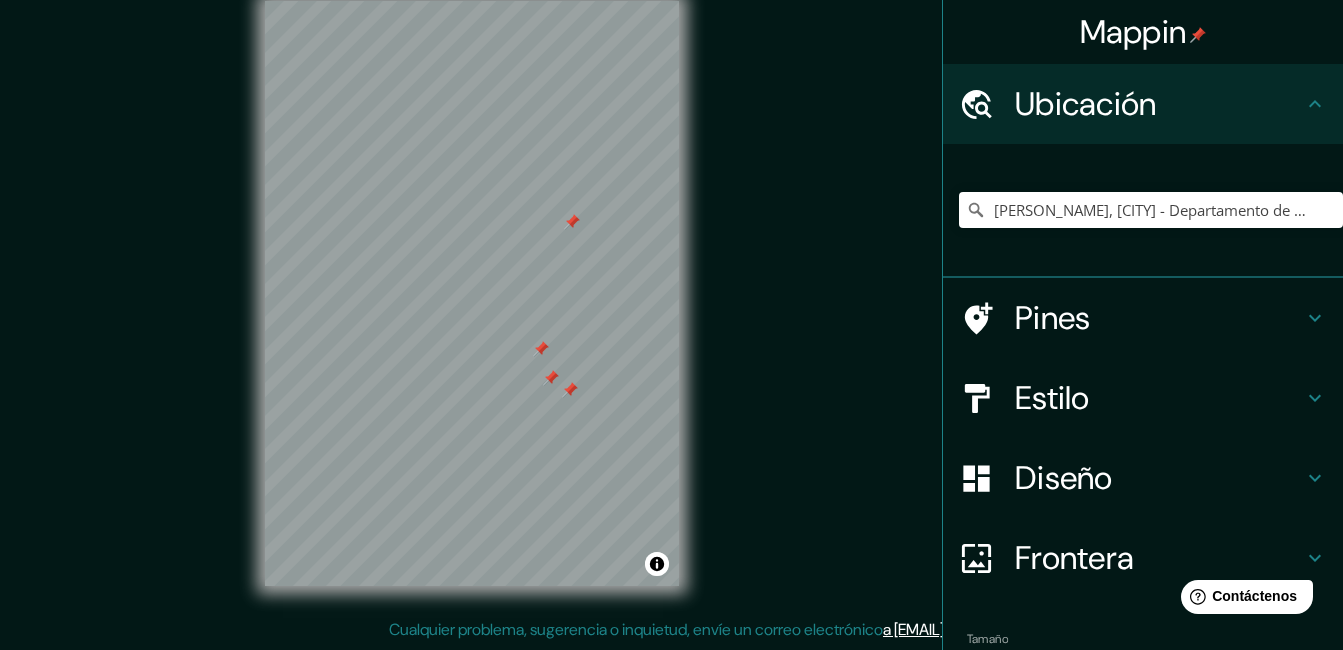 click at bounding box center [570, 390] 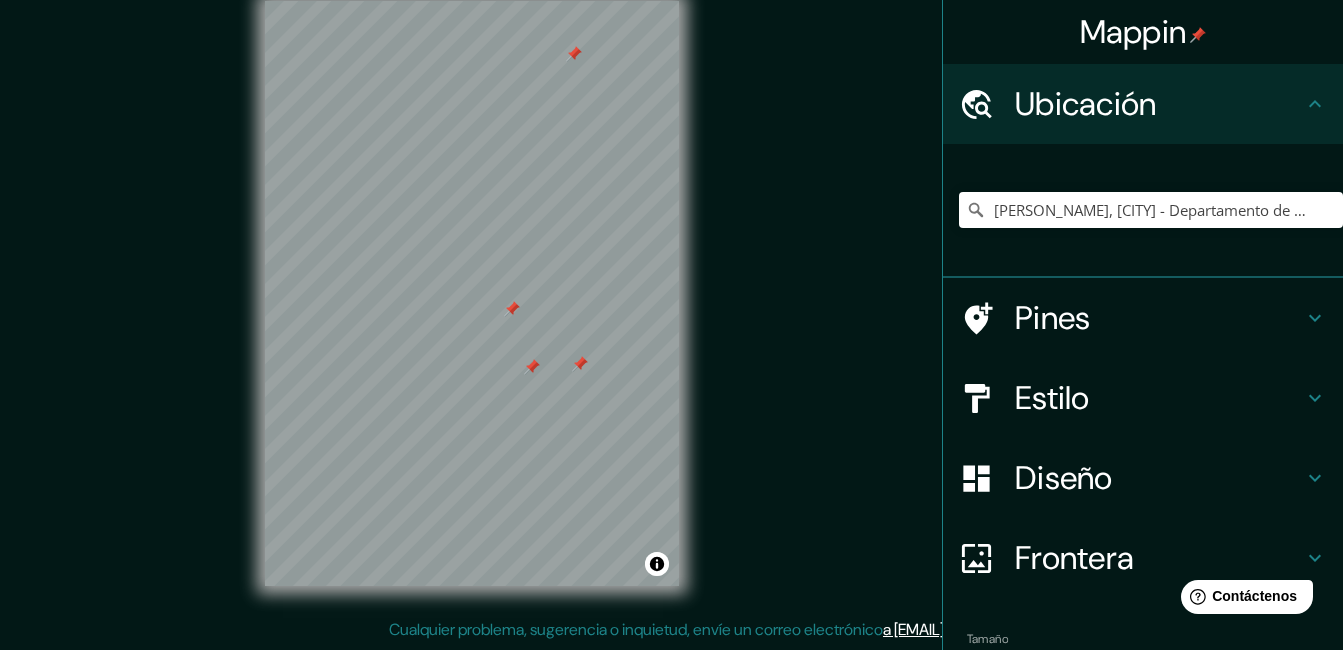 click at bounding box center (532, 367) 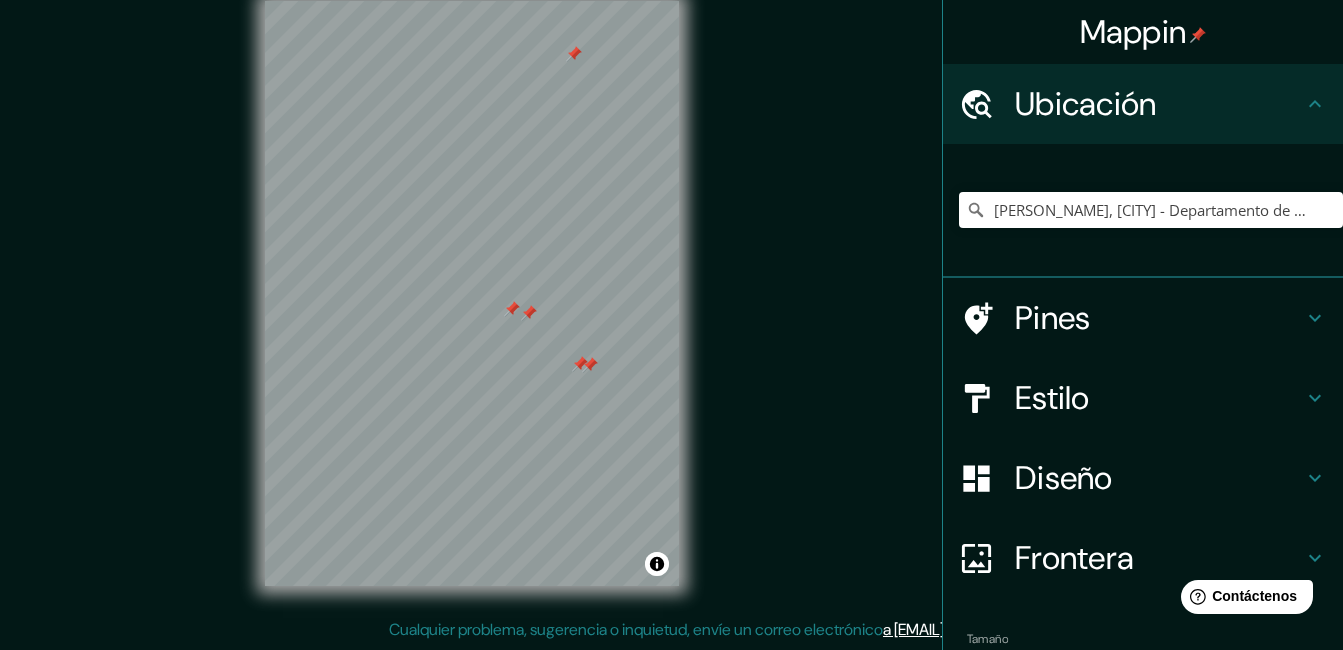 click at bounding box center [590, 365] 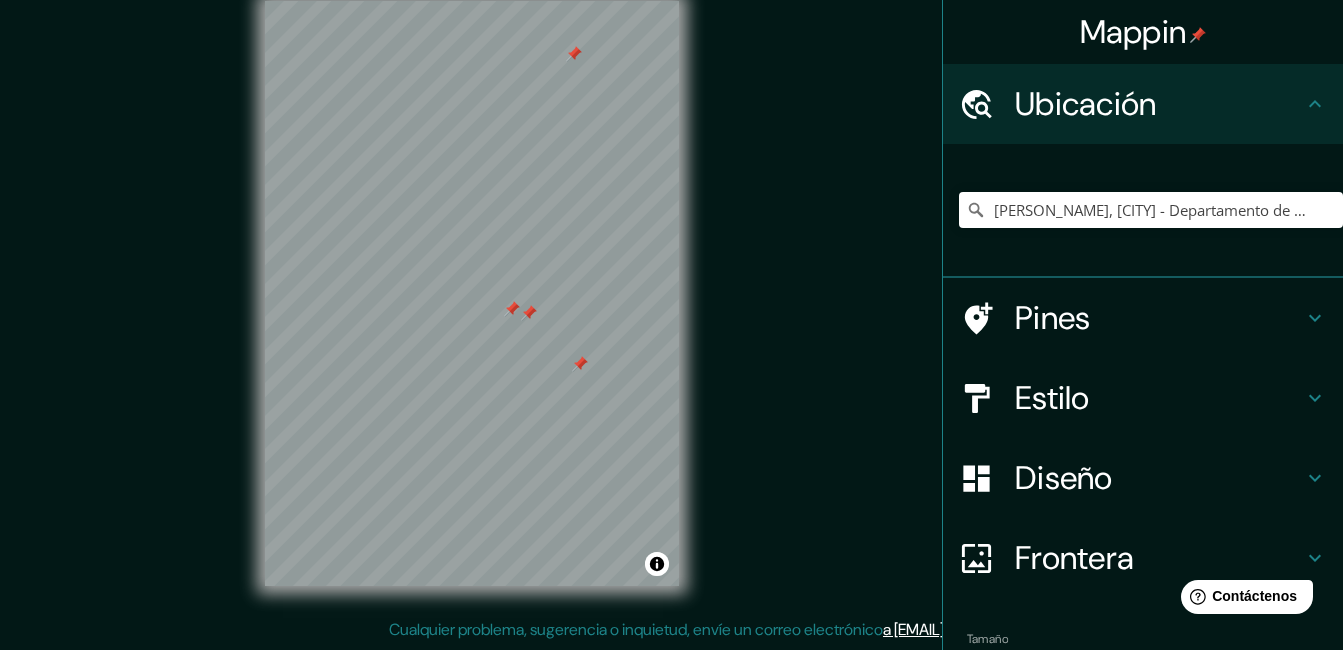 click at bounding box center [580, 364] 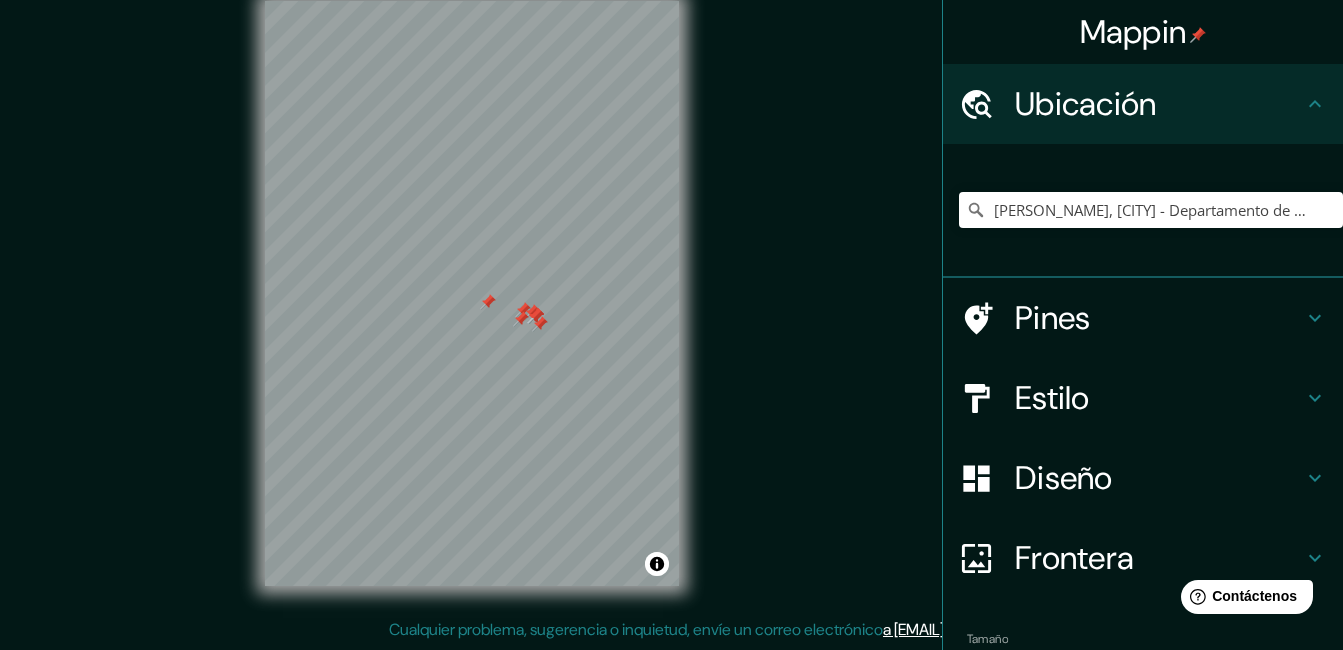 click at bounding box center (521, 319) 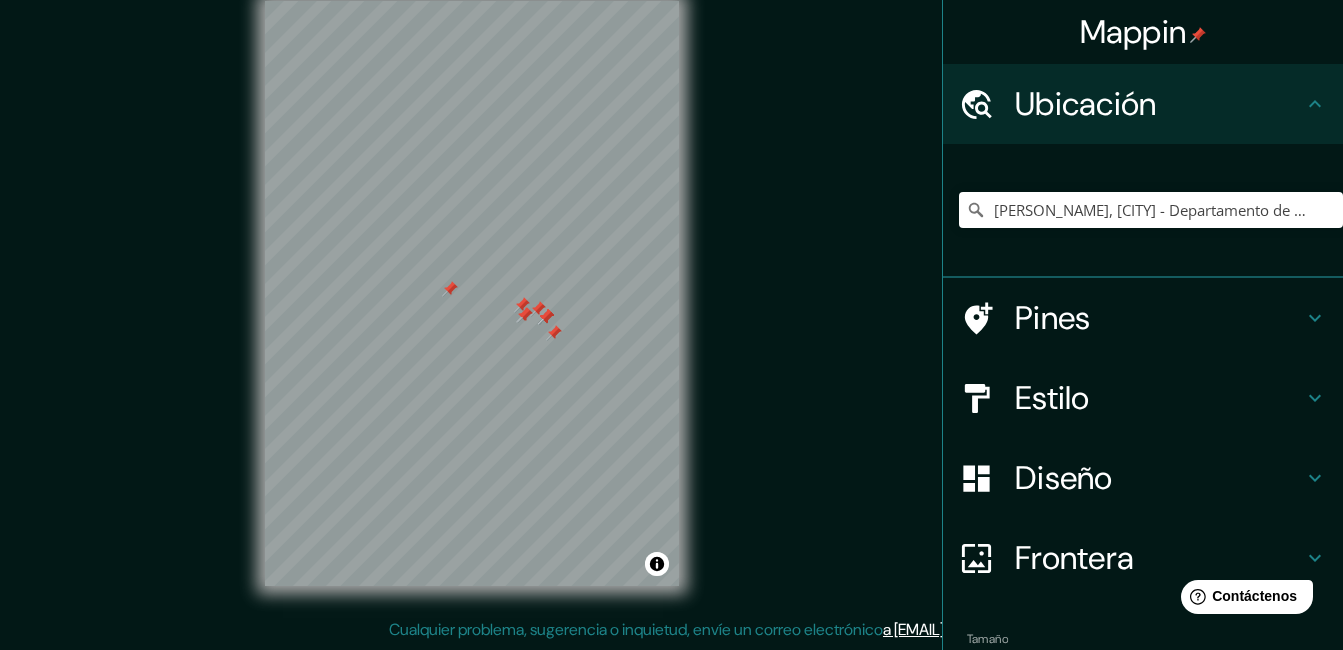 click at bounding box center [525, 315] 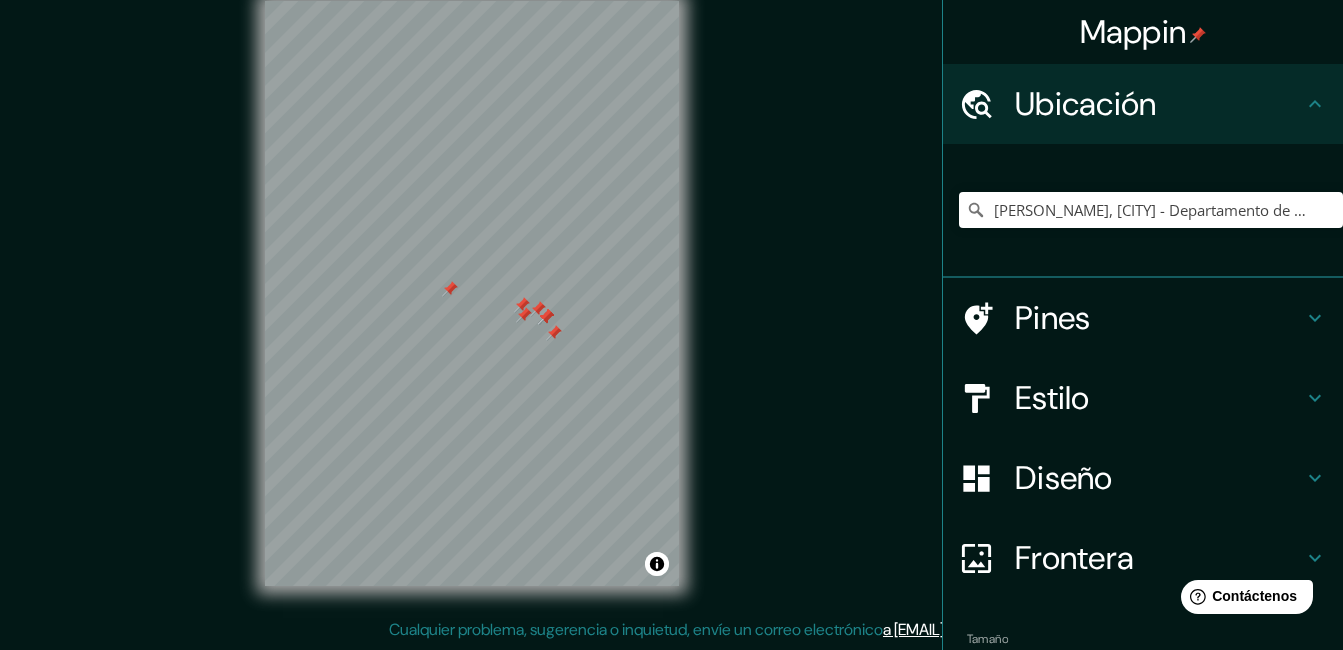 click at bounding box center [522, 305] 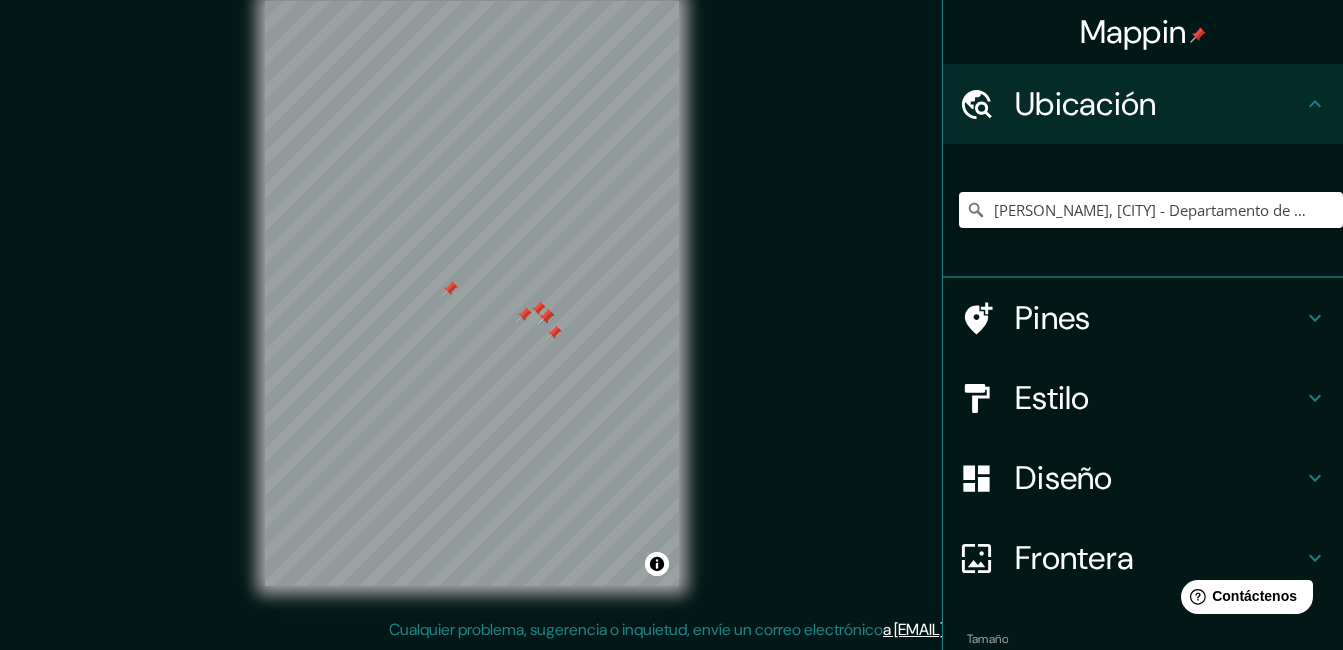 click at bounding box center (524, 315) 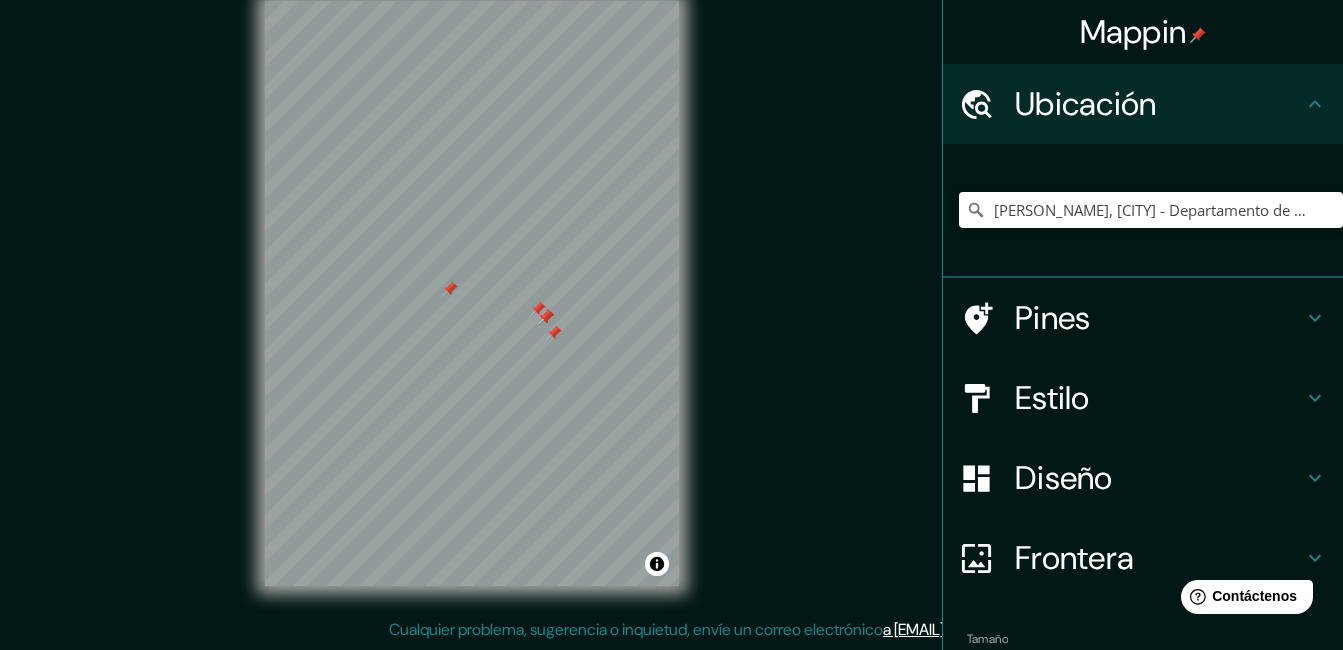 click at bounding box center (538, 309) 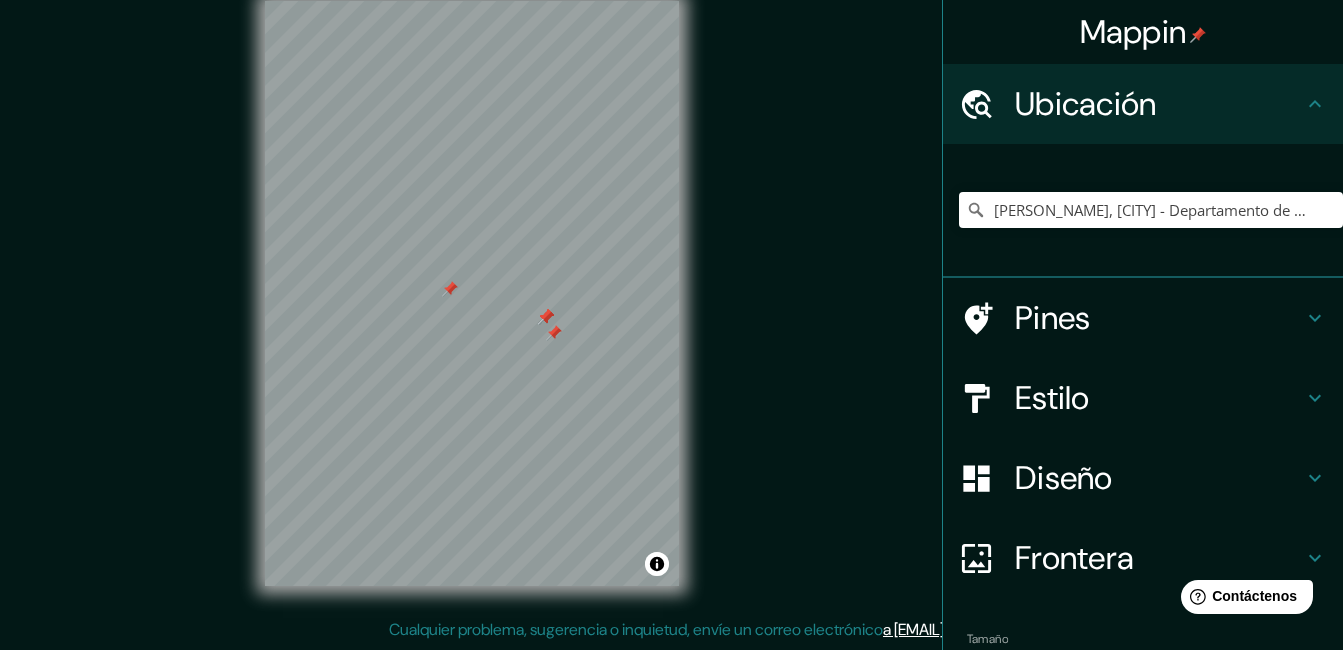 click at bounding box center (546, 317) 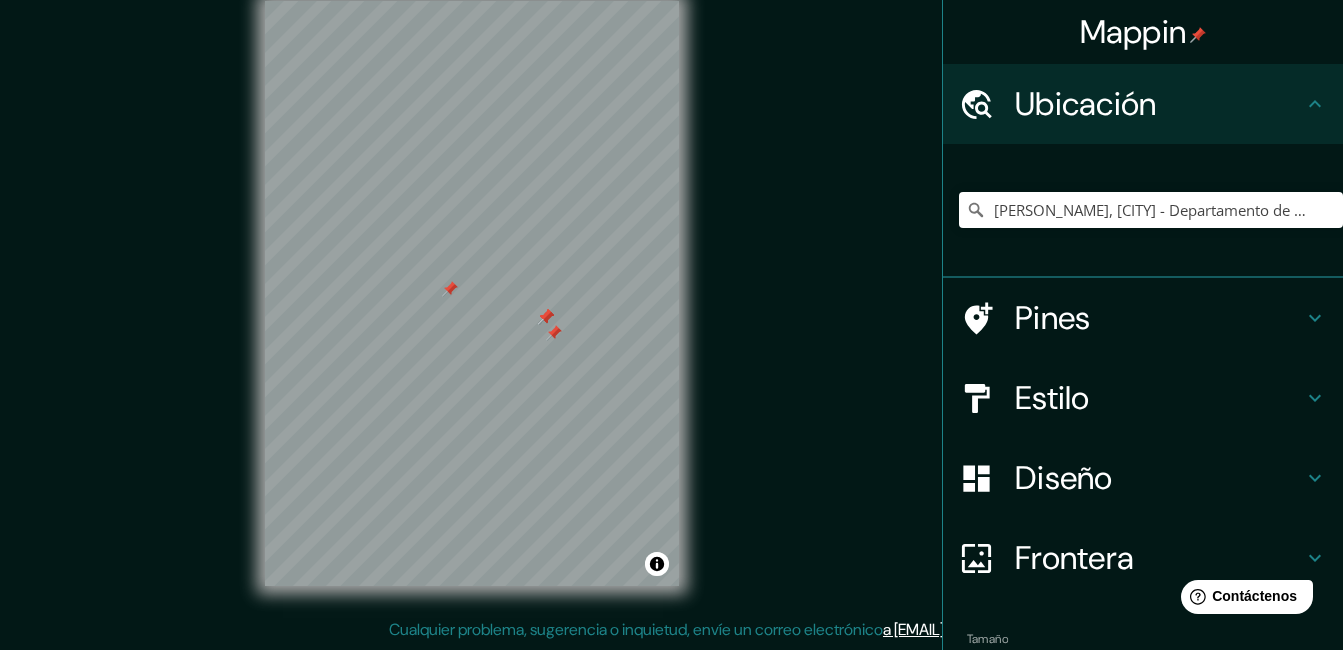 click at bounding box center (554, 333) 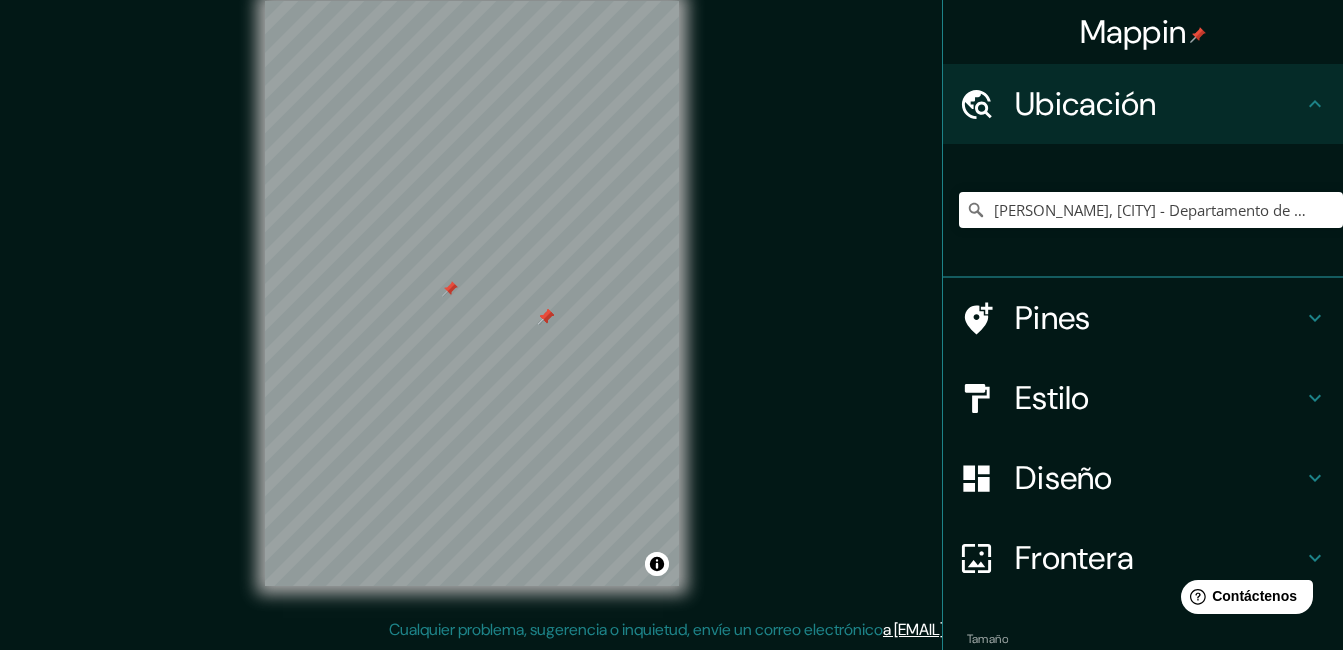 click at bounding box center (546, 317) 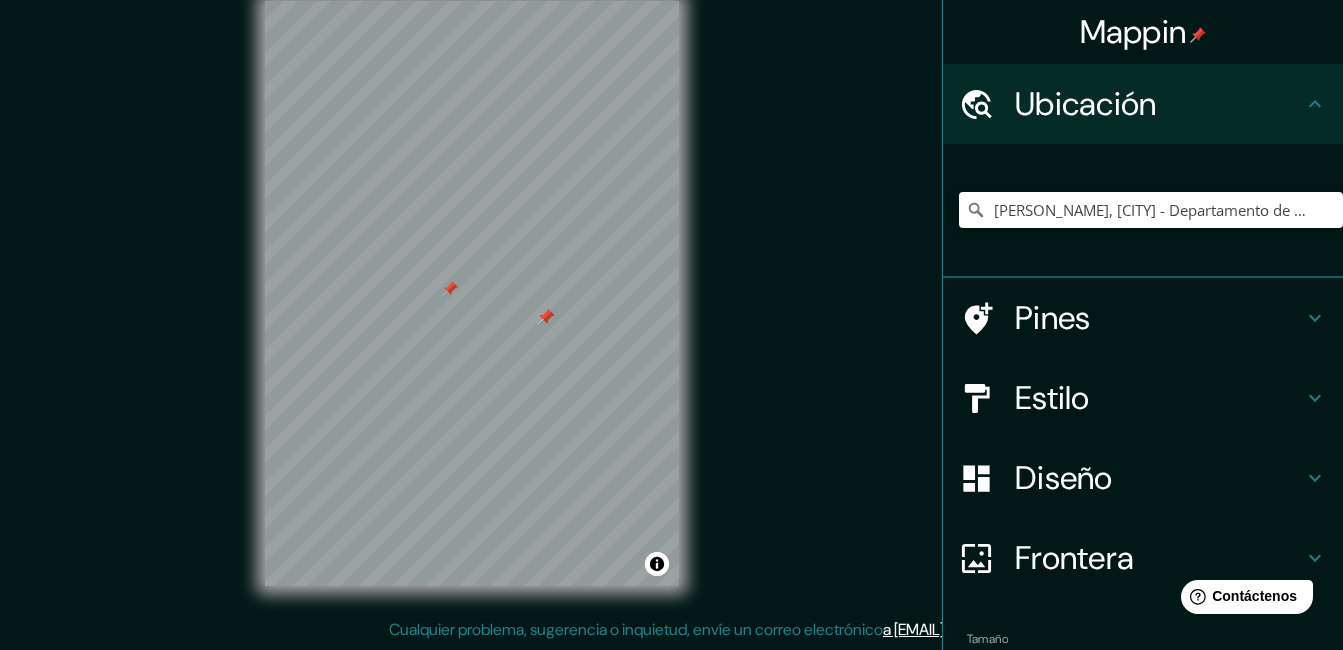 click at bounding box center (450, 289) 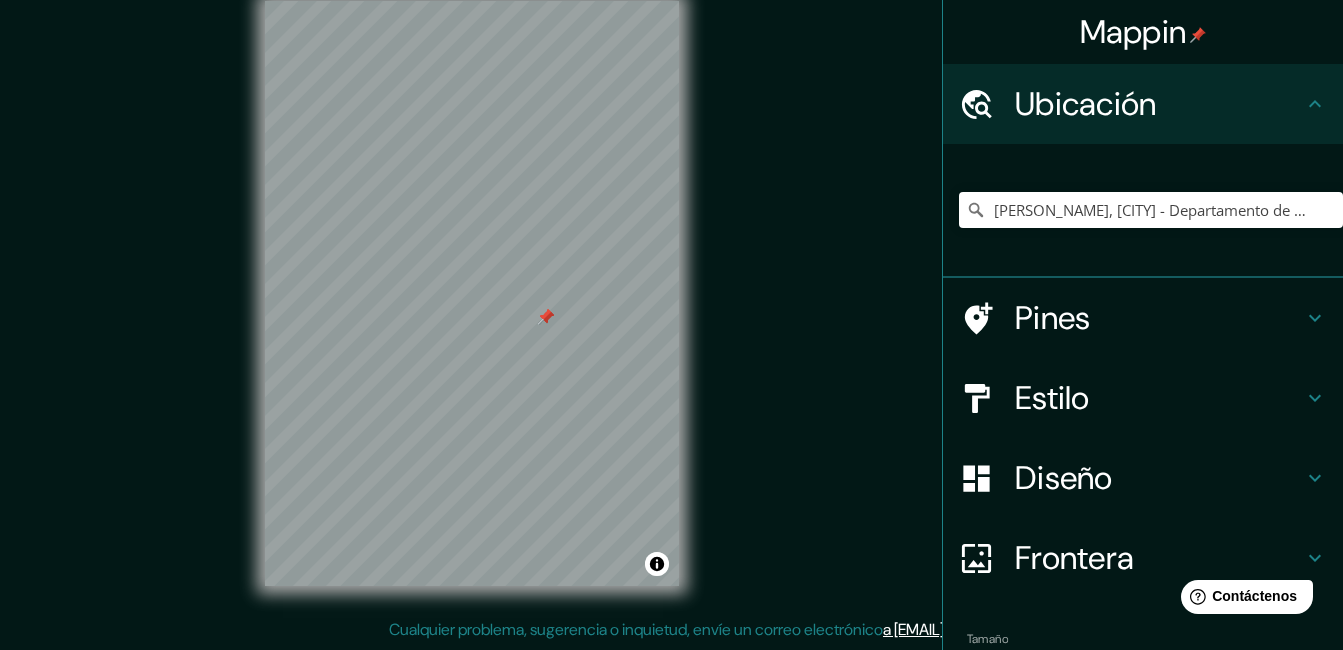 click at bounding box center [546, 317] 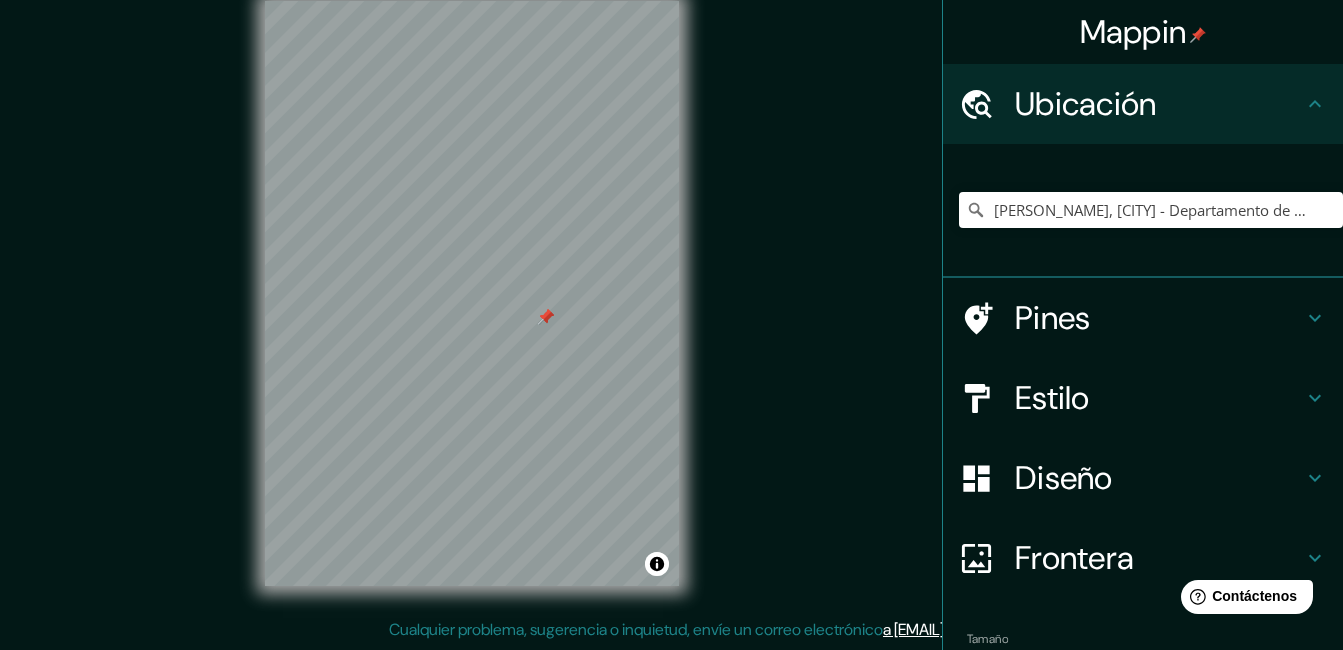 click at bounding box center (546, 317) 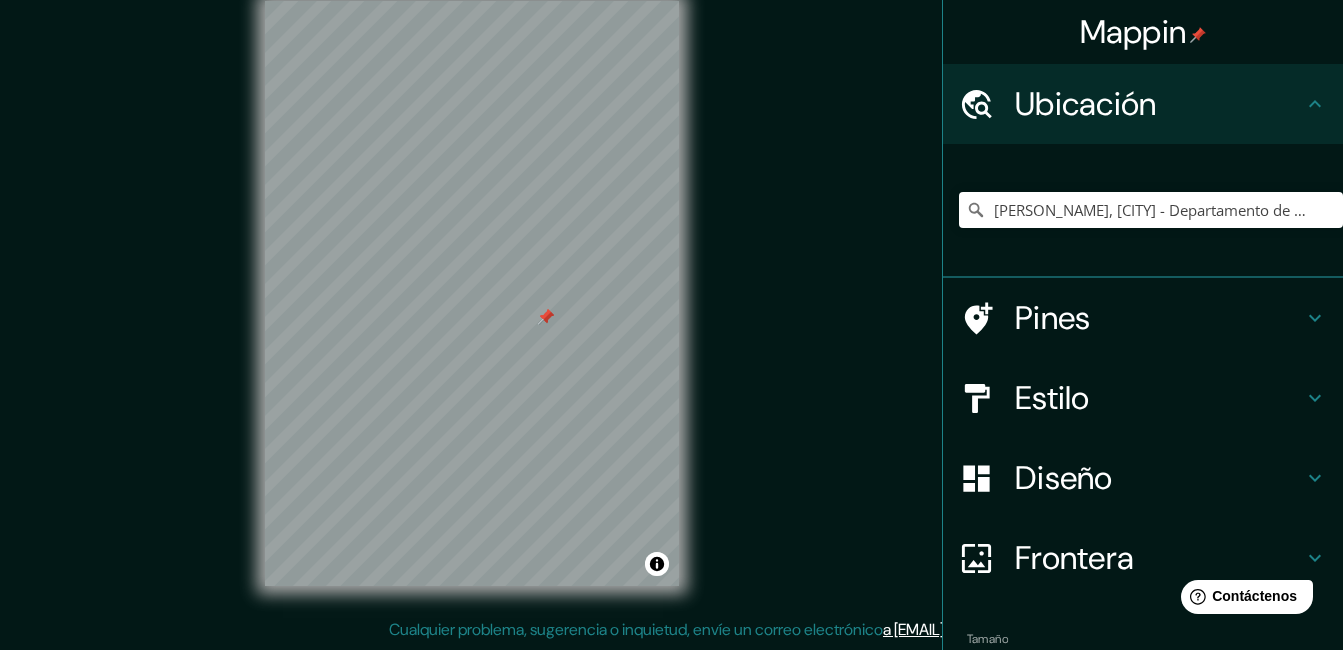 click at bounding box center [546, 317] 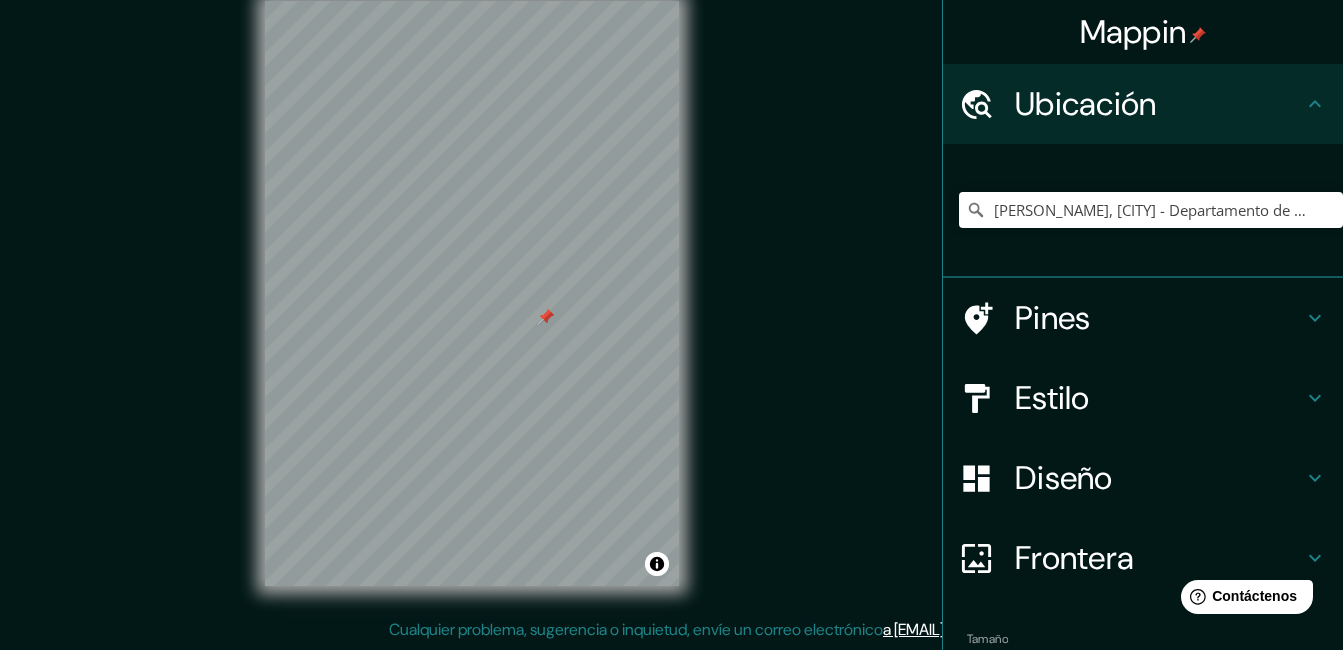 click at bounding box center (546, 317) 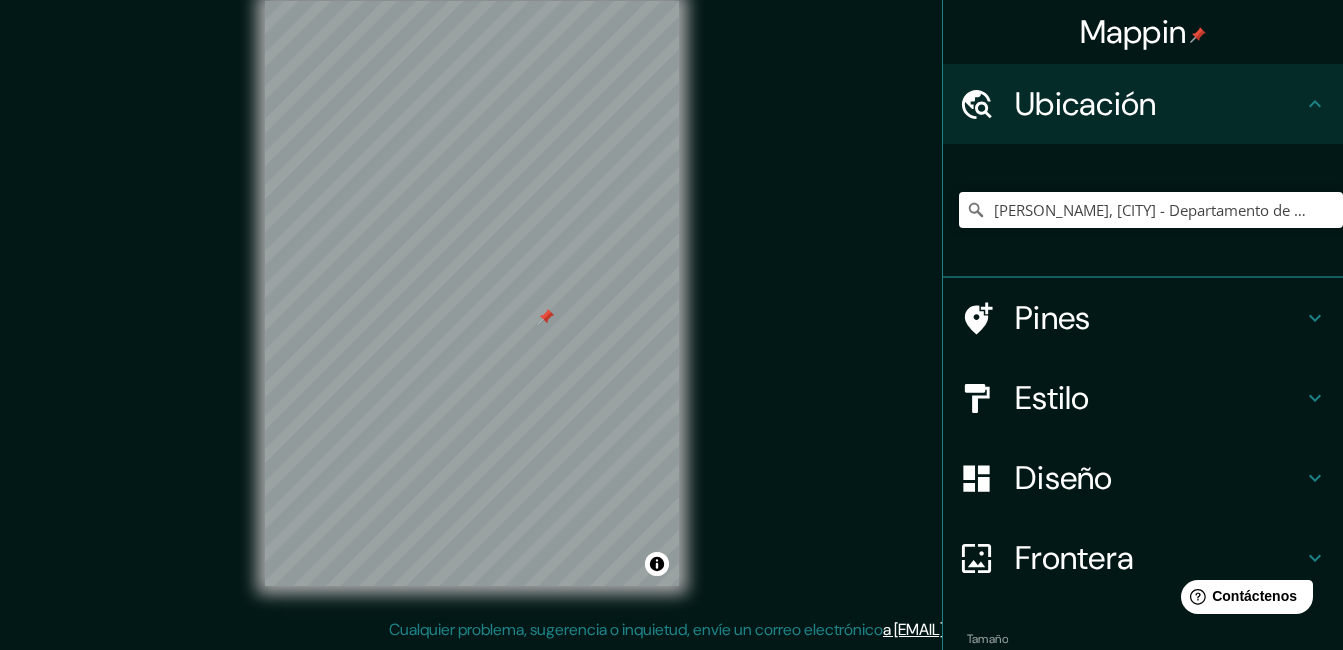 click at bounding box center [546, 317] 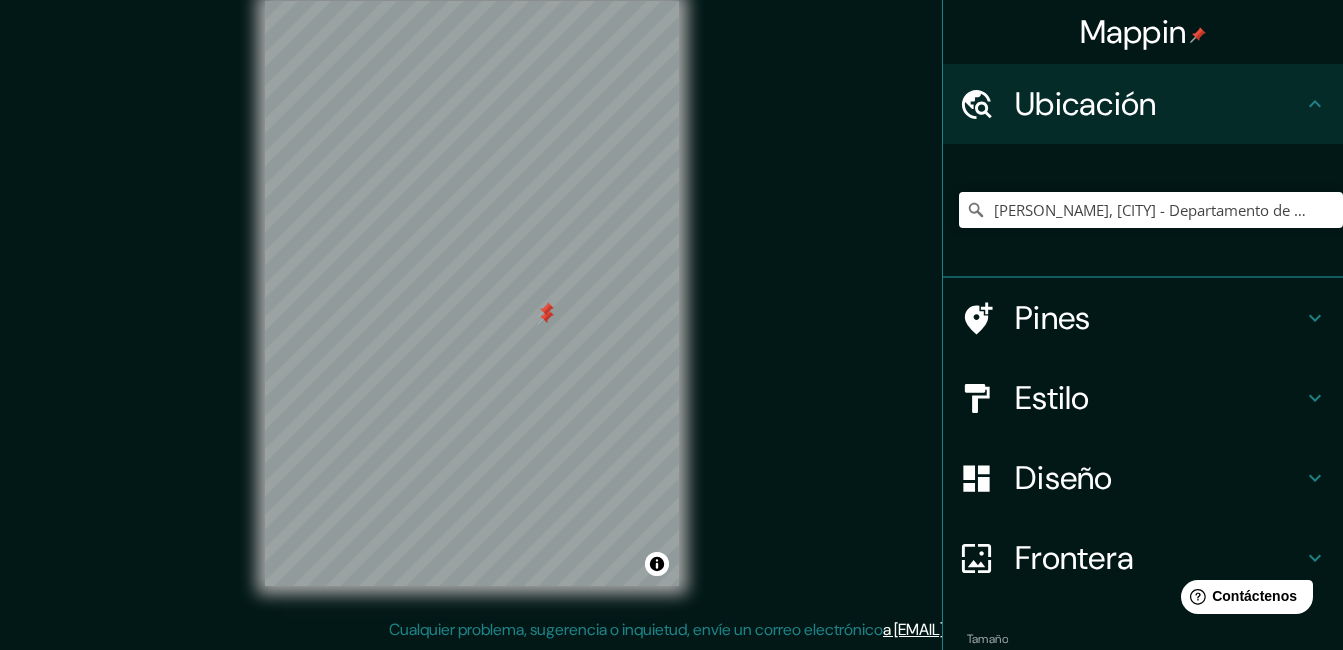 click at bounding box center (546, 310) 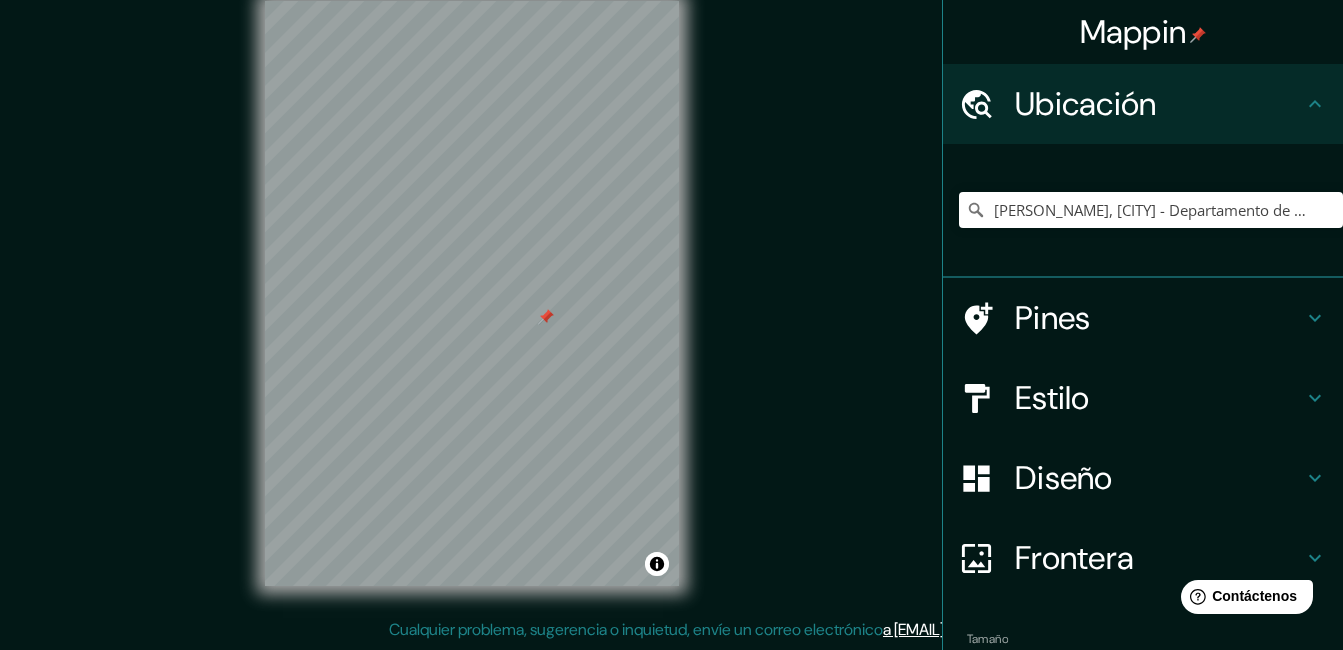 click at bounding box center [546, 317] 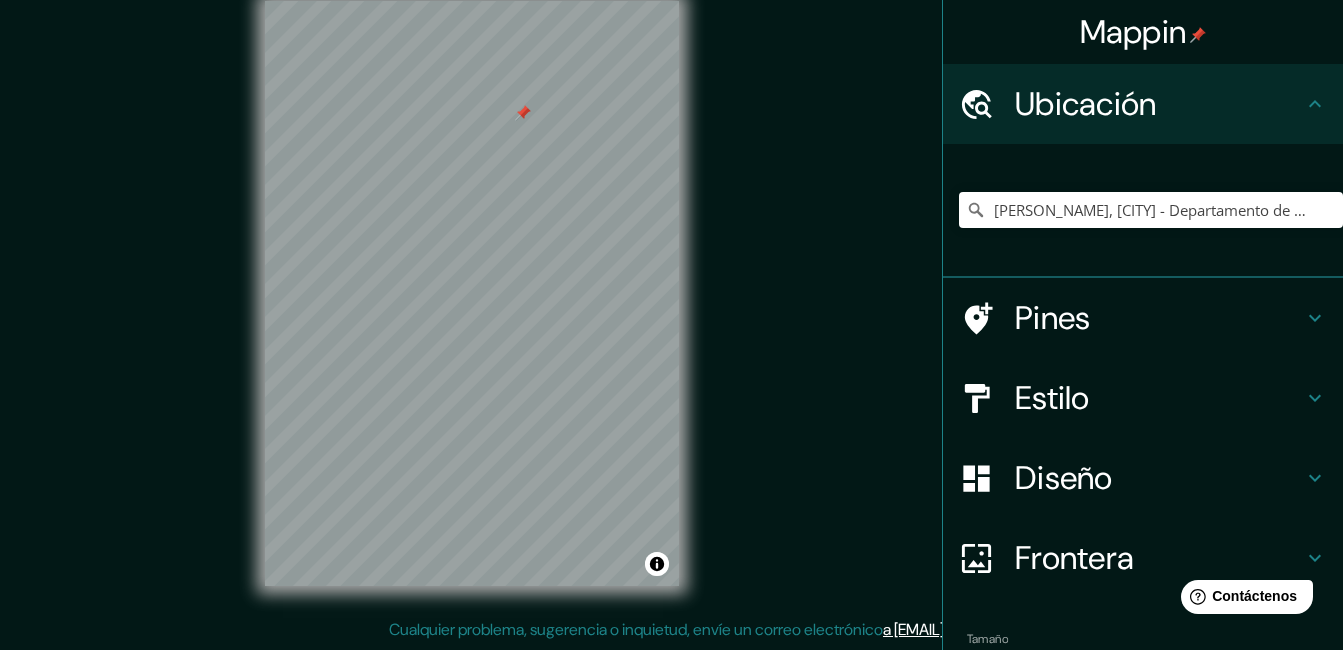 click at bounding box center (523, 113) 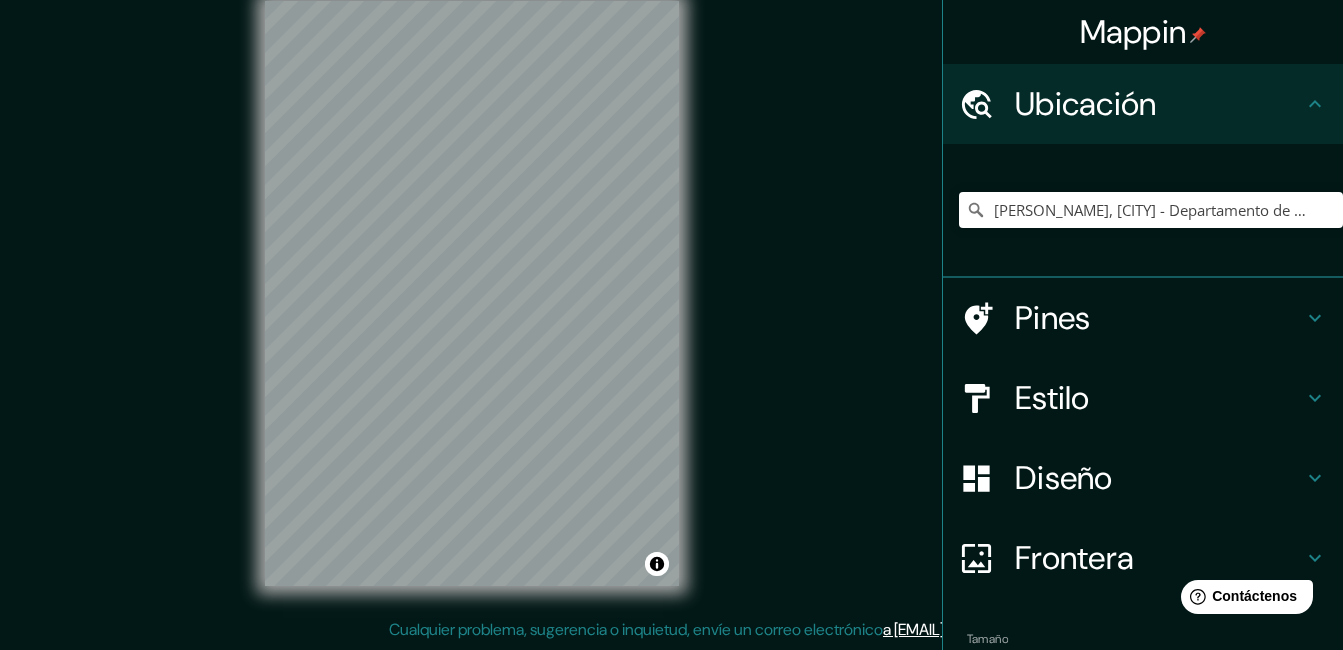 click on "© Mapbox   © OpenStreetMap   Improve this map" at bounding box center [472, 293] 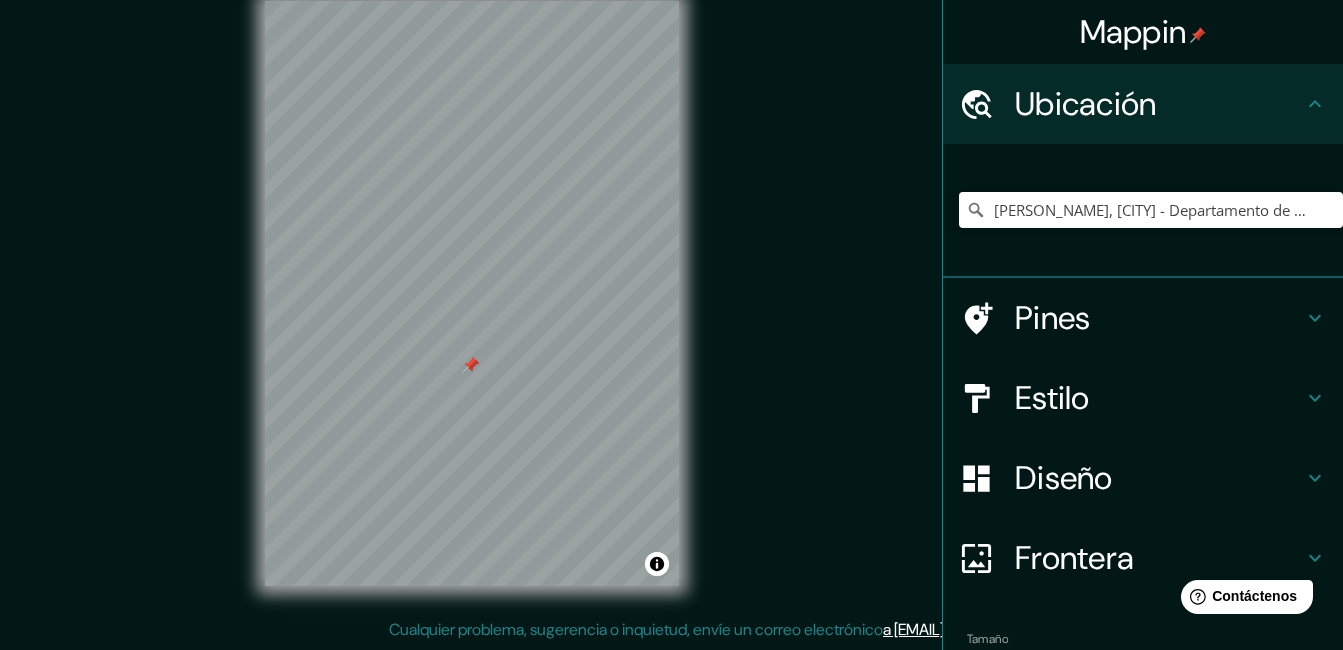 click at bounding box center (471, 365) 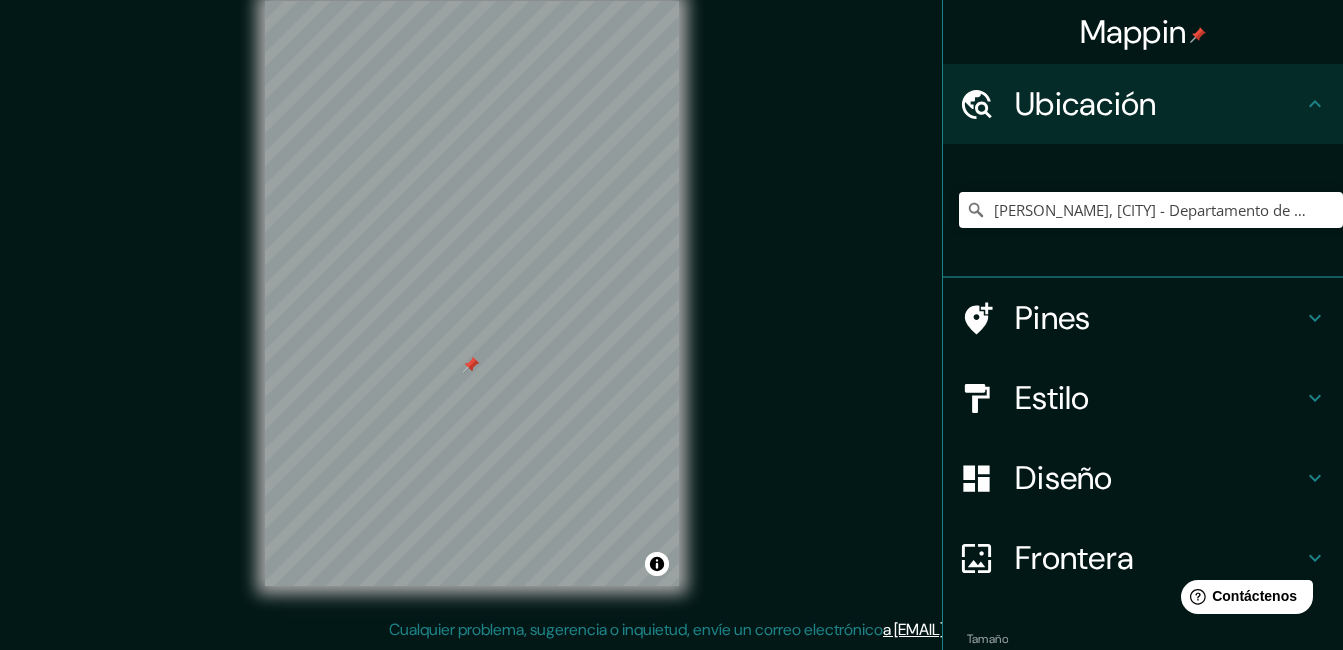click at bounding box center (471, 365) 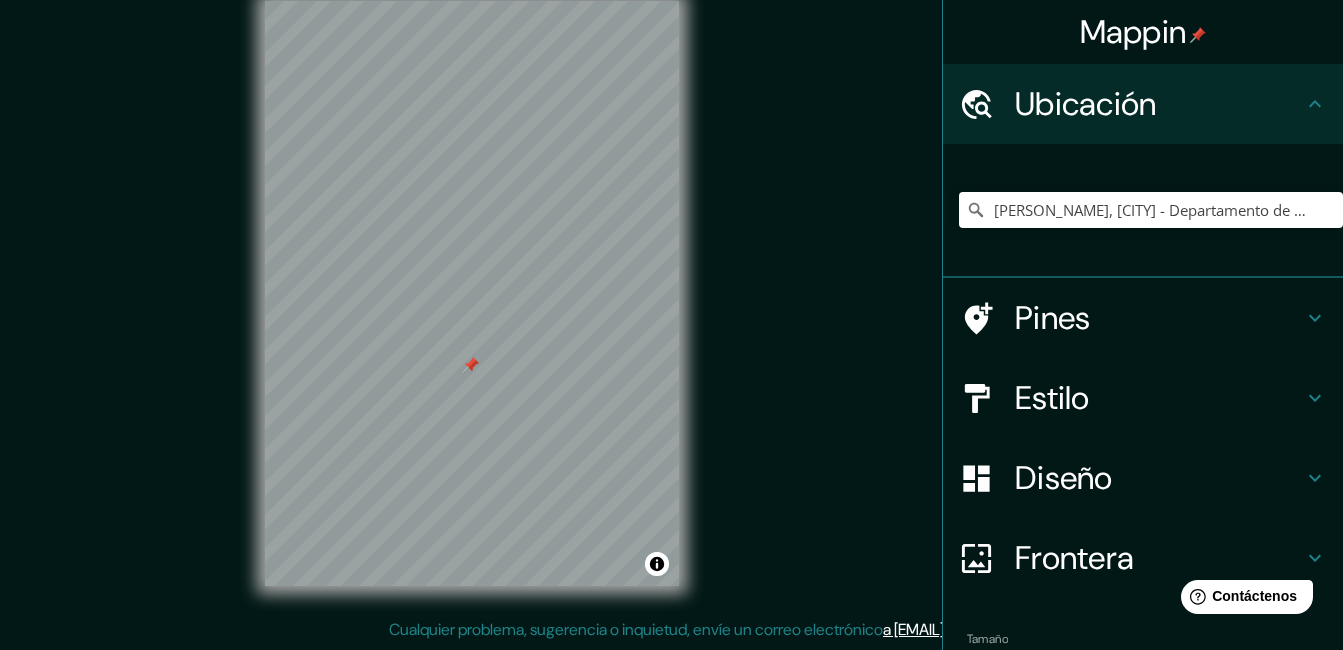 click at bounding box center (471, 365) 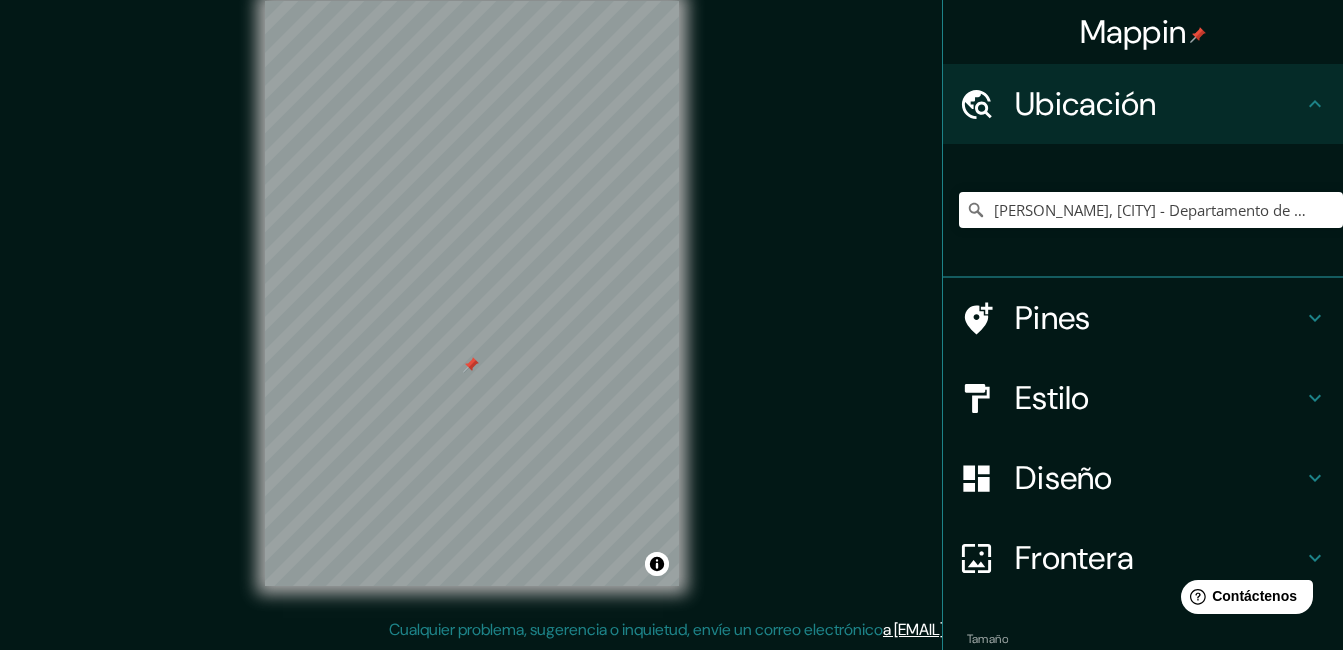 click at bounding box center [471, 365] 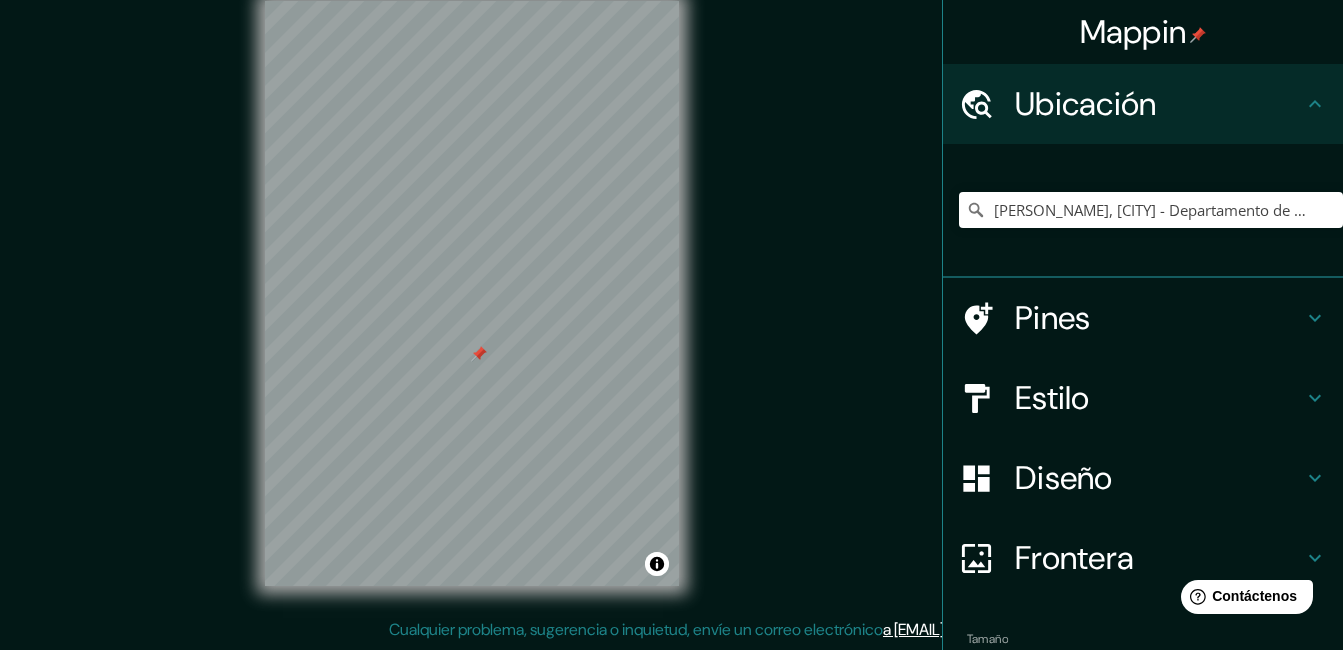 click at bounding box center [479, 354] 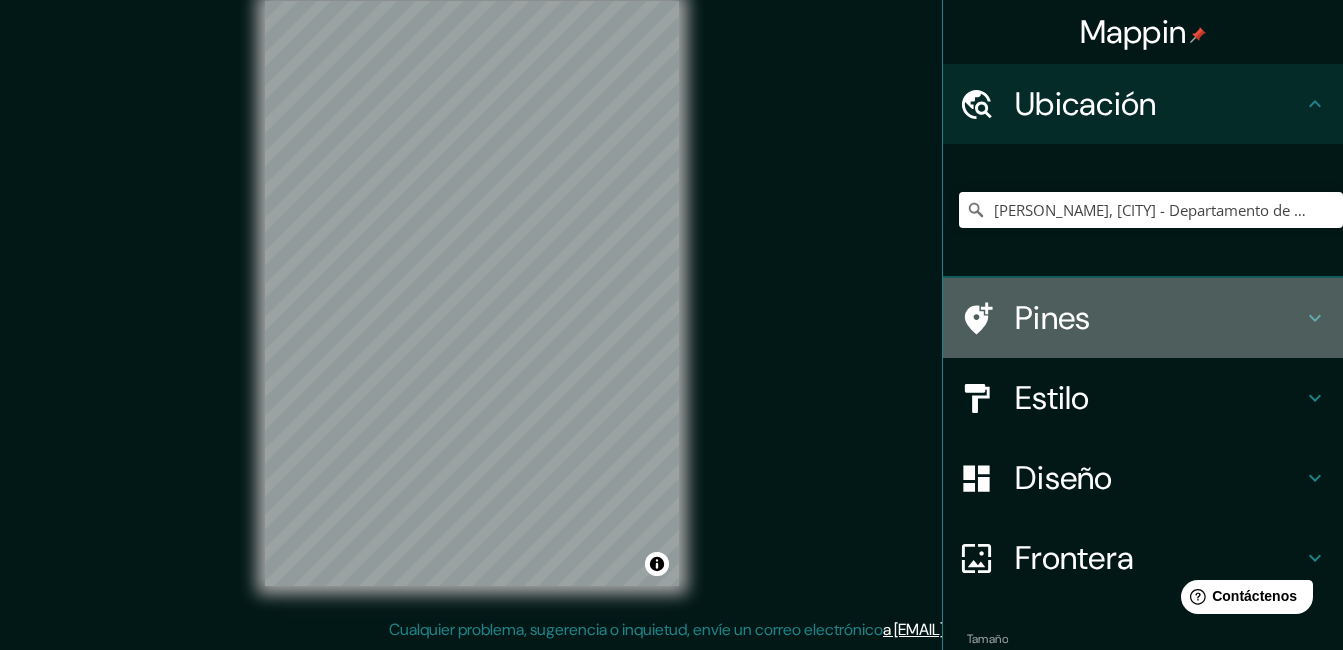 click on "Pines" at bounding box center (1159, 318) 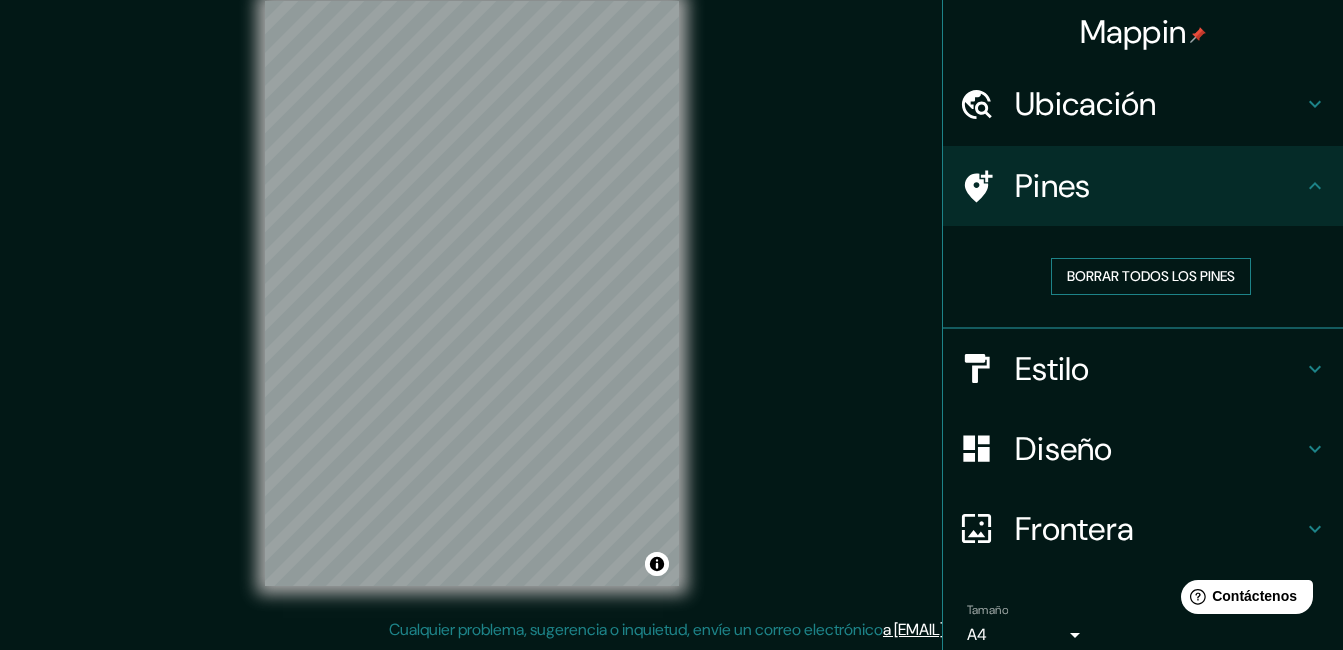 click on "Borrar todos los pines" at bounding box center (1151, 276) 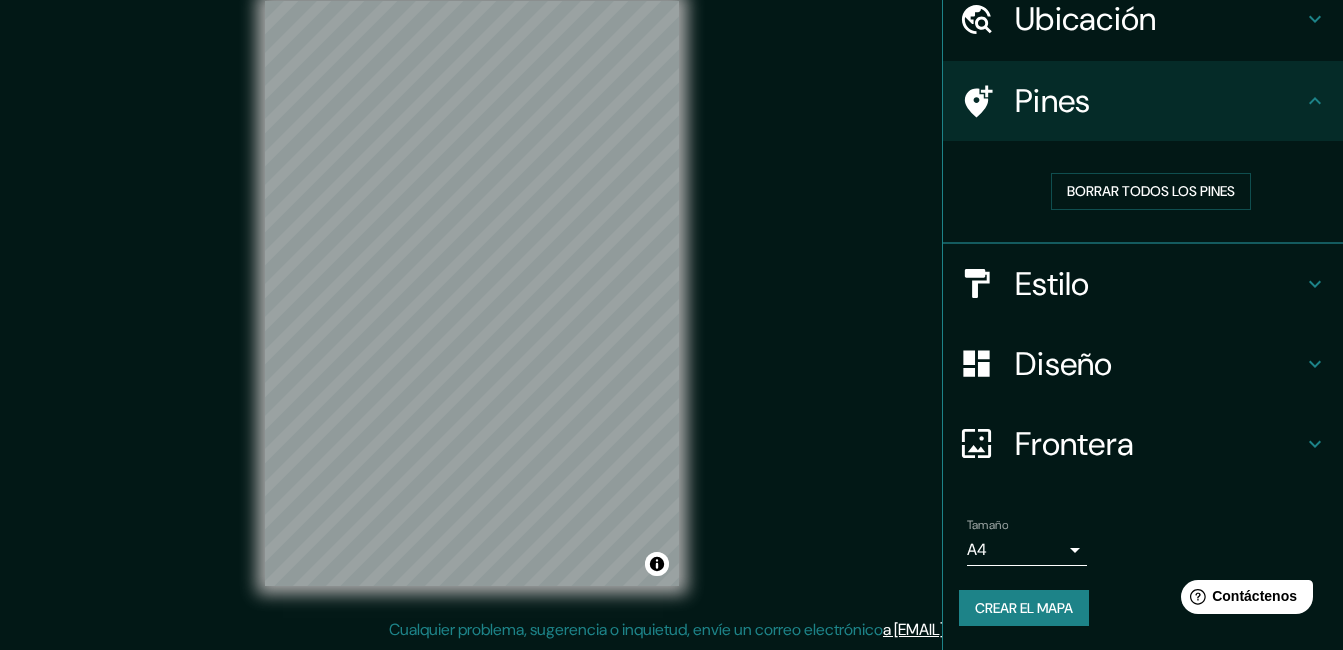 scroll, scrollTop: 0, scrollLeft: 0, axis: both 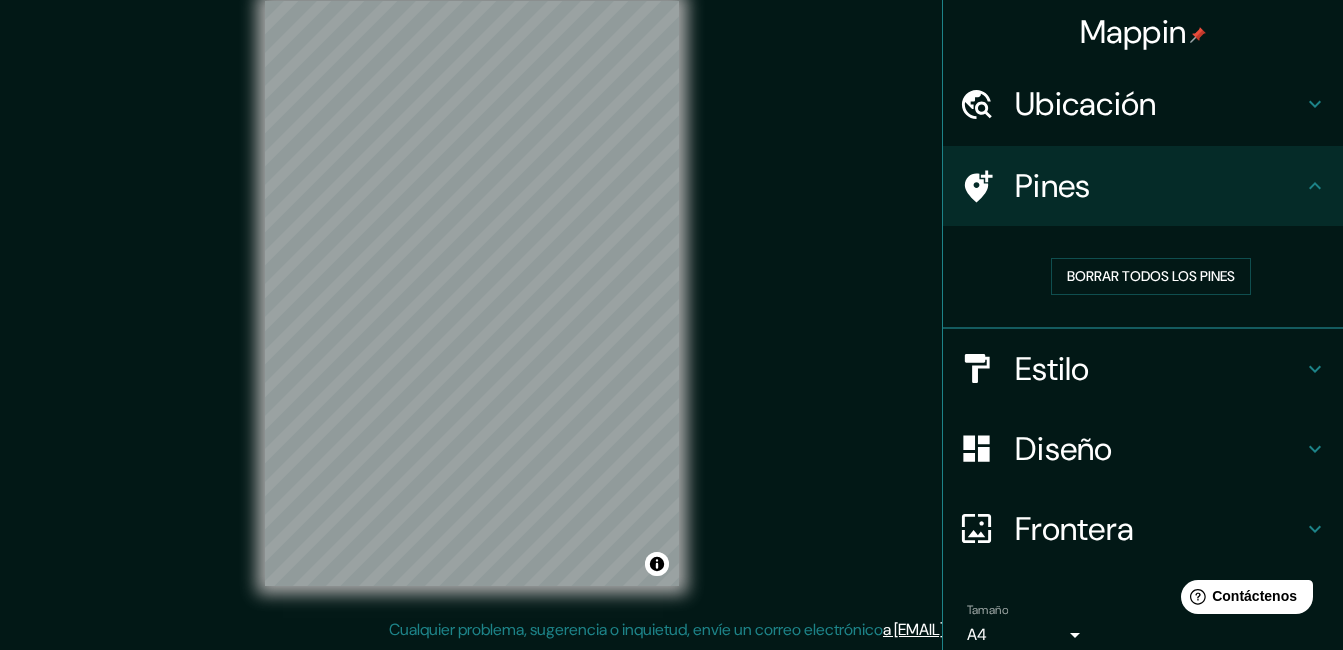 click on "Ubicación" at bounding box center [1159, 104] 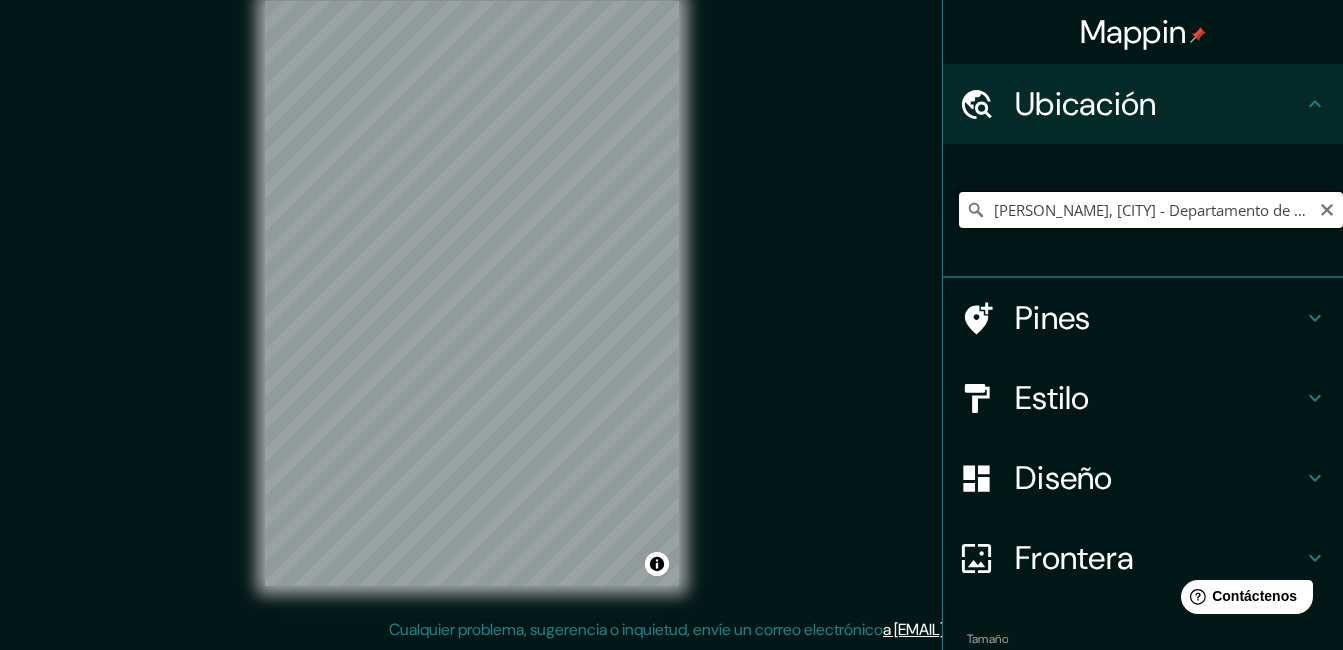 click on "[PERSON_NAME], [CITY] - Departamento de [DEPARTMENT], [POSTAL_CODE], Uruguay" at bounding box center [1151, 210] 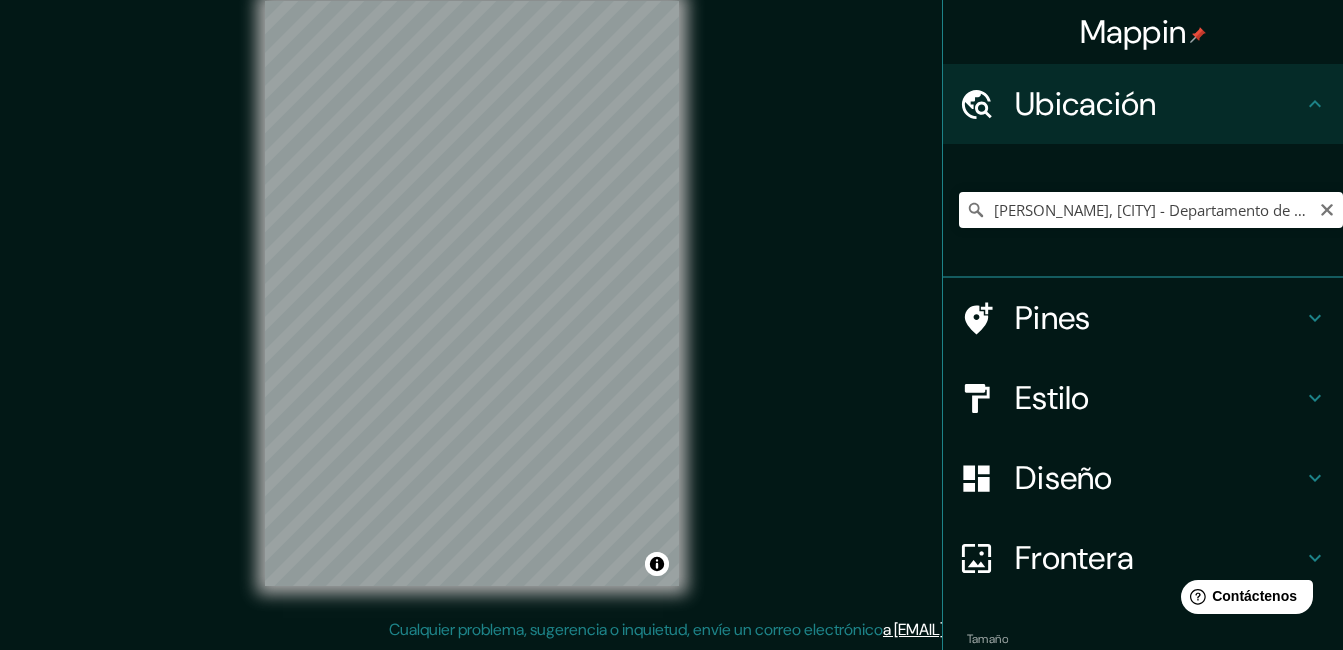 scroll, scrollTop: 115, scrollLeft: 0, axis: vertical 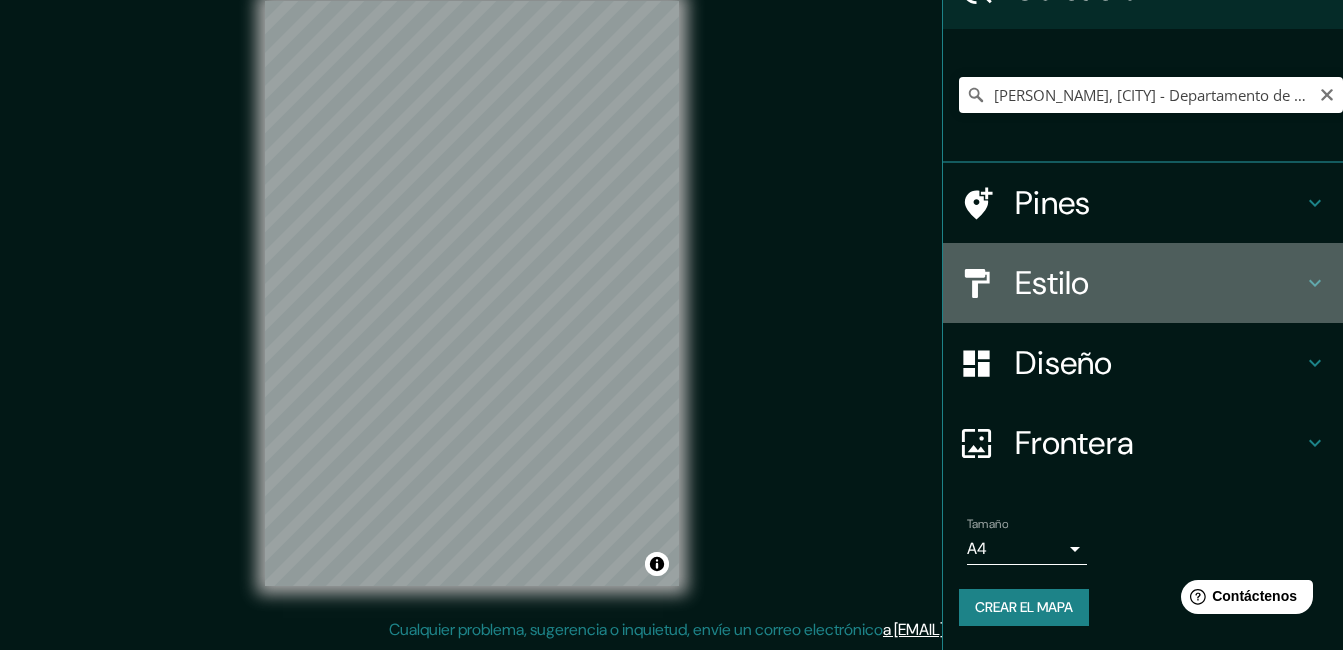 click on "Estilo" at bounding box center (1159, 283) 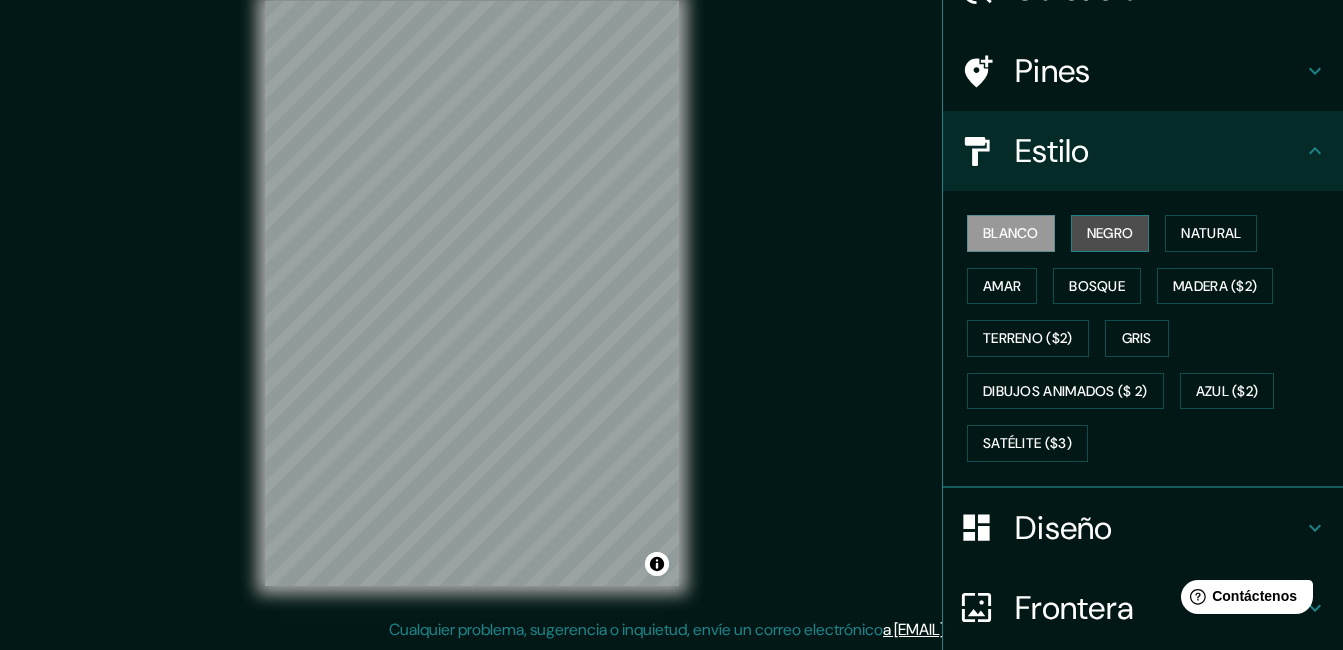 click on "Negro" at bounding box center (1110, 233) 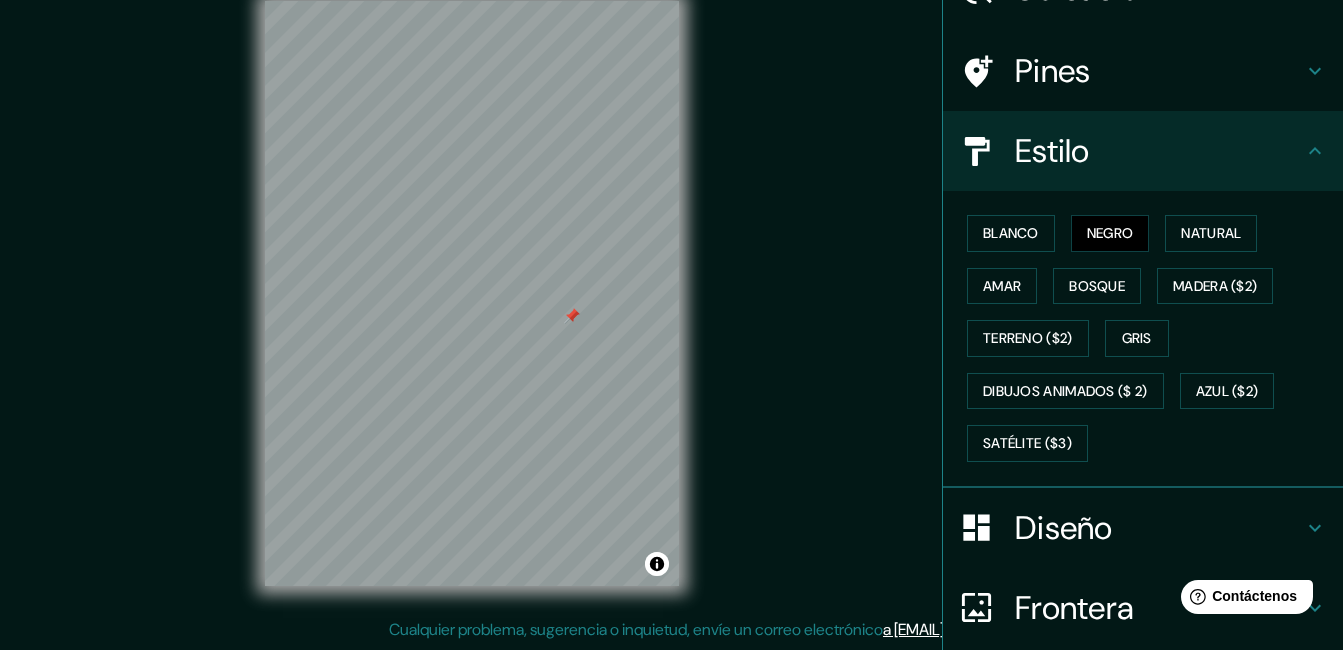 click at bounding box center (572, 316) 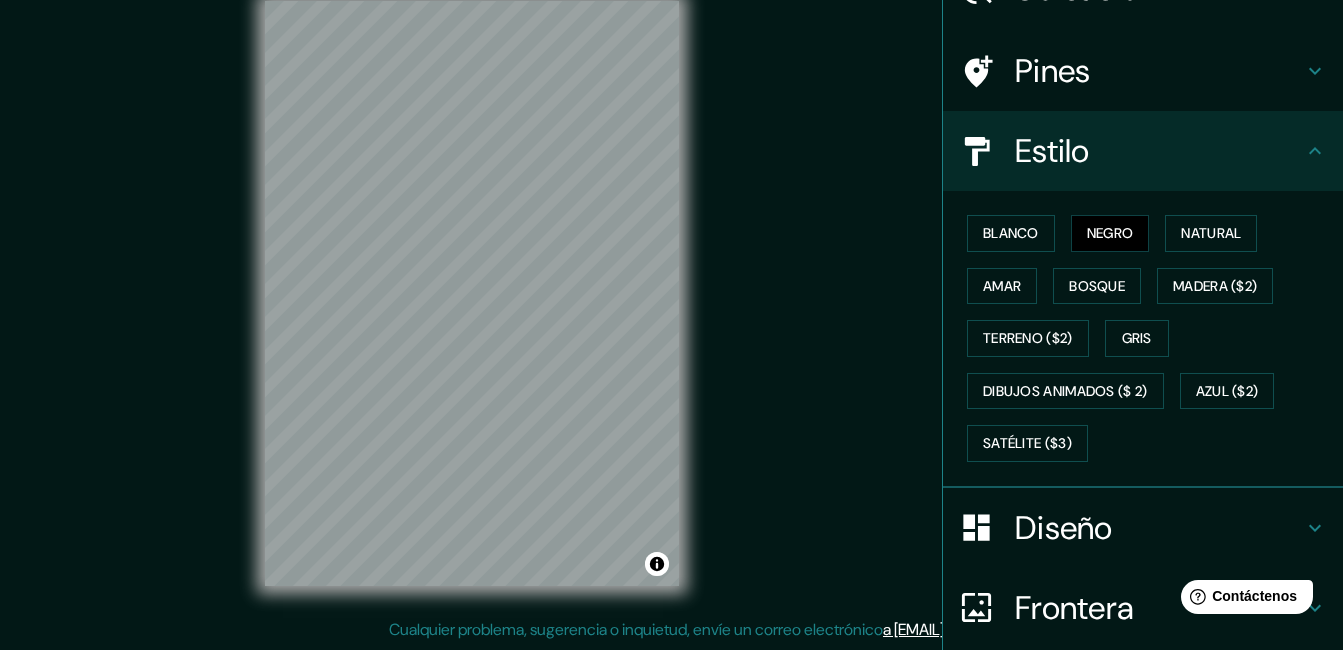 scroll, scrollTop: 0, scrollLeft: 0, axis: both 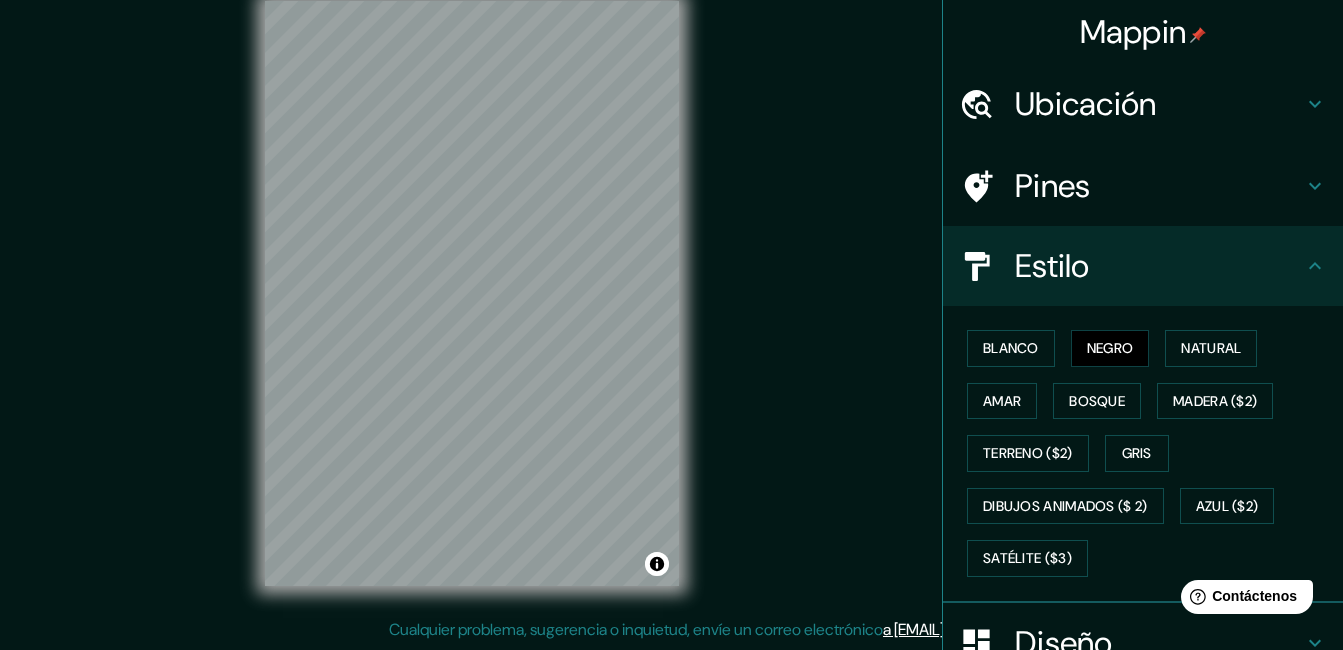 click on "Ubicación" at bounding box center [1143, 104] 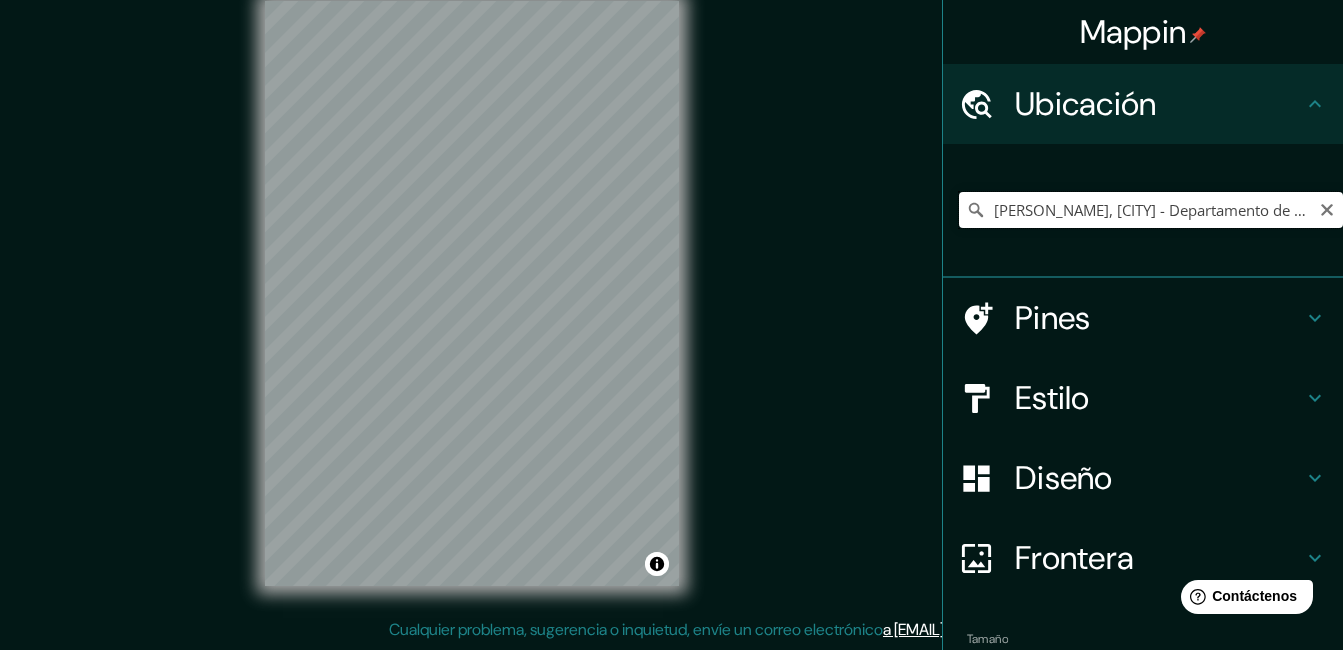click on "[PERSON_NAME], [CITY] - Departamento de [DEPARTMENT], [POSTAL_CODE], Uruguay" at bounding box center (1151, 210) 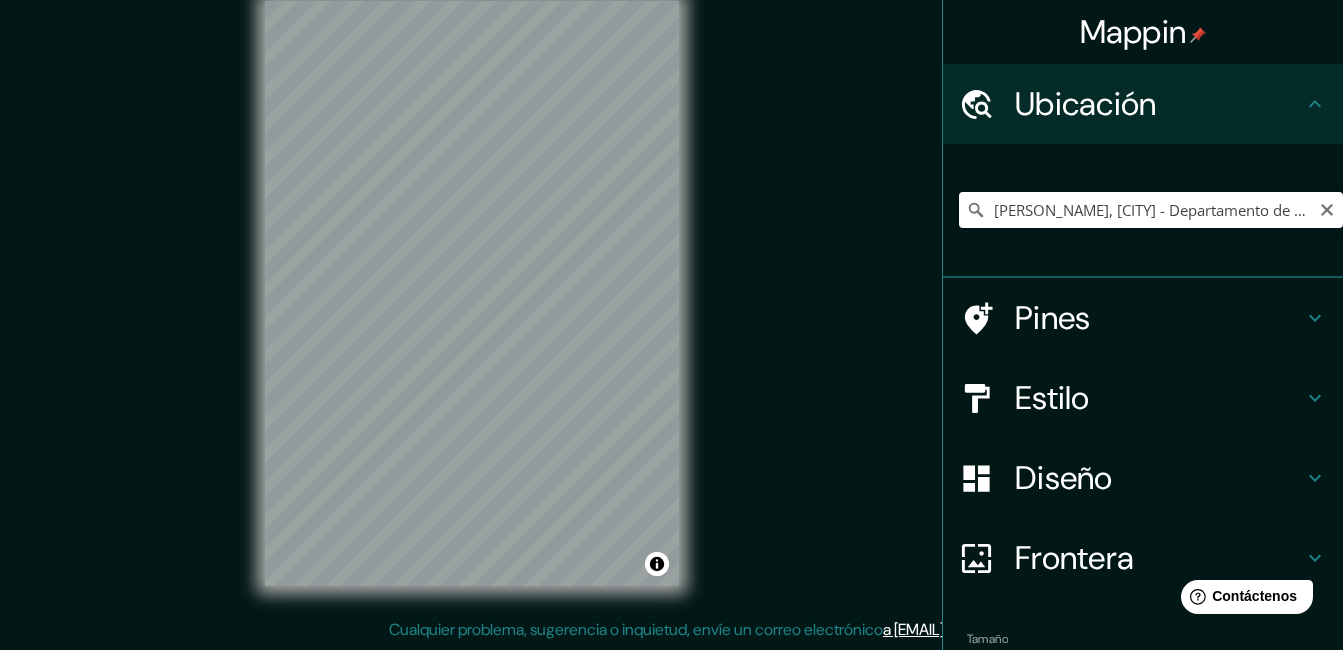 click 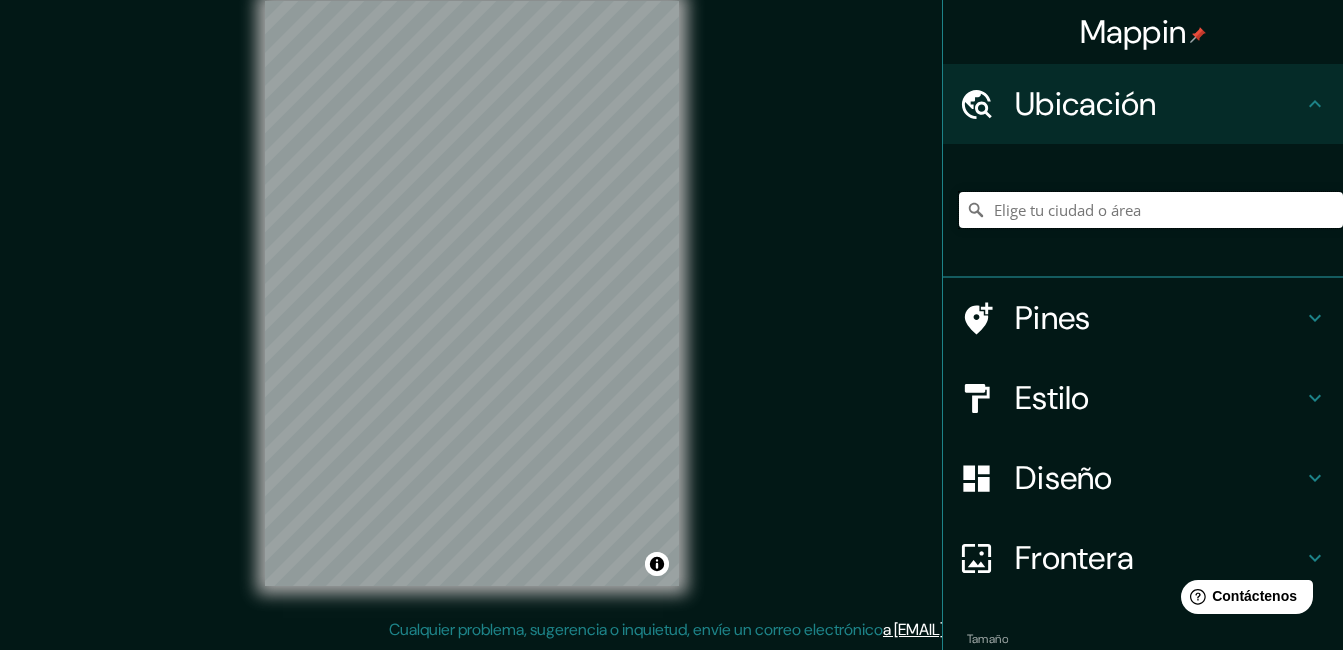 click at bounding box center [1151, 210] 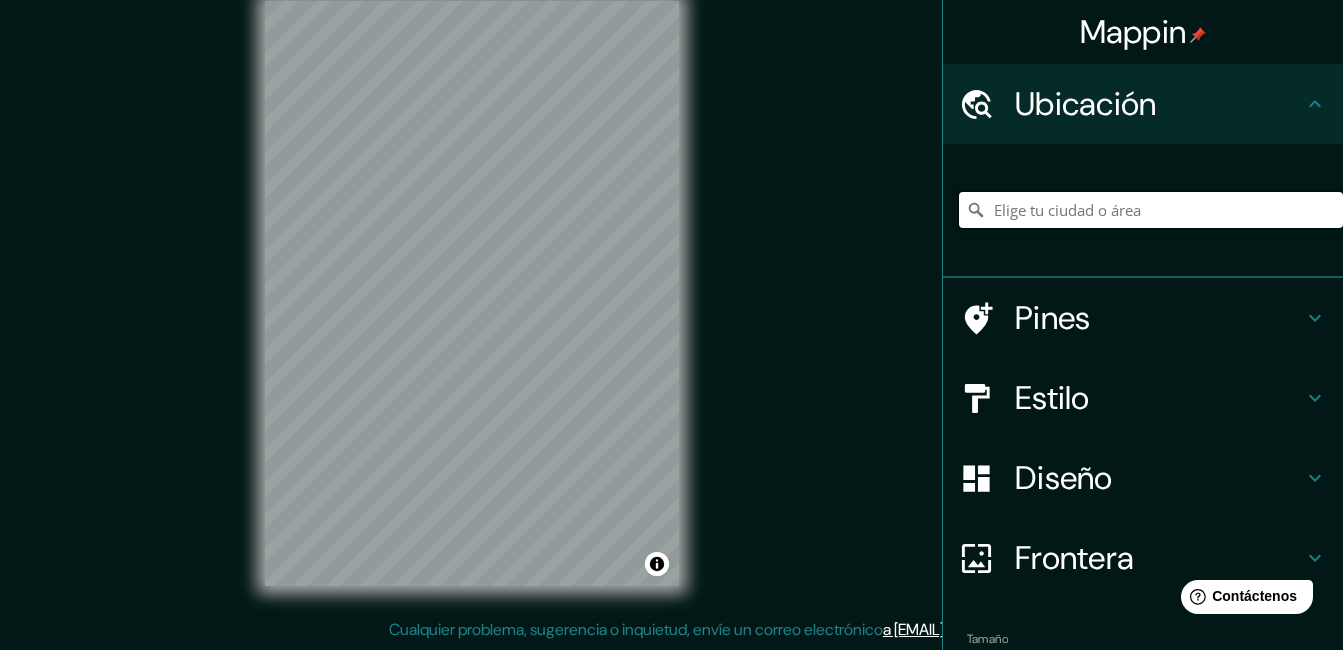 paste on "[PERSON_NAME] [NUMBER]-[NUMBER]" 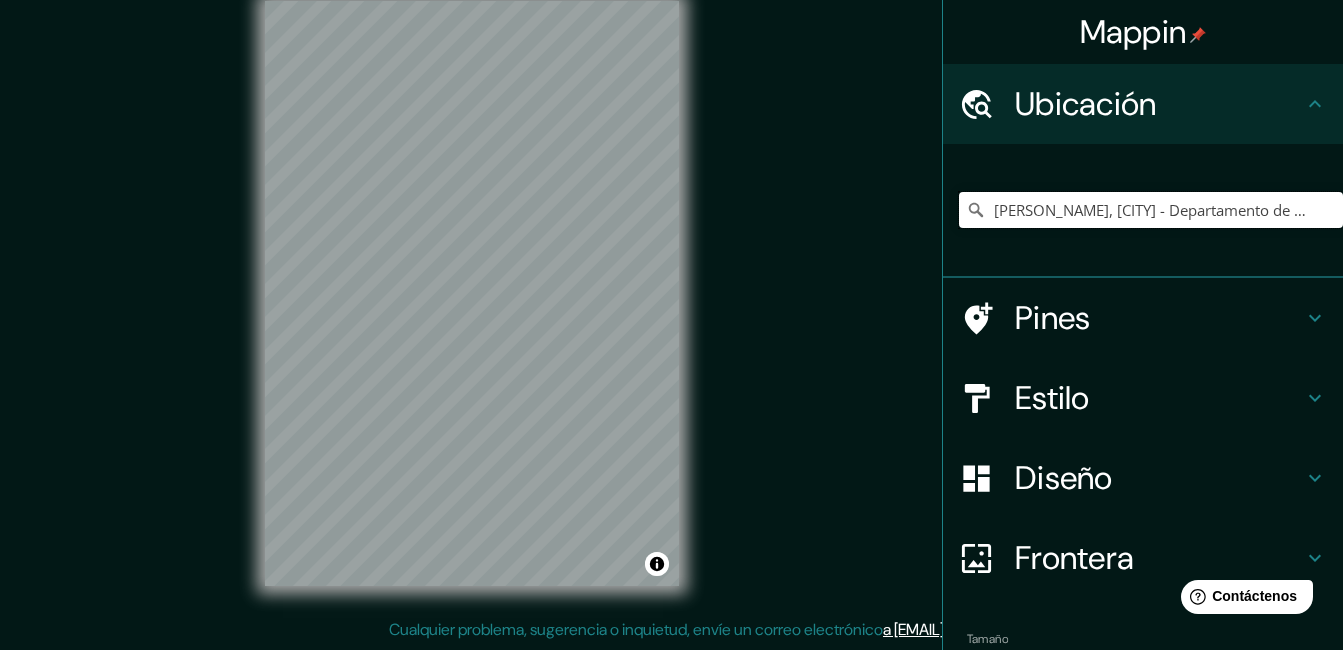 type on "[PERSON_NAME], [CITY] - Departamento de [DEPARTMENT], [POSTAL_CODE], Uruguay" 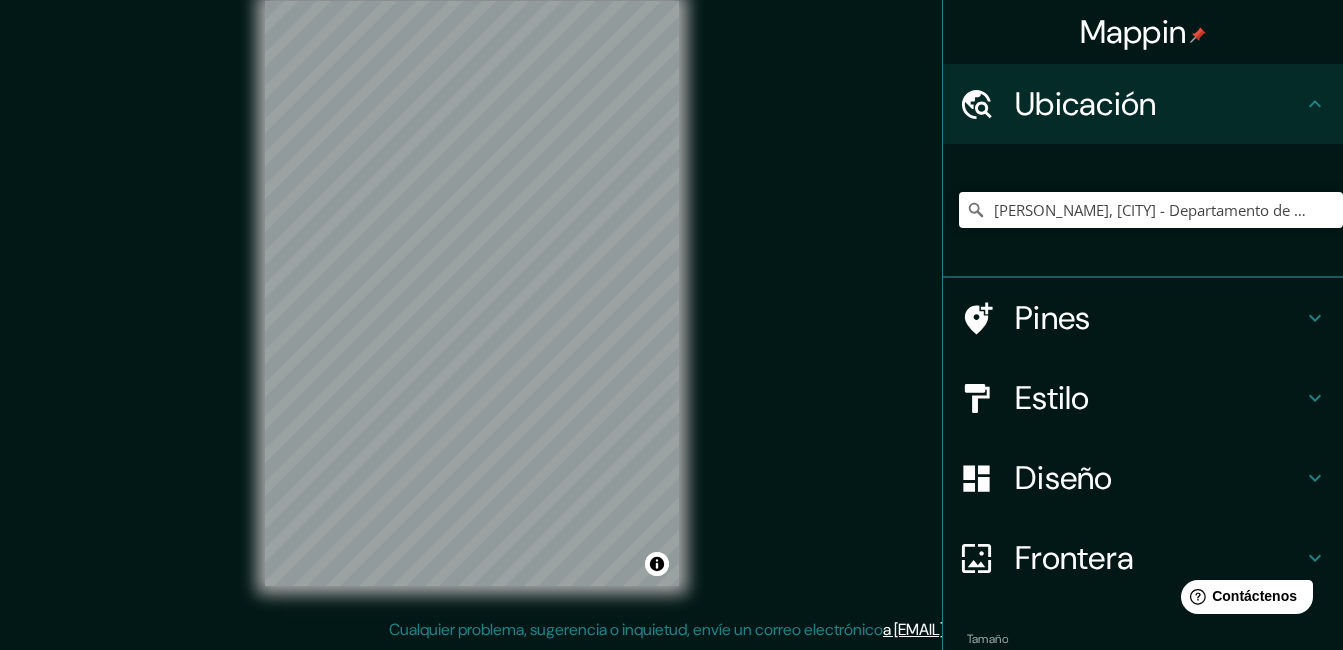 click on "Ubicación" at bounding box center (1159, 104) 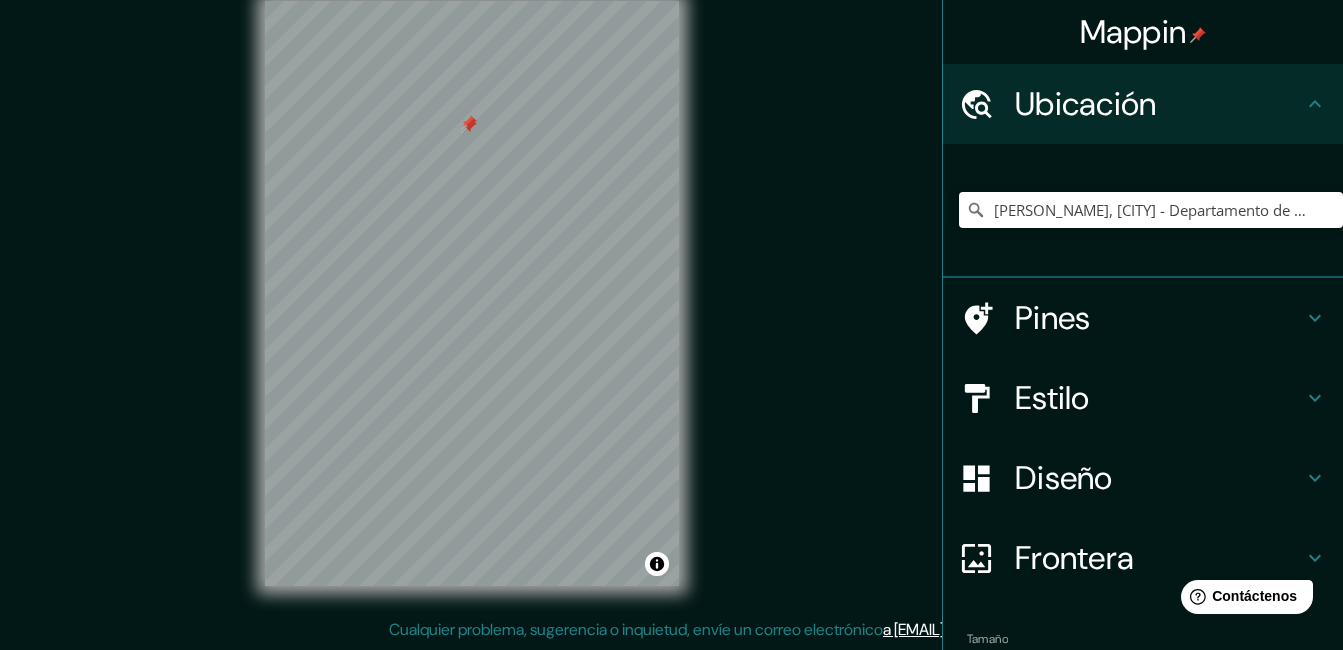 click at bounding box center [469, 123] 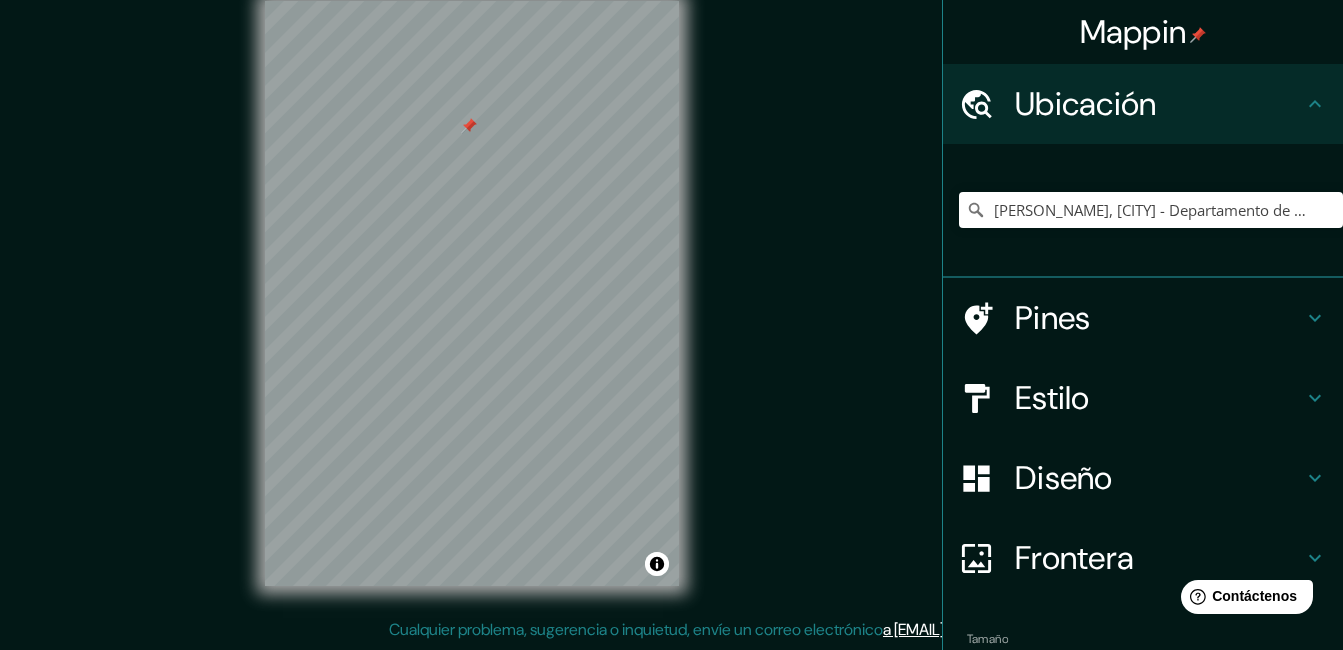 click at bounding box center (469, 126) 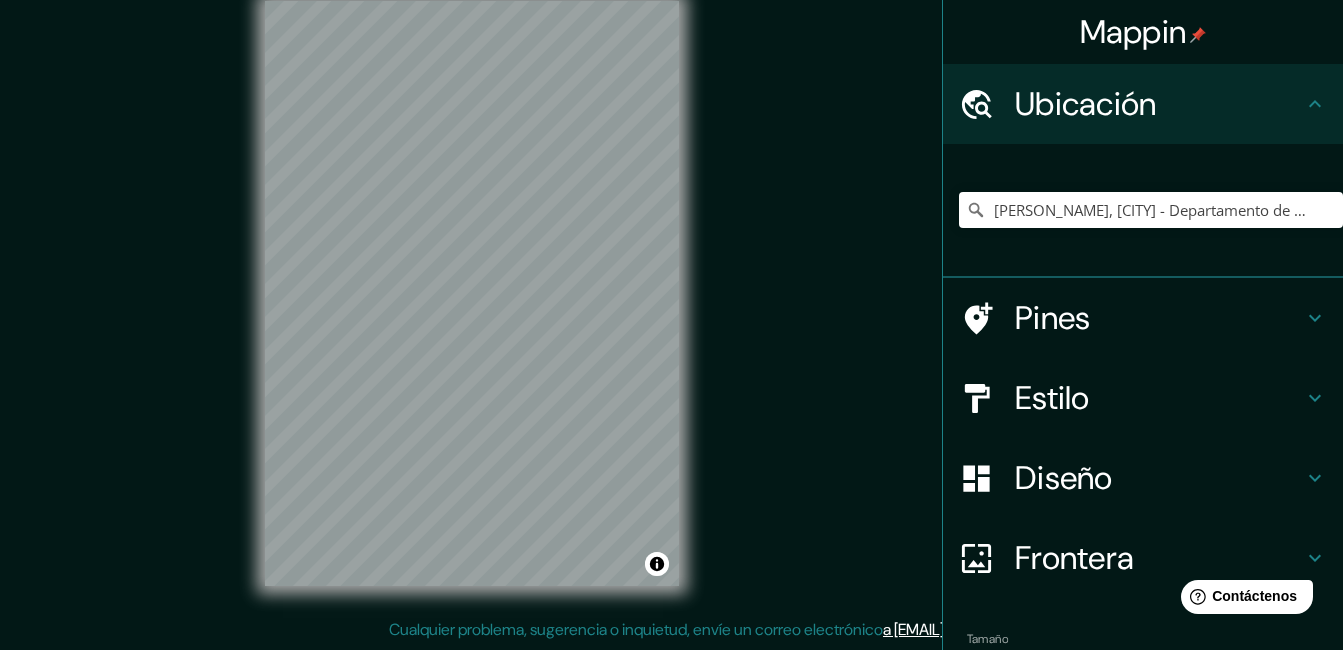 click on "© Mapbox   © OpenStreetMap   Improve this map" at bounding box center [472, 293] 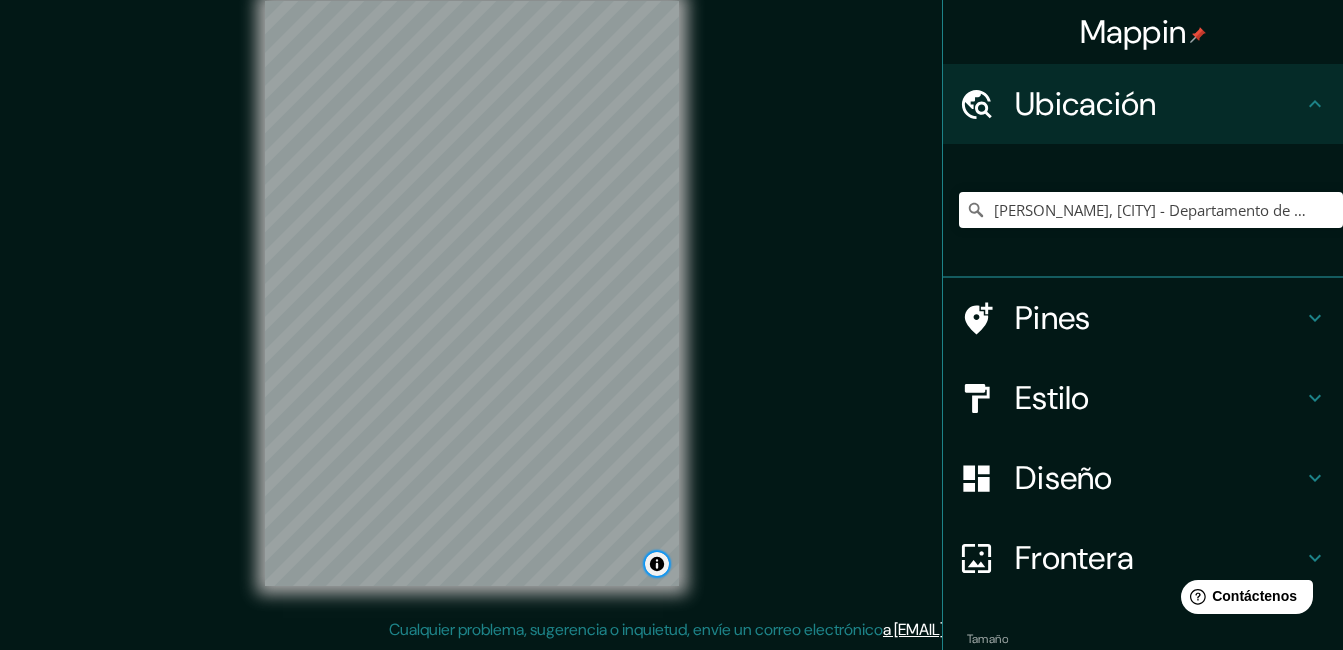 click at bounding box center (657, 564) 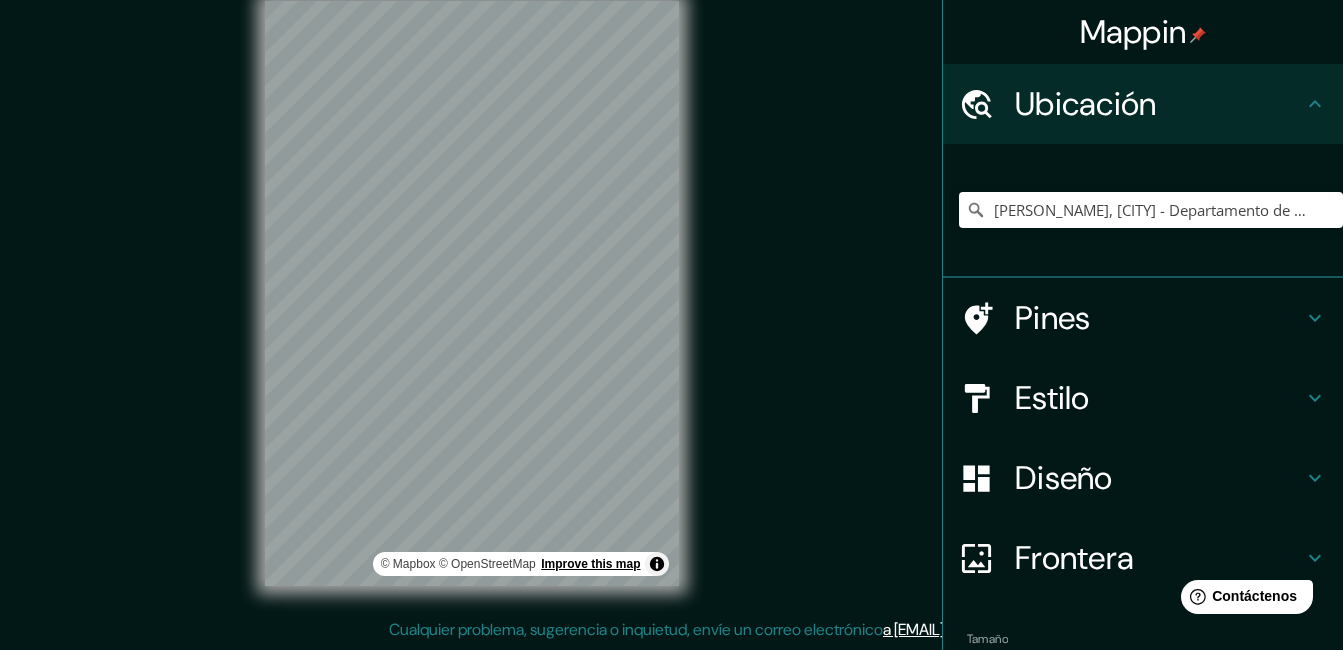 click on "Improve this map" at bounding box center (590, 564) 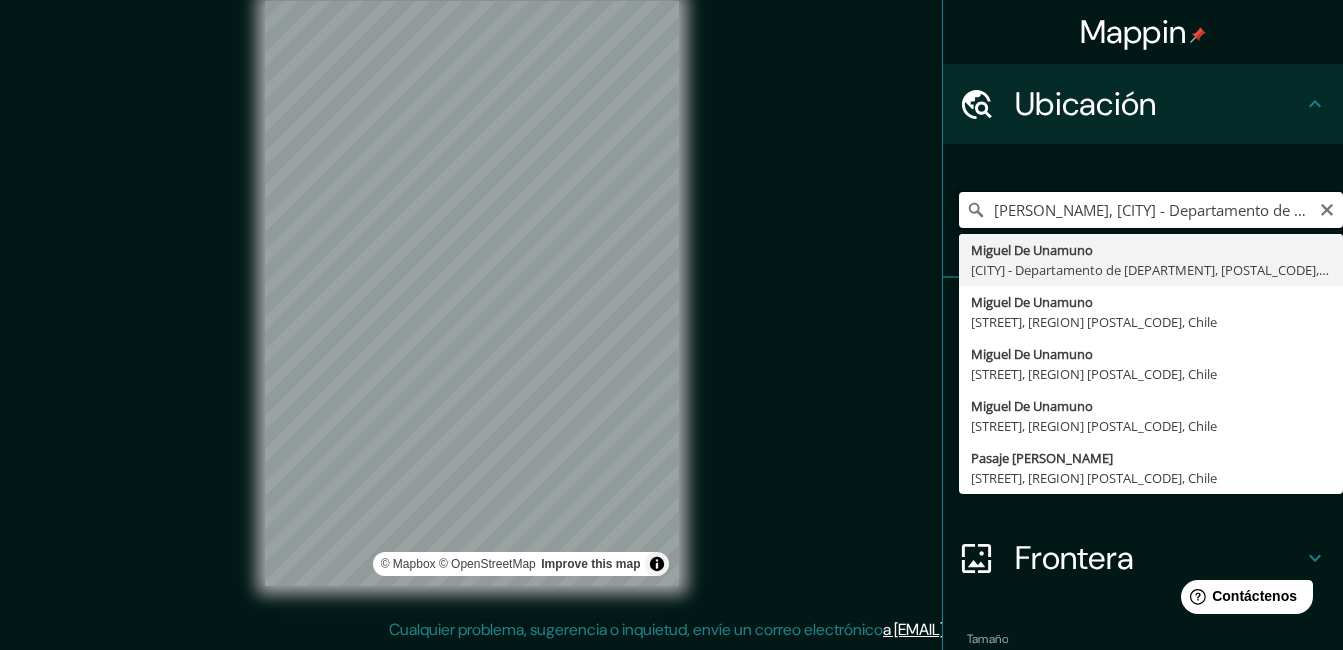 click on "[PERSON_NAME], [CITY] - Departamento de [DEPARTMENT], [POSTAL_CODE], Uruguay" at bounding box center (1151, 210) 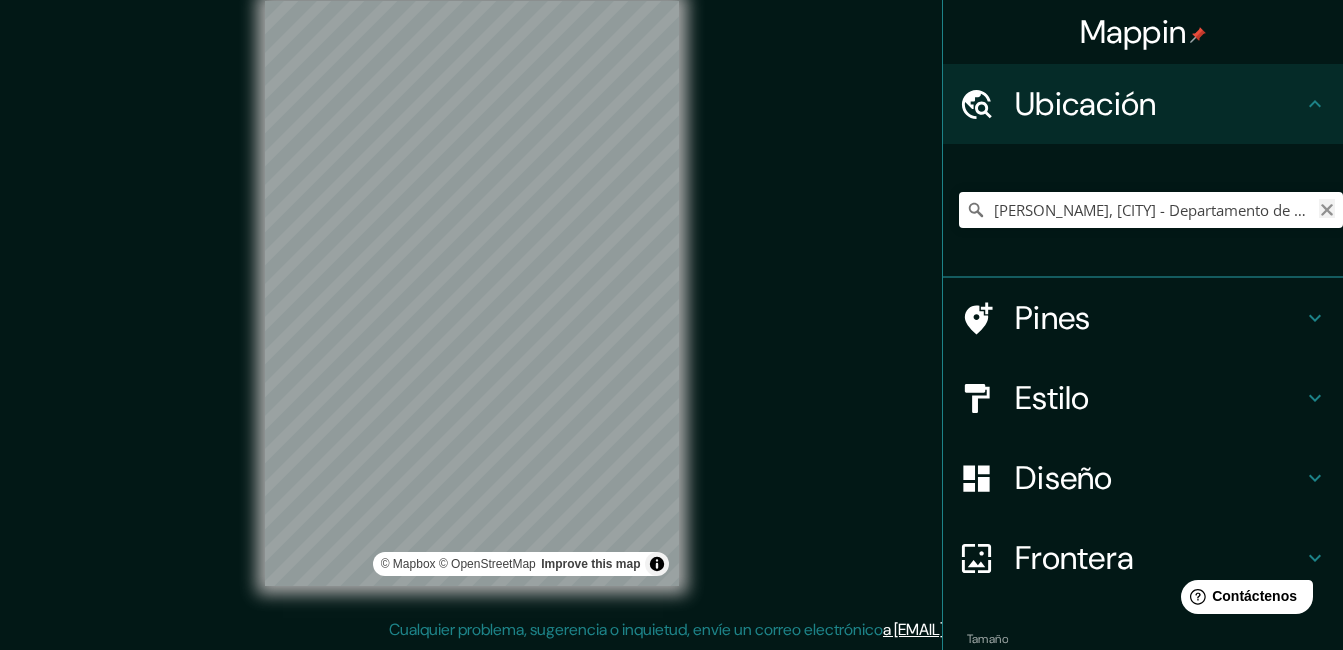 click 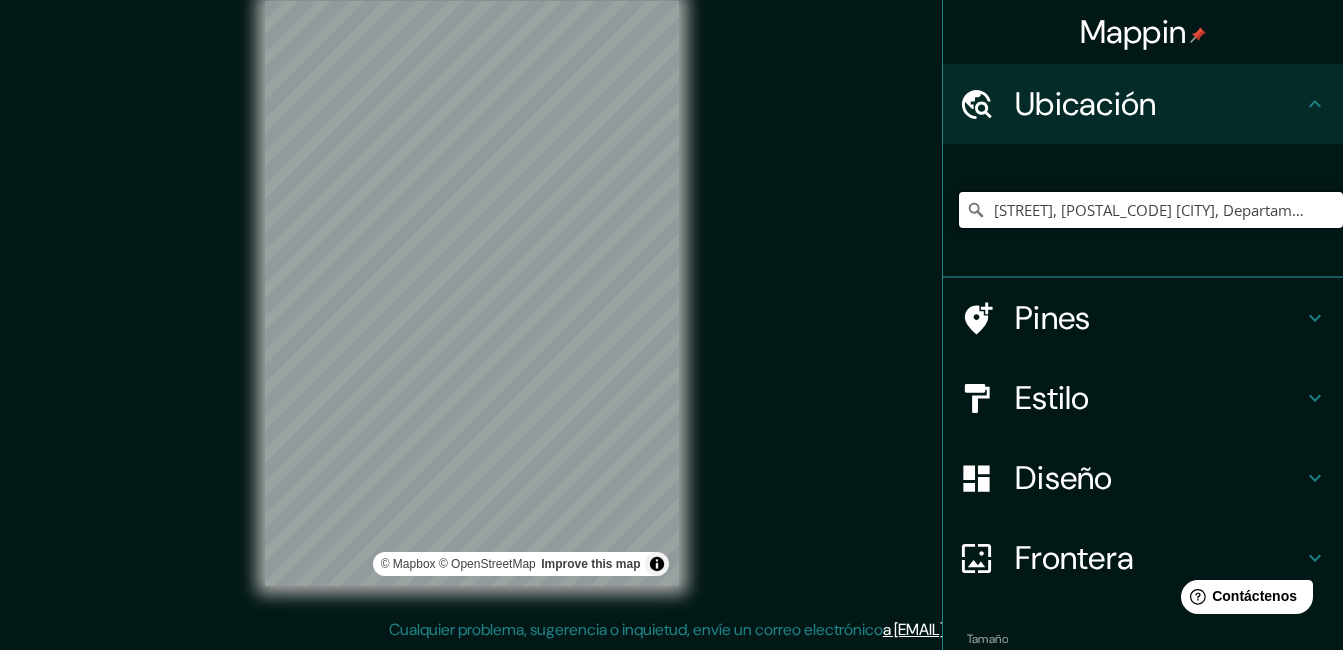 type on "[STREET], [POSTAL_CODE] [CITY], Departamento de [DEPARTMENT], Uruguay" 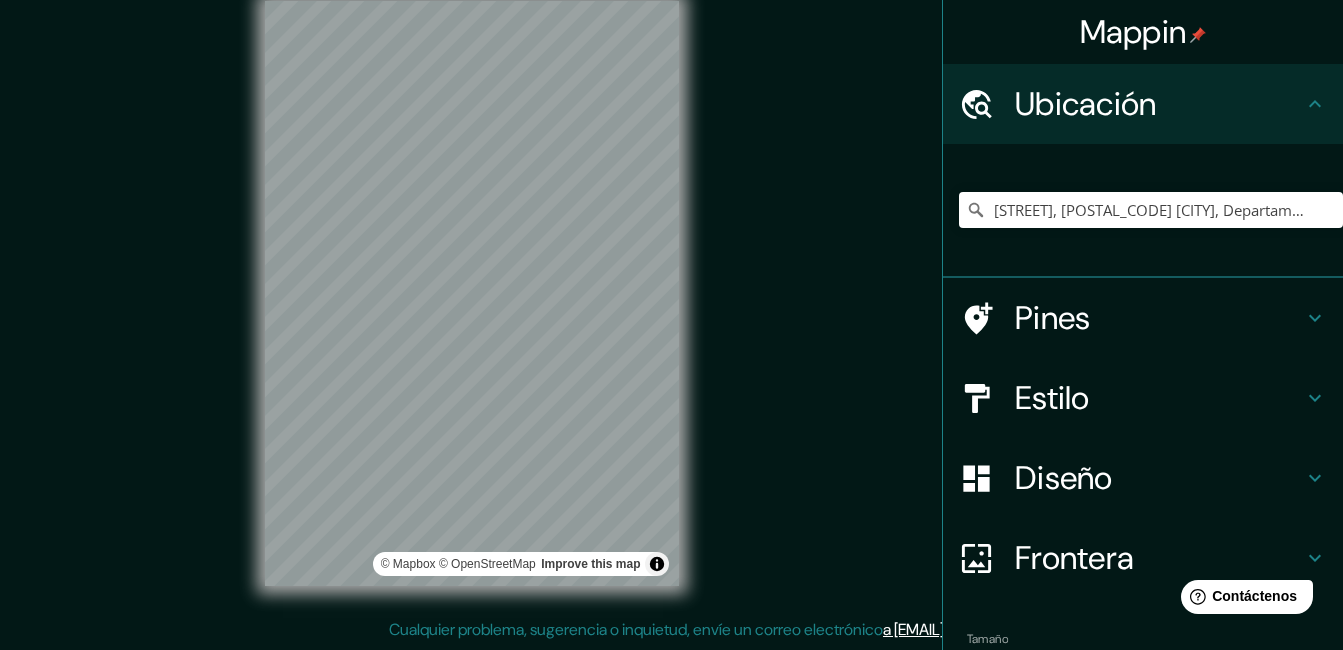 click on "Frontera" at bounding box center (1159, 558) 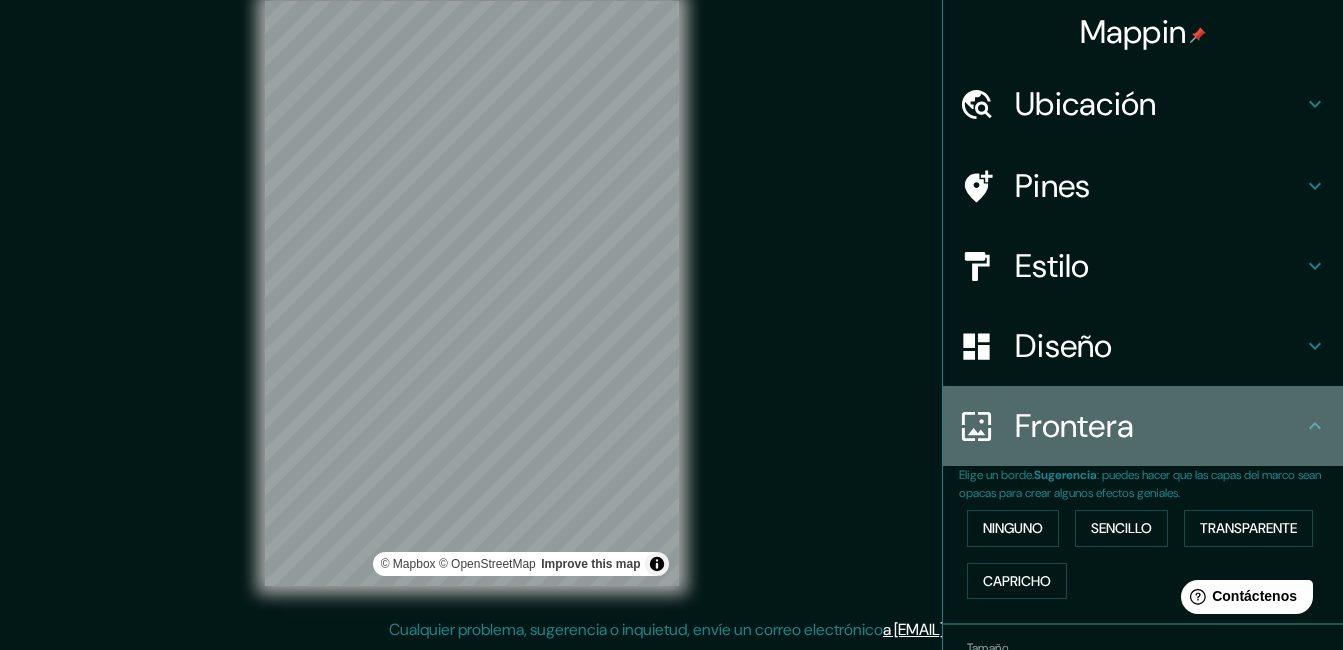 click on "Frontera" at bounding box center [1159, 426] 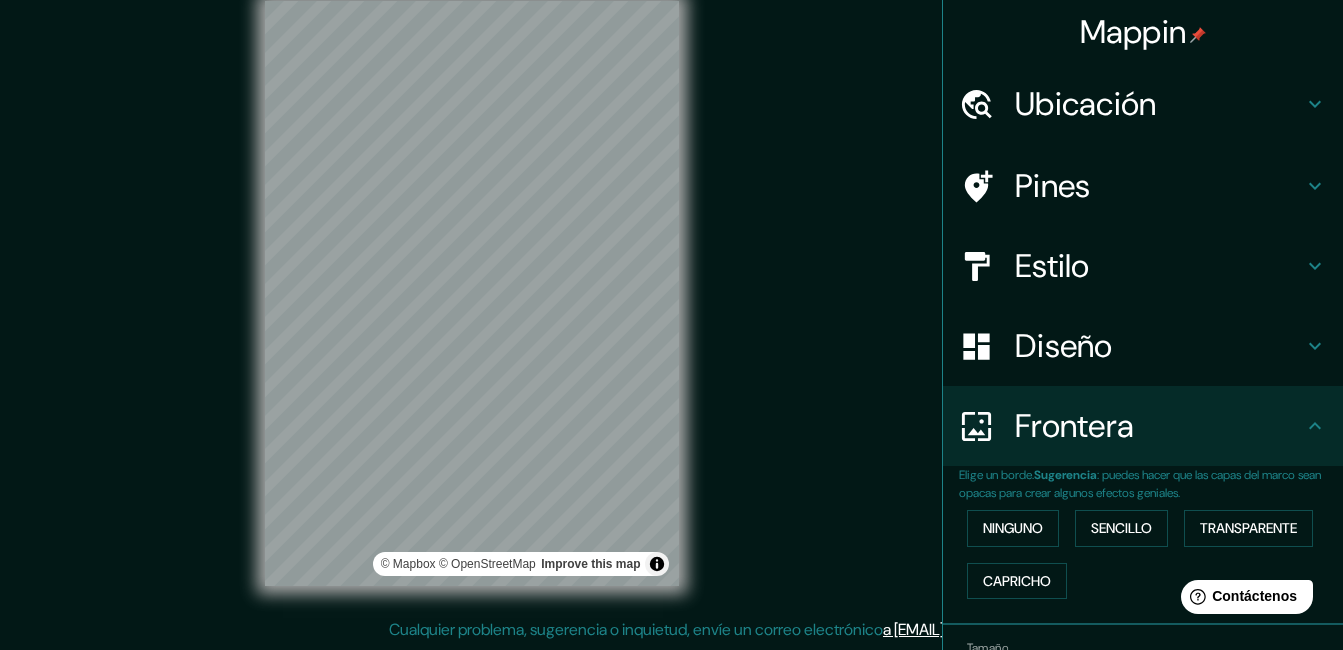 click on "Mappin Ubicación [STREET], [POSTAL_CODE] [CITY], Departamento de [DEPARTMENT], Uruguay [STREET]  [POSTAL_CODE] [CITY], Departamento de [DEPARTMENT], Uruguay Lugar Pago [STREET]  [POSTAL_CODE] [CITY], provincia de [PROVINCE], España Pines Estilo Diseño Frontera Elige un borde.  Sugerencia : puedes hacer que las capas del marco sean opacas para crear algunos efectos geniales. Ninguno Sencillo Transparente Capricho Tamaño A4 single Crear el mapa © Mapbox   © OpenStreetMap   Improve this map Cualquier problema, sugerencia o inquietud, envíe un correo electrónico  a [EMAIL] . . ." at bounding box center [671, 309] 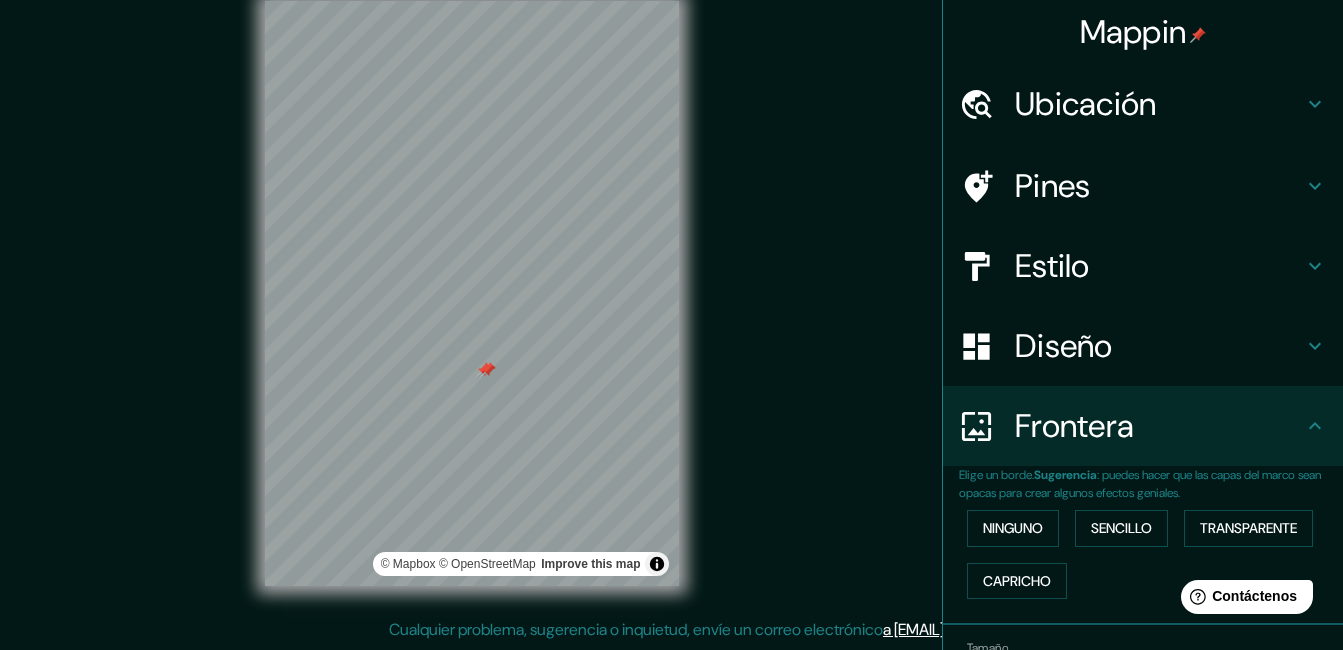 click at bounding box center (488, 370) 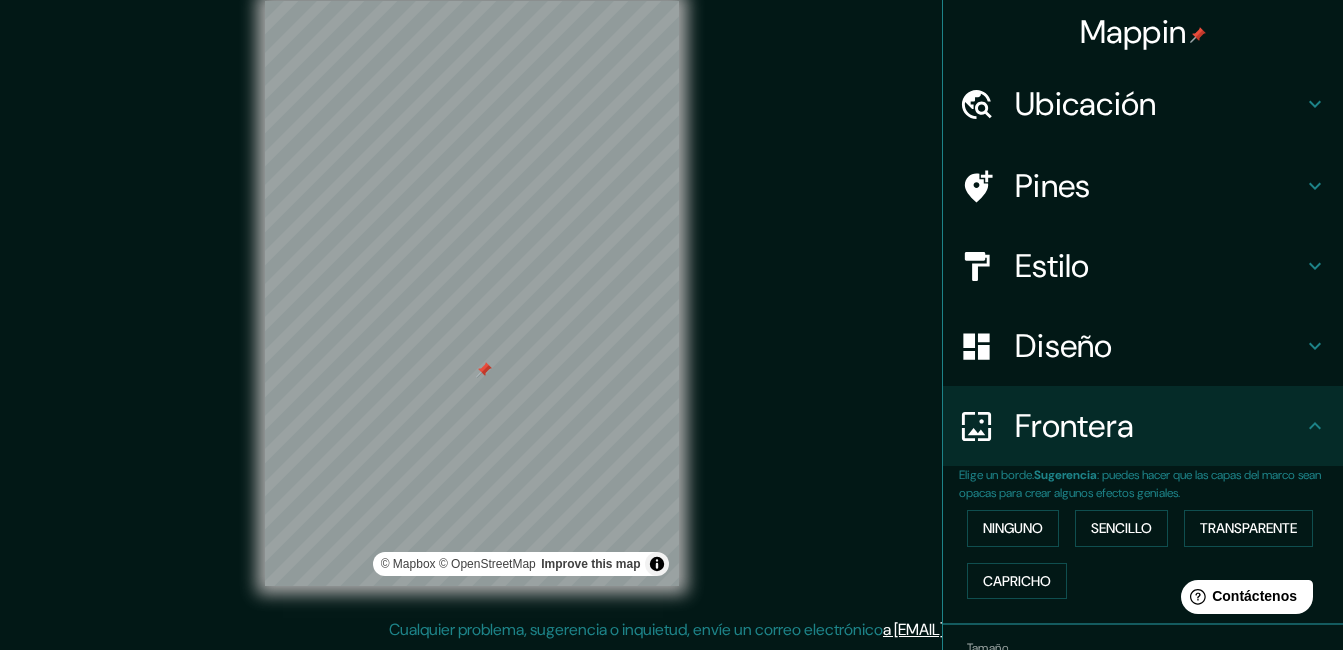 click at bounding box center (484, 370) 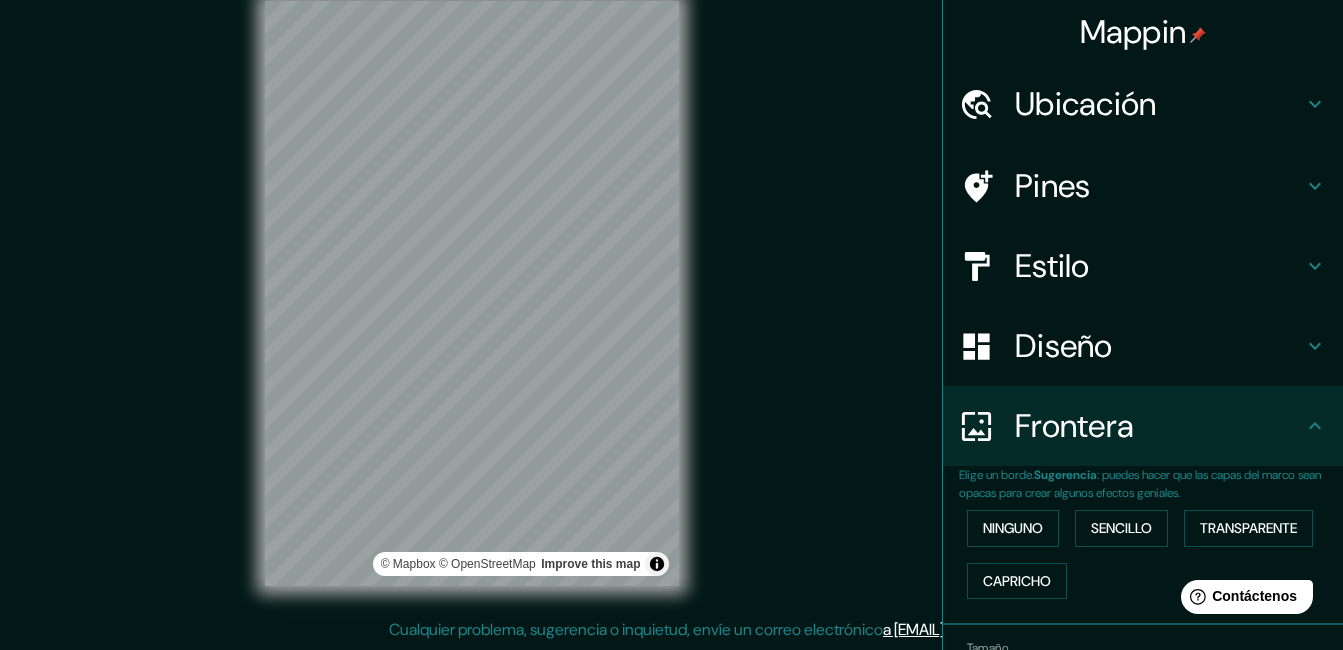 scroll, scrollTop: 0, scrollLeft: 0, axis: both 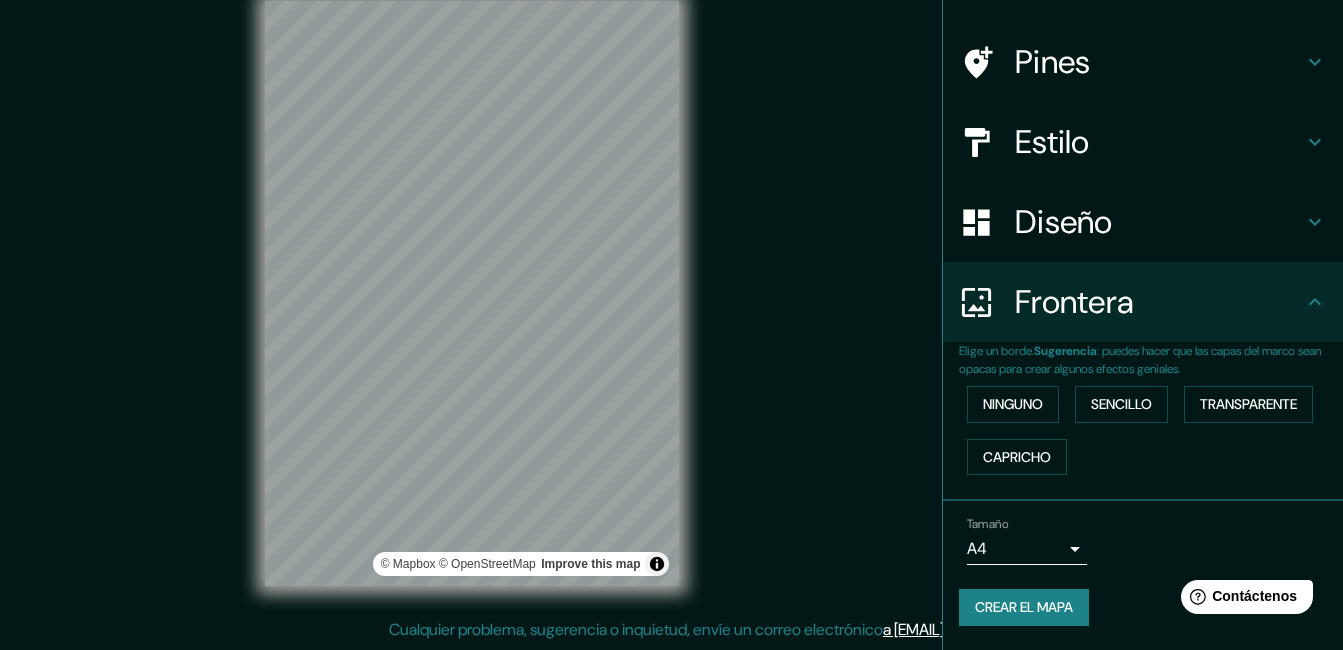 click on "Crear el mapa" at bounding box center (1024, 607) 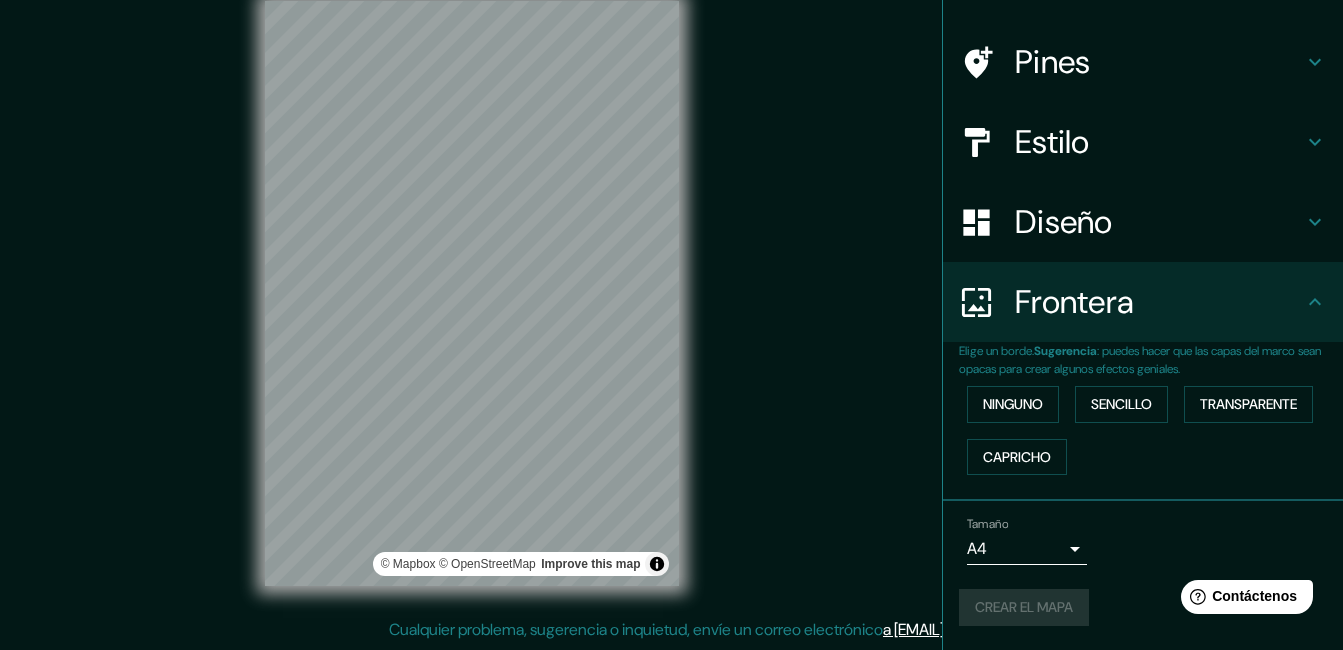 click on "Mappin Ubicación [STREET], [POSTAL_CODE] [CITY], Departamento de [DEPARTMENT], Uruguay [STREET]  [POSTAL_CODE] [CITY], Departamento de [DEPARTMENT], Uruguay Lugar Pago [STREET]  [POSTAL_CODE] [CITY], provincia de [PROVINCE], España Pines Estilo Diseño Frontera Elige un borde.  Sugerencia : puedes hacer que las capas del marco sean opacas para crear algunos efectos geniales. Ninguno Sencillo Transparente Capricho Tamaño A4 single Crear el mapa © Mapbox   © OpenStreetMap   Improve this map Cualquier problema, sugerencia o inquietud, envíe un correo electrónico  a [EMAIL] . . ." at bounding box center (671, 294) 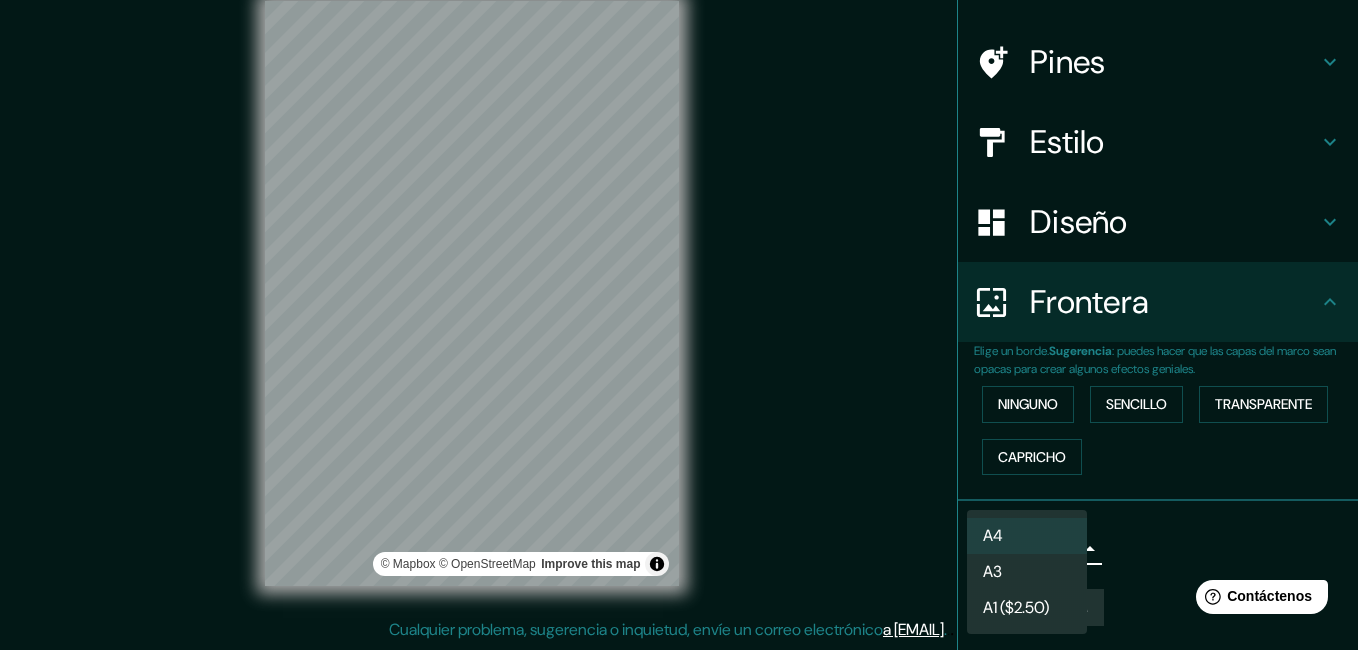 click on "A3" at bounding box center (1027, 572) 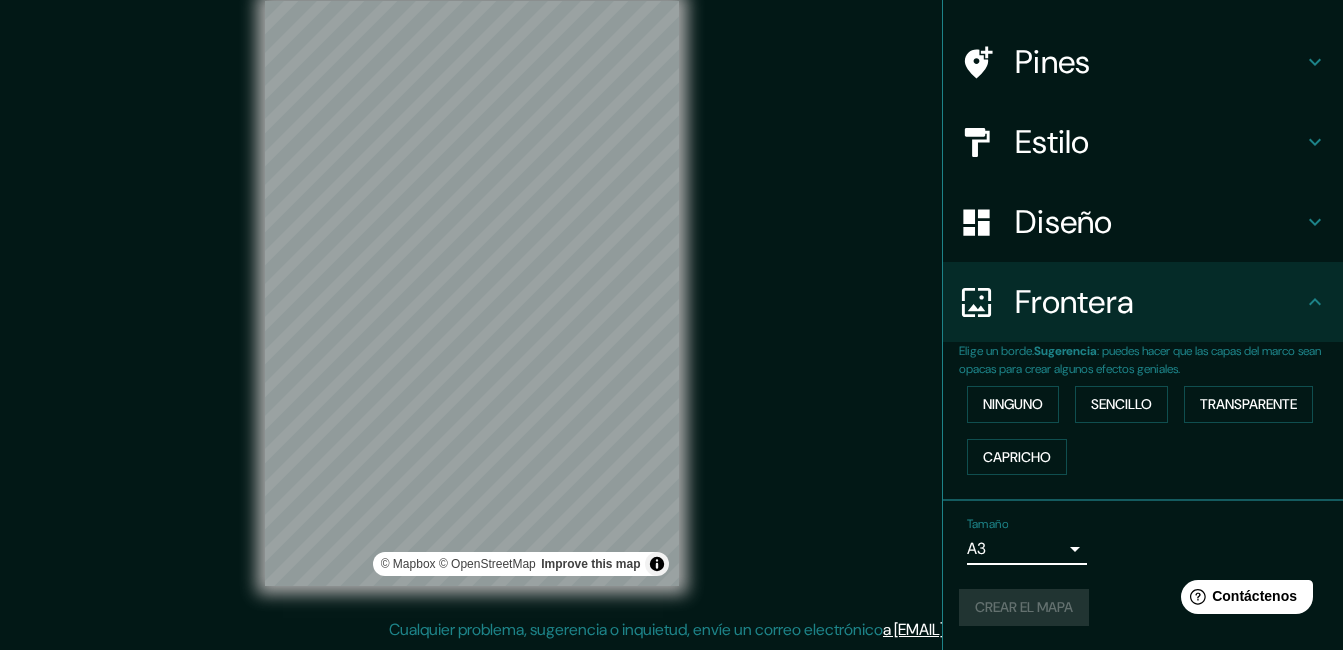 click on "Mappin Ubicación [STREET], [POSTAL_CODE] [CITY], Departamento de [DEPARTMENT], Uruguay [STREET]  [POSTAL_CODE] [CITY], Departamento de [DEPARTMENT], Uruguay Lugar Pago [STREET]  [POSTAL_CODE] [CITY], provincia de [PROVINCE], España Pines Estilo Diseño Frontera Elige un borde.  Sugerencia : puedes hacer que las capas del marco sean opacas para crear algunos efectos geniales. Ninguno Sencillo Transparente Capricho Tamaño A3 a4 Crear el mapa © Mapbox   © OpenStreetMap   Improve this map Cualquier problema, sugerencia o inquietud, envíe un correo electrónico  a [EMAIL] . . ." at bounding box center (671, 294) 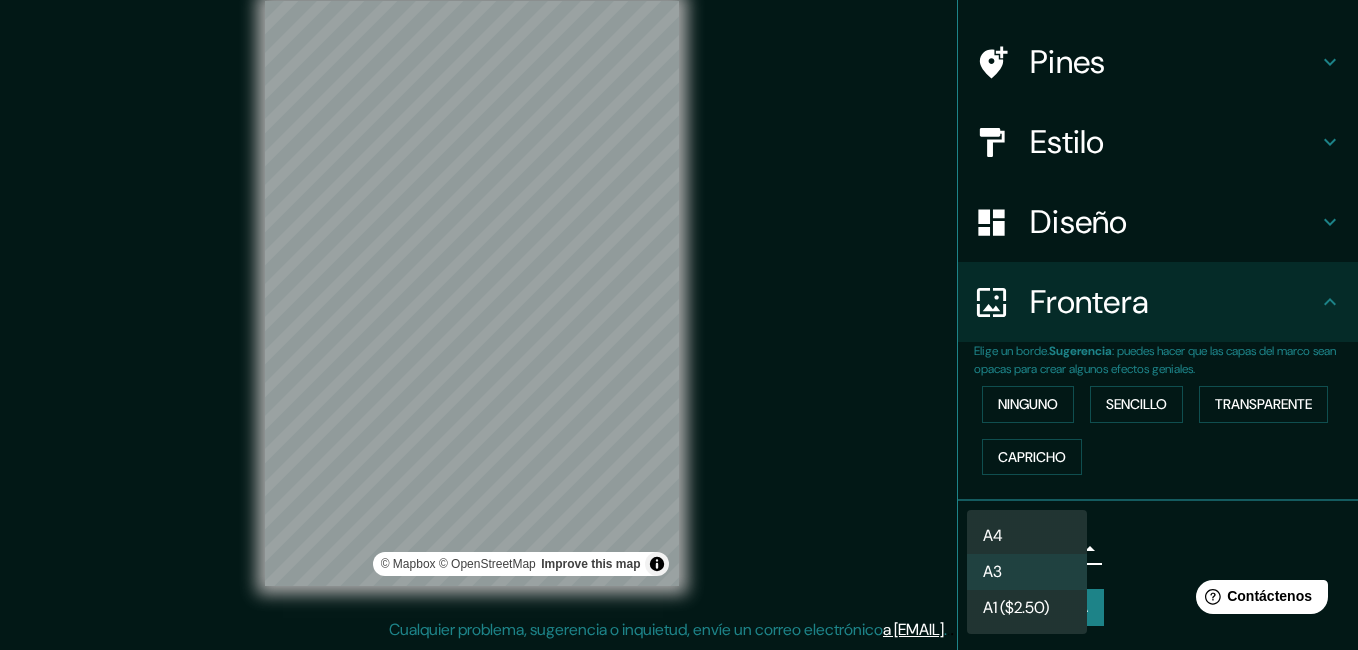 click on "A3" at bounding box center [1027, 572] 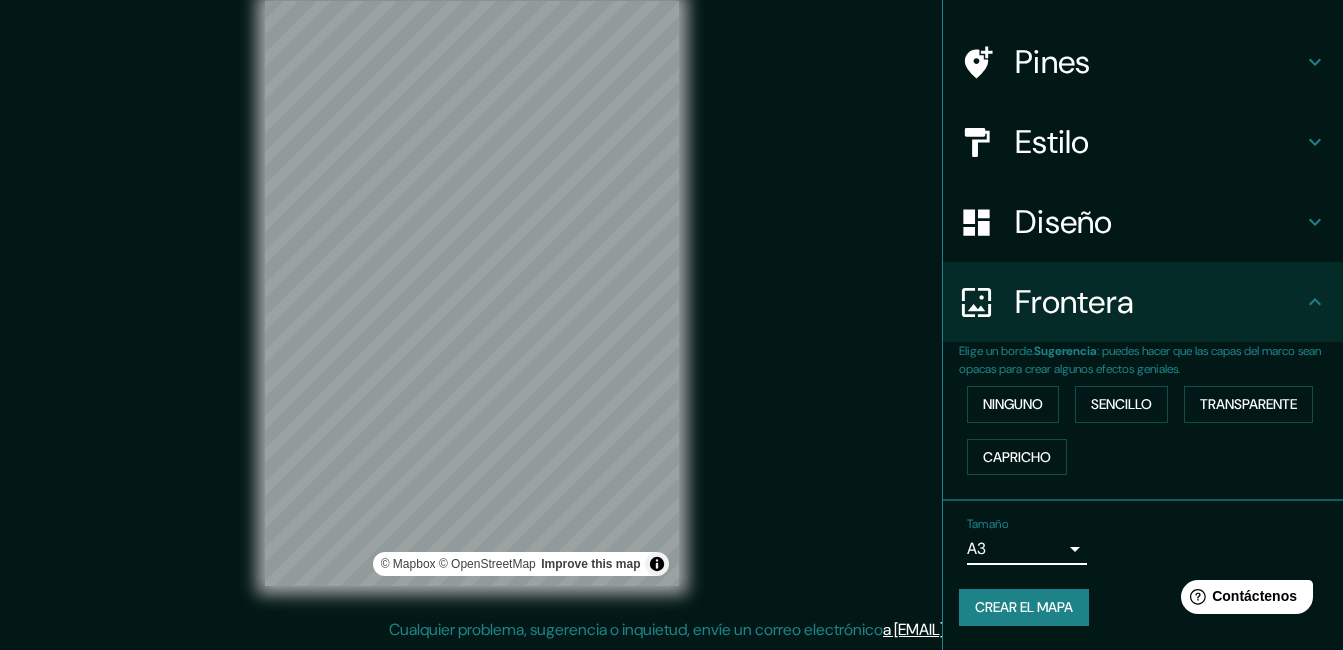 click on "Crear el mapa" at bounding box center (1024, 607) 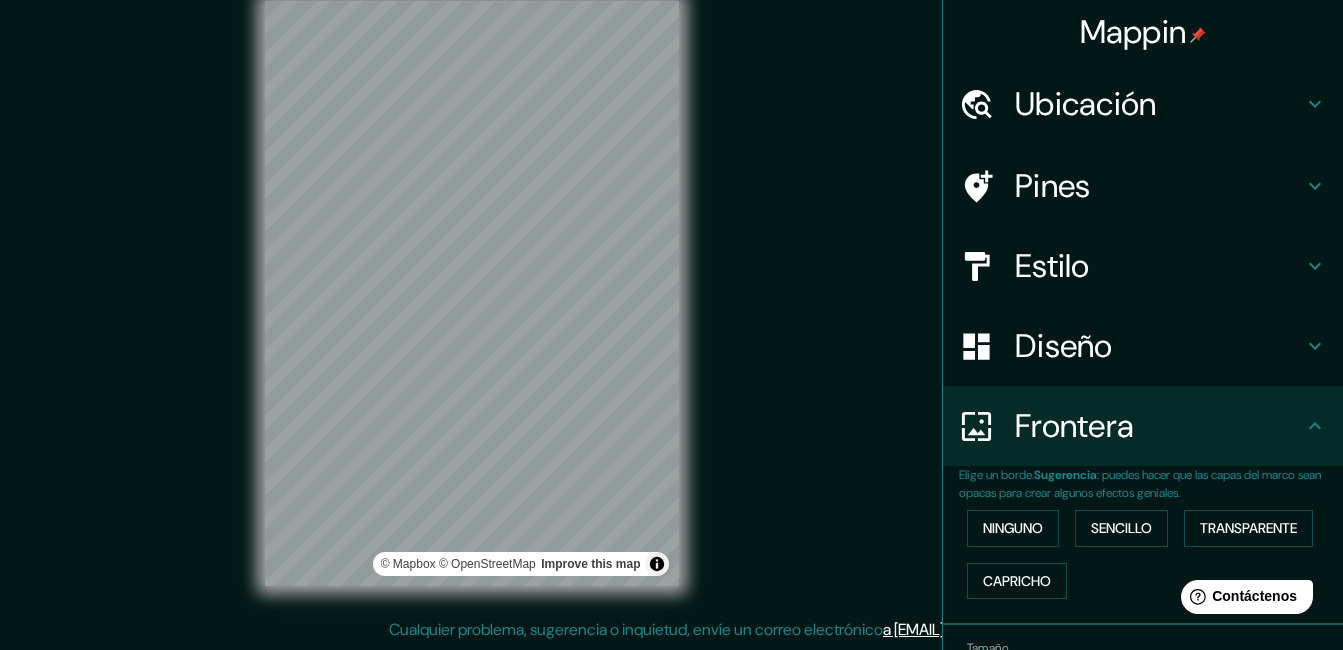 scroll, scrollTop: 124, scrollLeft: 0, axis: vertical 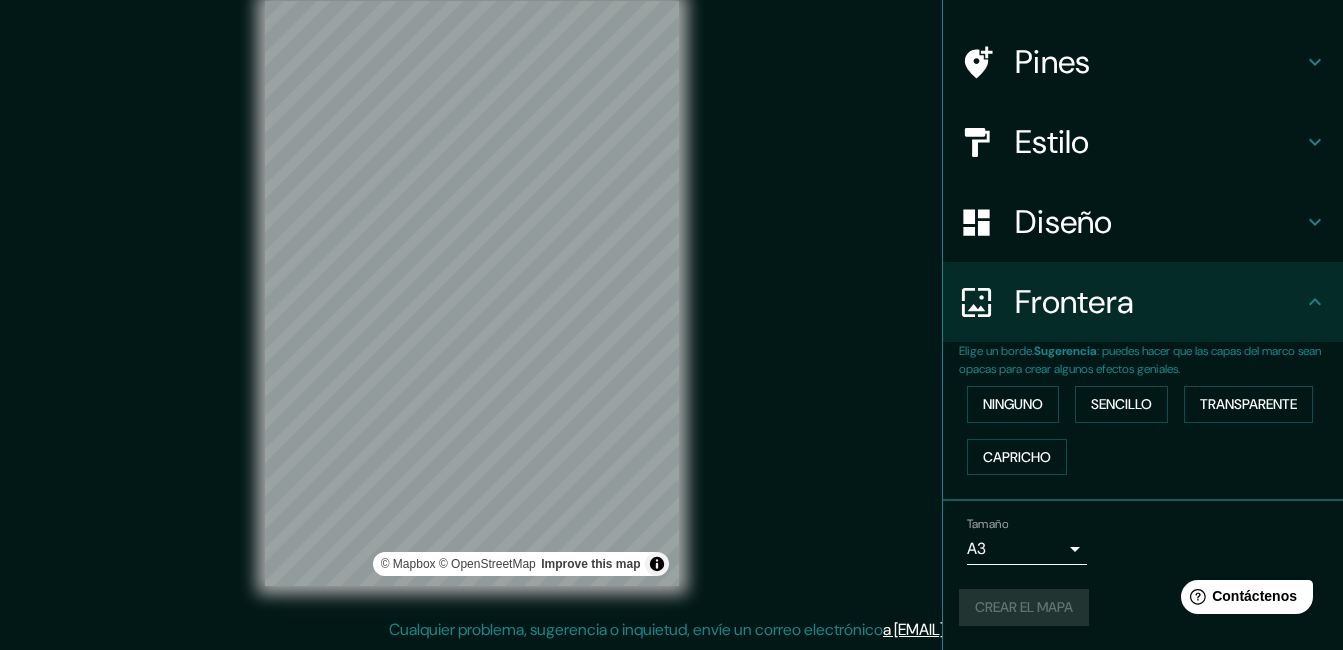 click on "Diseño" at bounding box center (1159, 222) 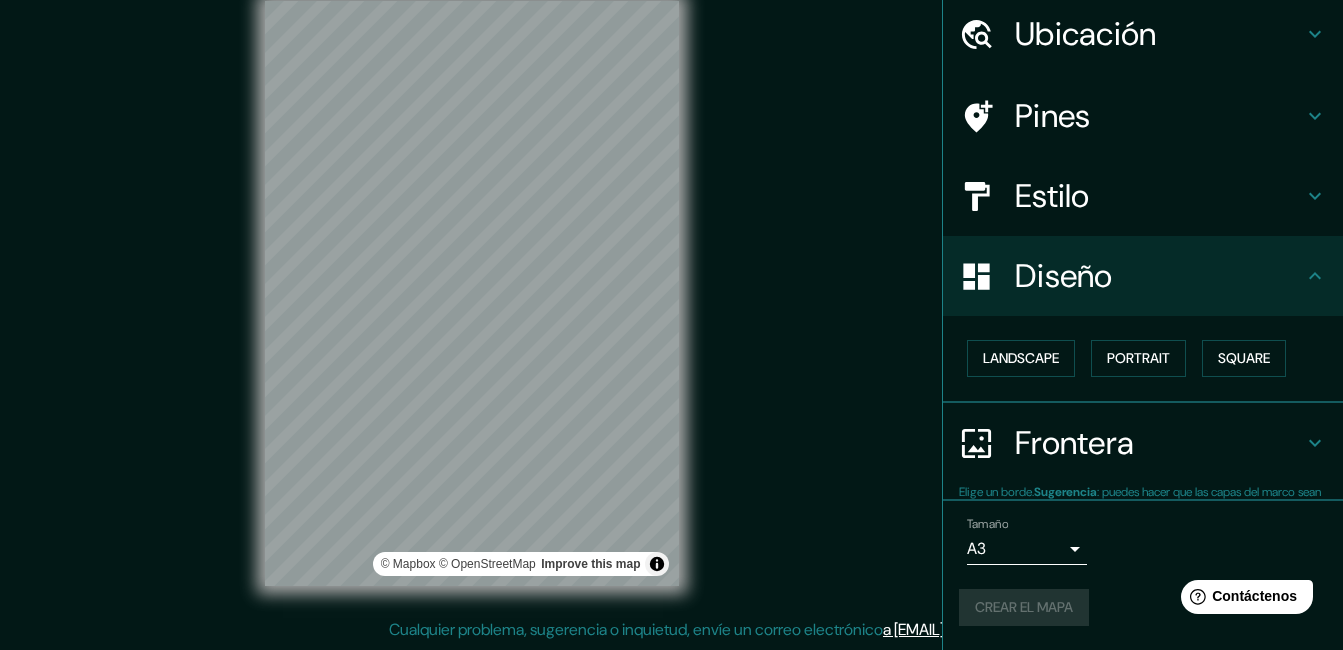 scroll, scrollTop: 69, scrollLeft: 0, axis: vertical 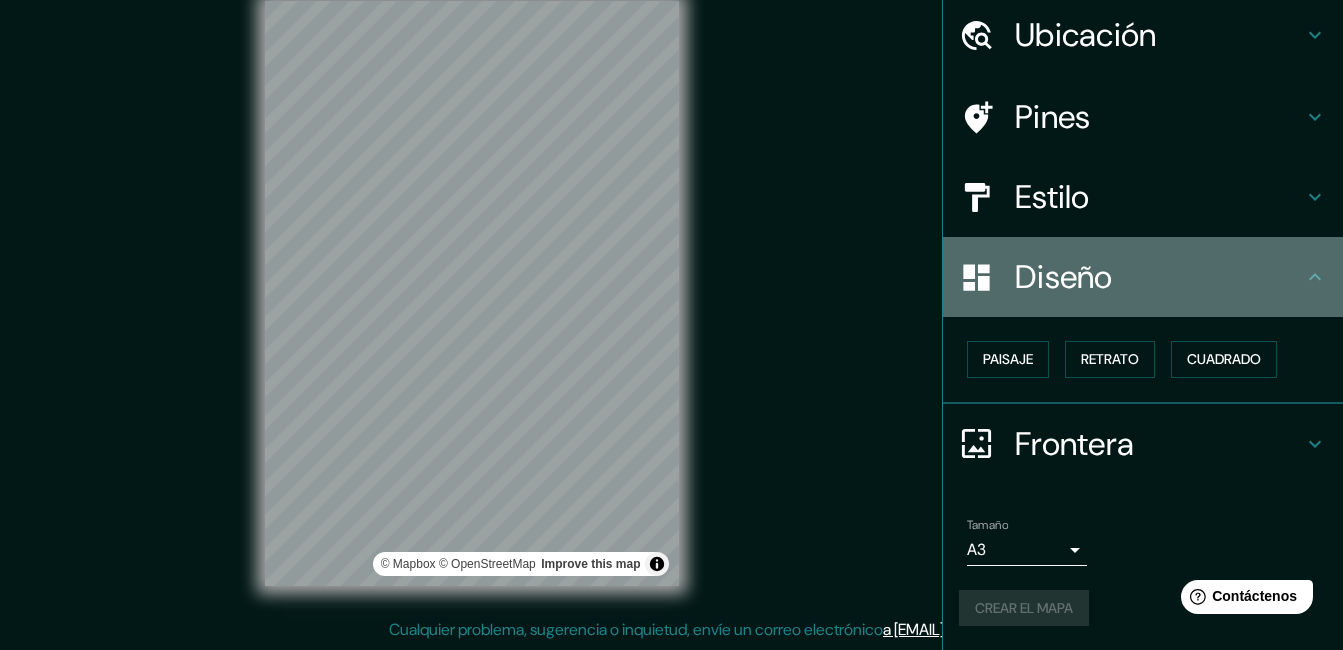 click on "Diseño" at bounding box center (1159, 277) 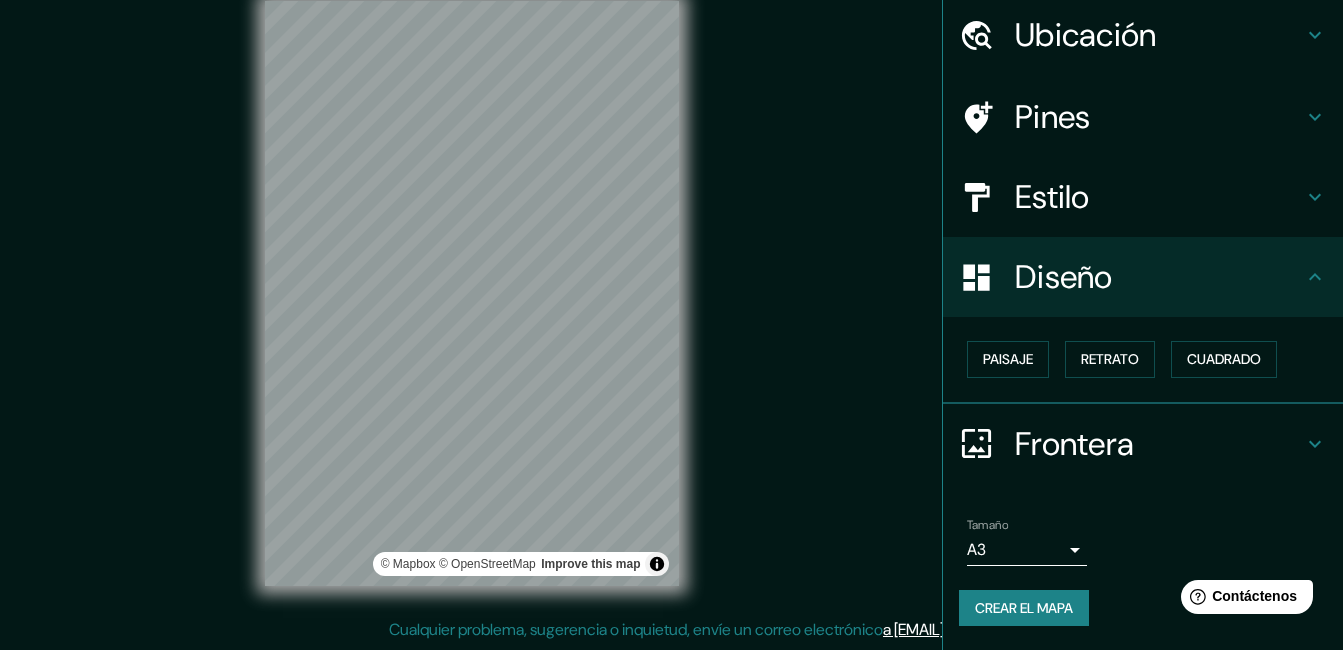 click on "Estilo" at bounding box center (1159, 197) 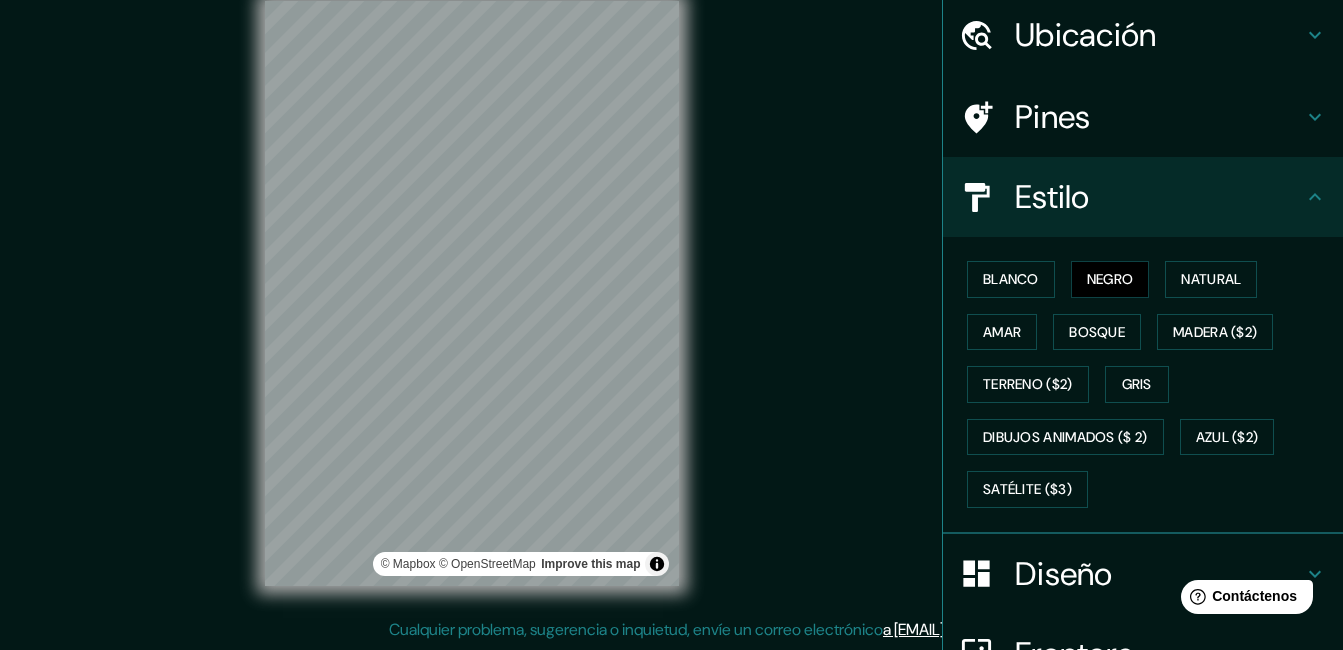 click on "Estilo" at bounding box center (1159, 197) 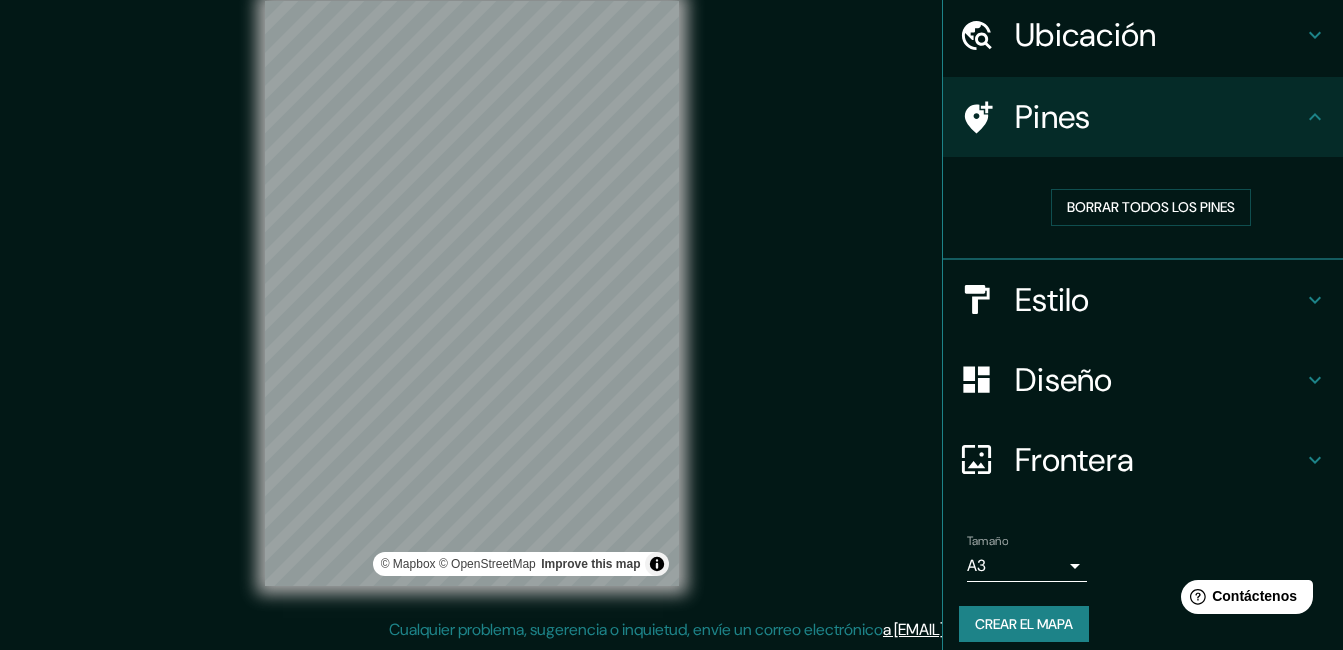 scroll, scrollTop: 85, scrollLeft: 0, axis: vertical 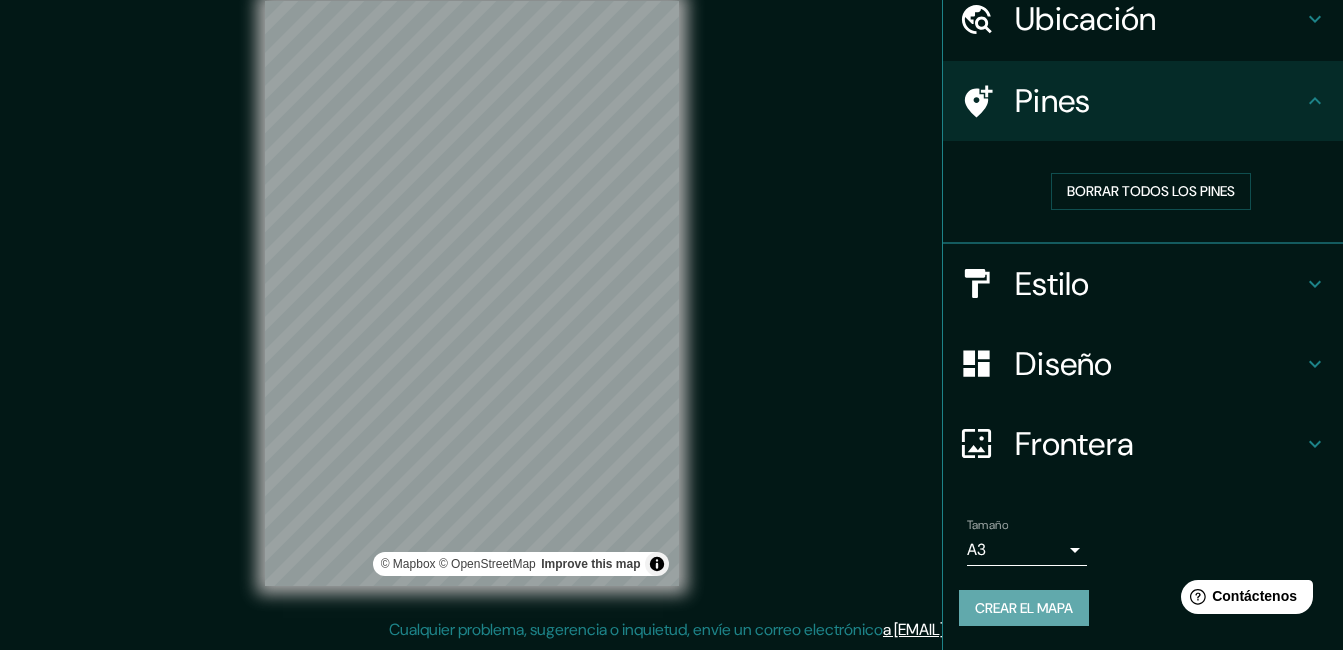 click on "Crear el mapa" at bounding box center (1024, 608) 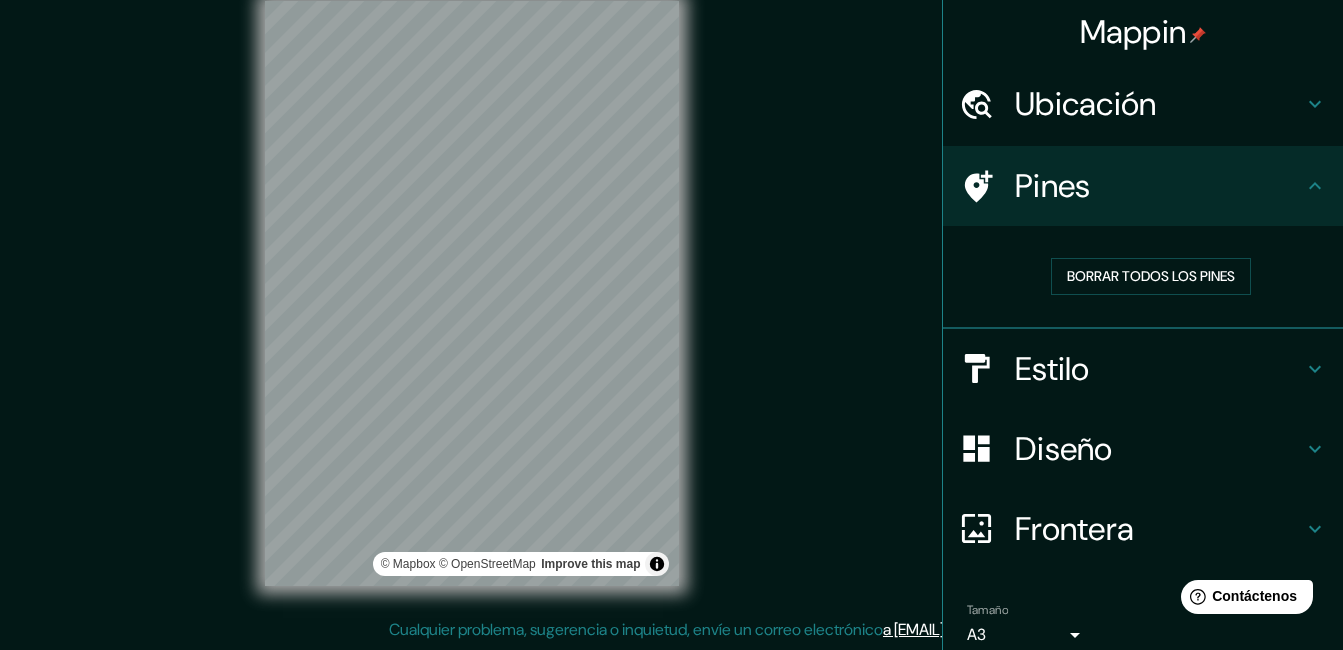scroll, scrollTop: 85, scrollLeft: 0, axis: vertical 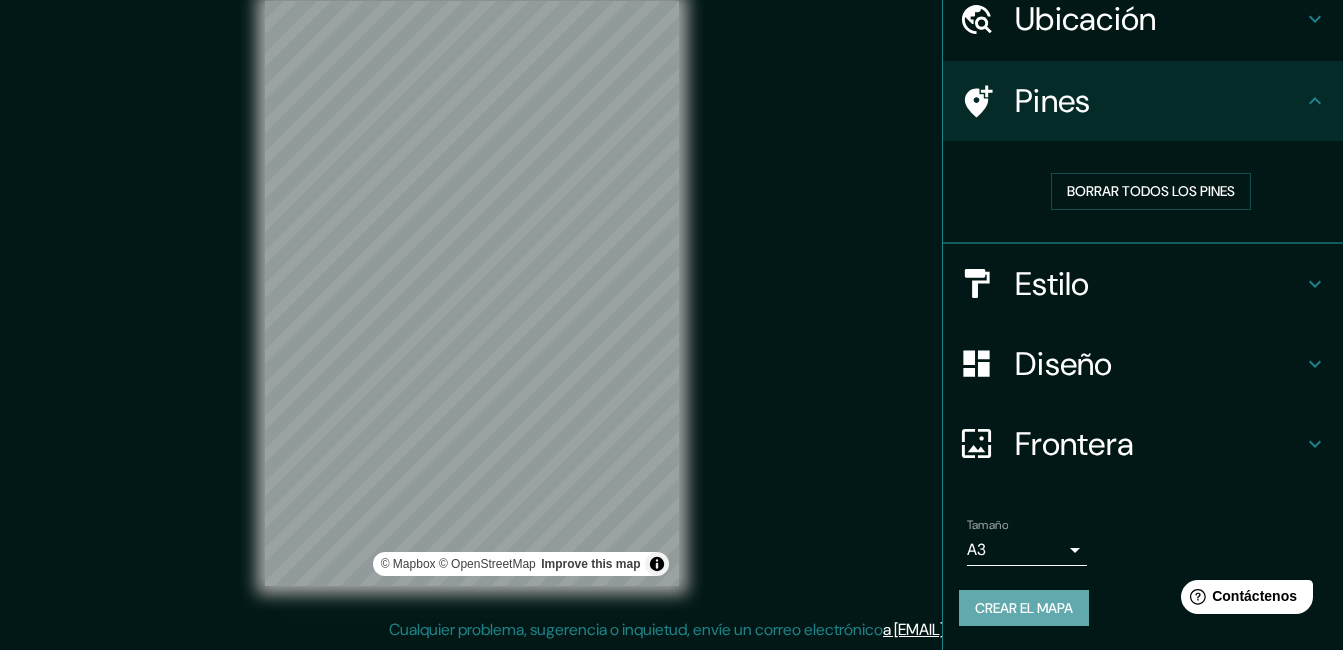 click on "Crear el mapa" at bounding box center [1024, 608] 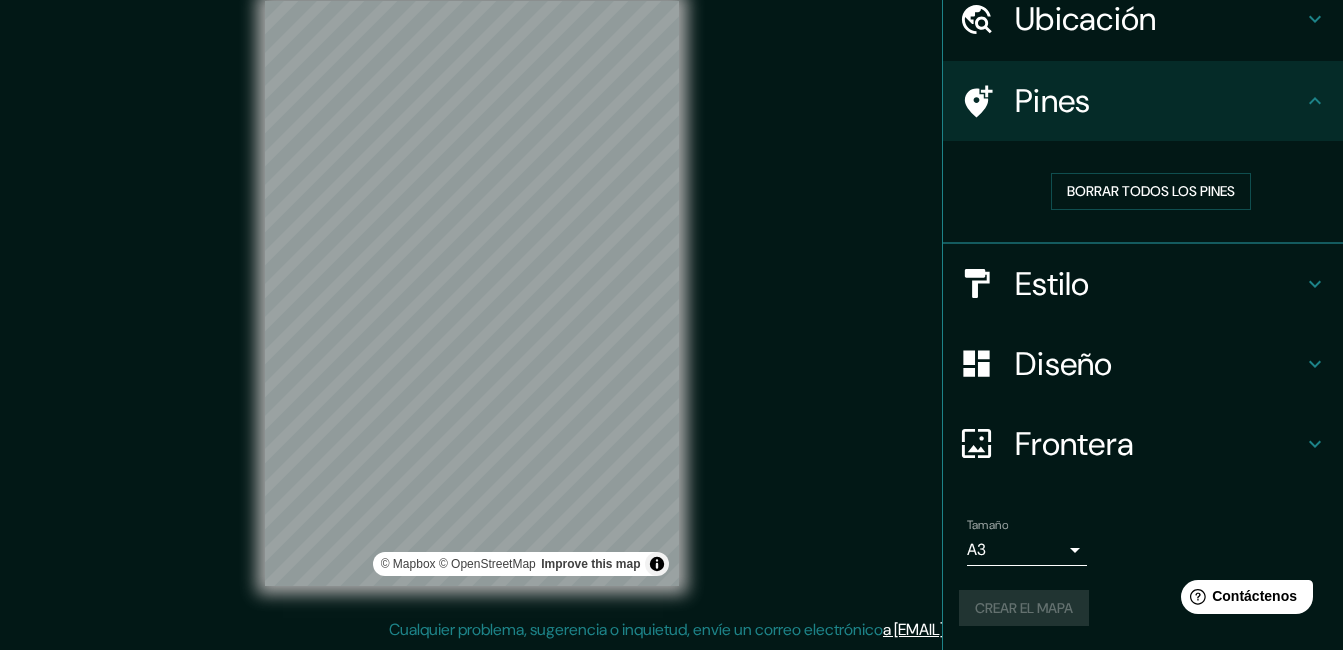 click on "Mappin Ubicación [STREET], [POSTAL_CODE] [CITY], Departamento de [DEPARTMENT], Uruguay [STREET]  [POSTAL_CODE] [CITY], Departamento de [DEPARTMENT], Uruguay Lugar Pago [STREET]  [POSTAL_CODE] [CITY], provincia de [PROVINCE], España Pines Borrar todos los pines Estilo Diseño Frontera Elige un borde.  Sugerencia : puedes hacer que las capas del marco sean opacas para crear algunos efectos geniales. Ninguno Sencillo Transparente Capricho Tamaño A3 a4 Crear el mapa © Mapbox   © OpenStreetMap   Improve this map Cualquier problema, sugerencia o inquietud, envíe un correo electrónico  a [EMAIL] . . ." at bounding box center [671, 309] 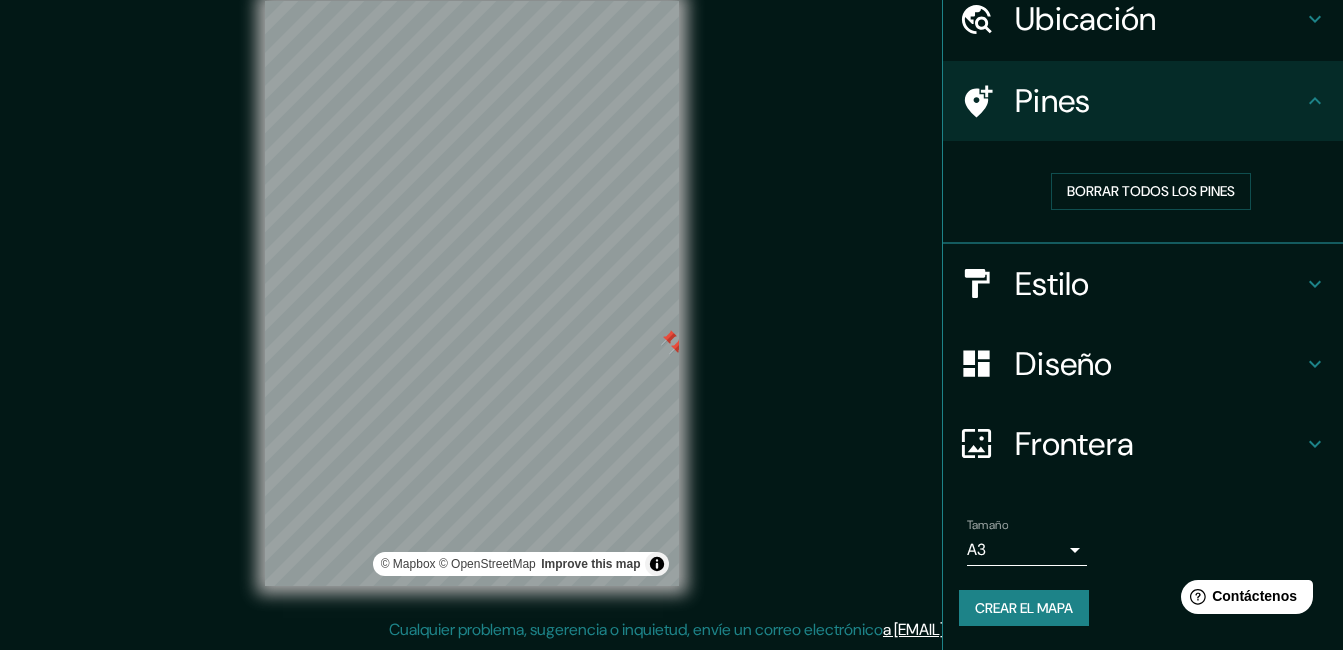 click at bounding box center [677, 347] 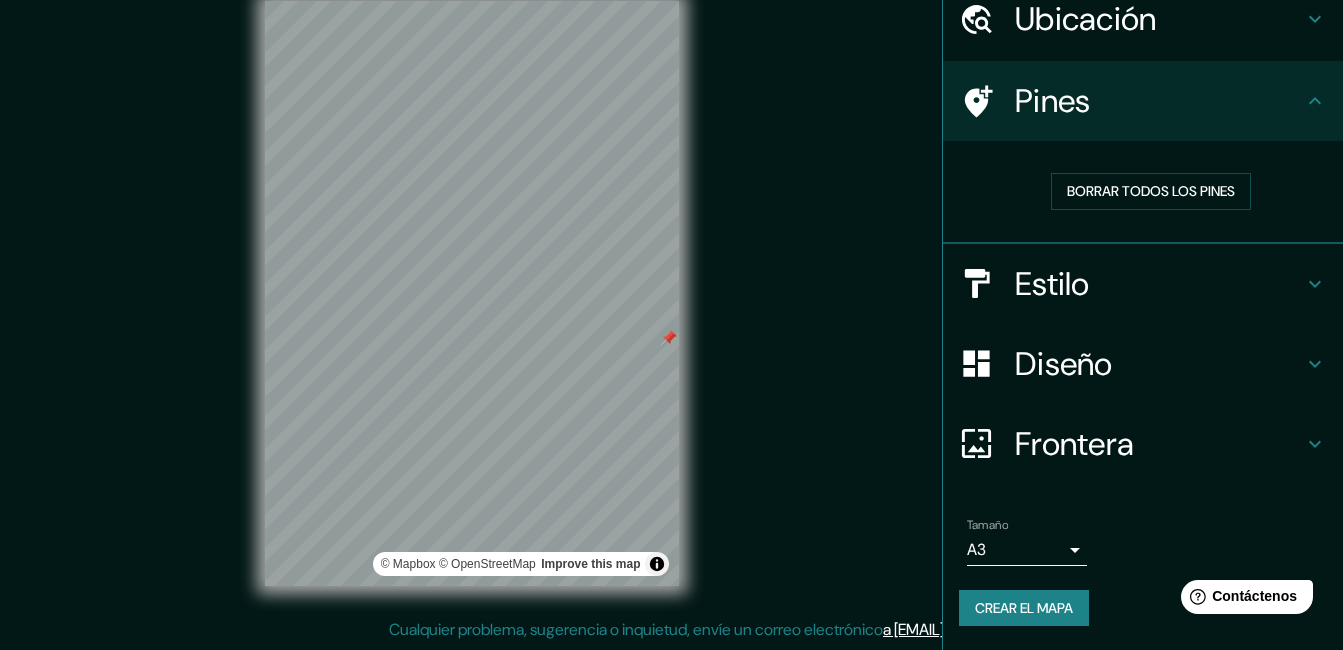 click at bounding box center [669, 338] 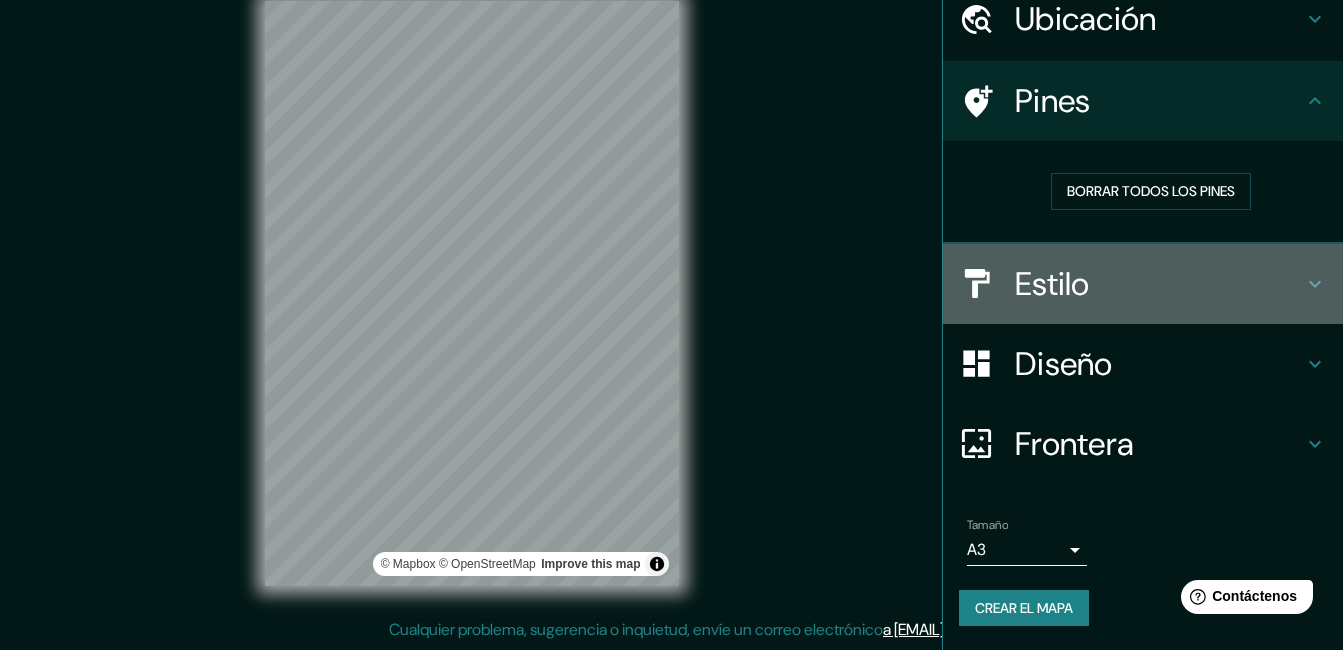 click on "Estilo" at bounding box center [1159, 284] 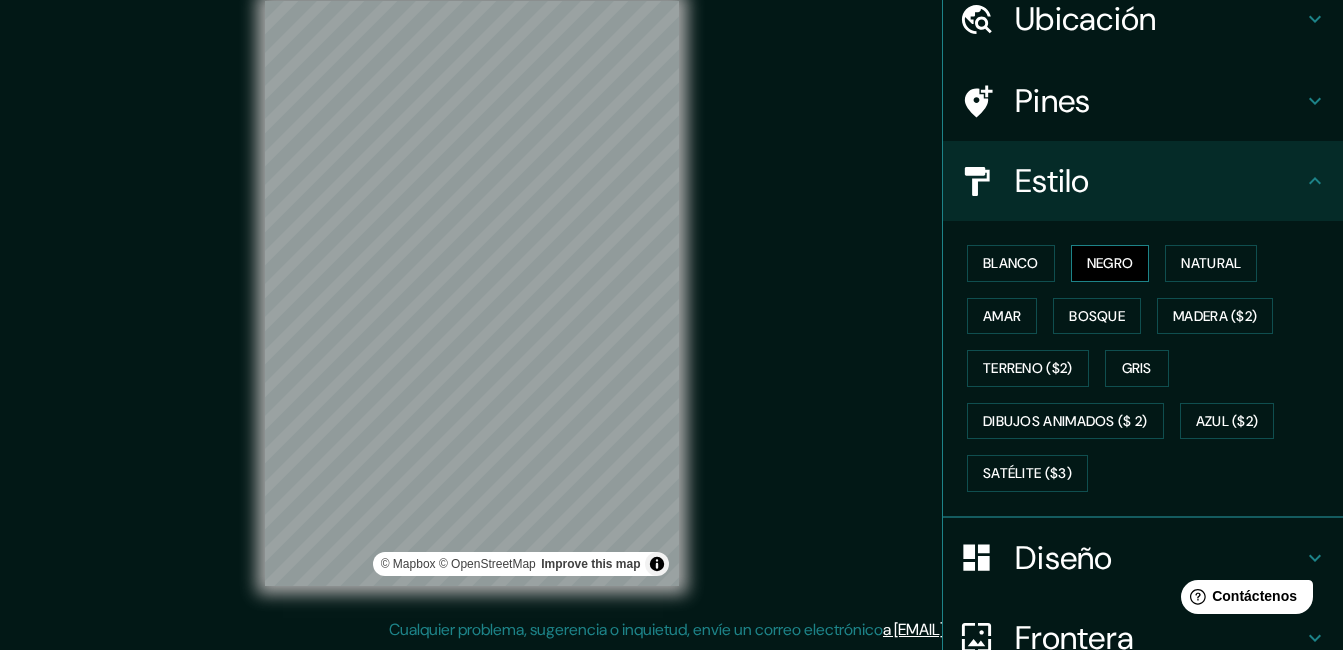 click on "Negro" at bounding box center (1110, 263) 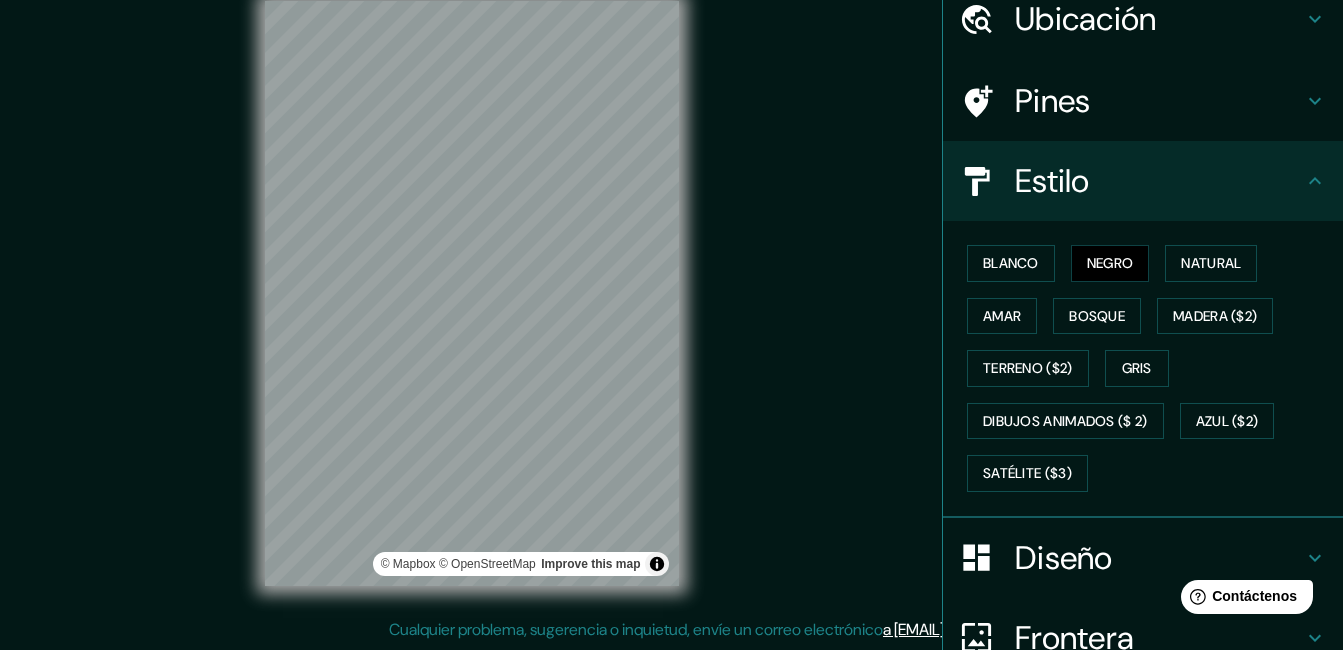 click on "Estilo" at bounding box center (1159, 181) 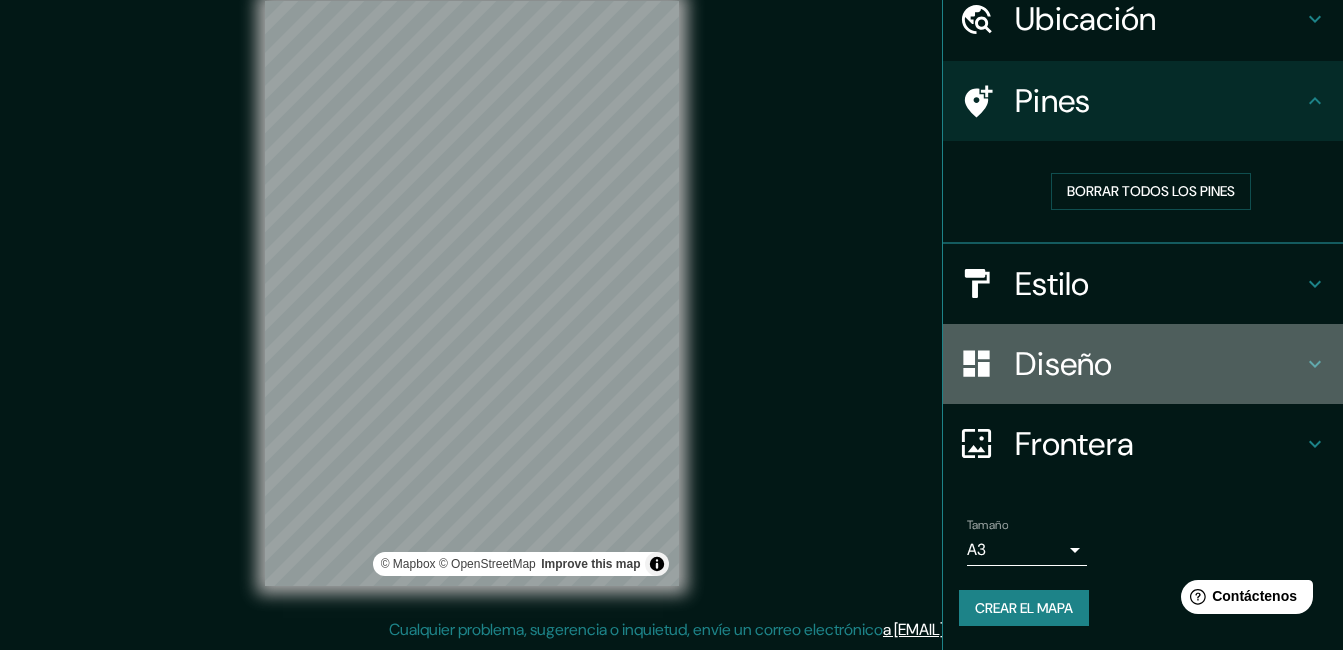 click on "Diseño" at bounding box center (1159, 364) 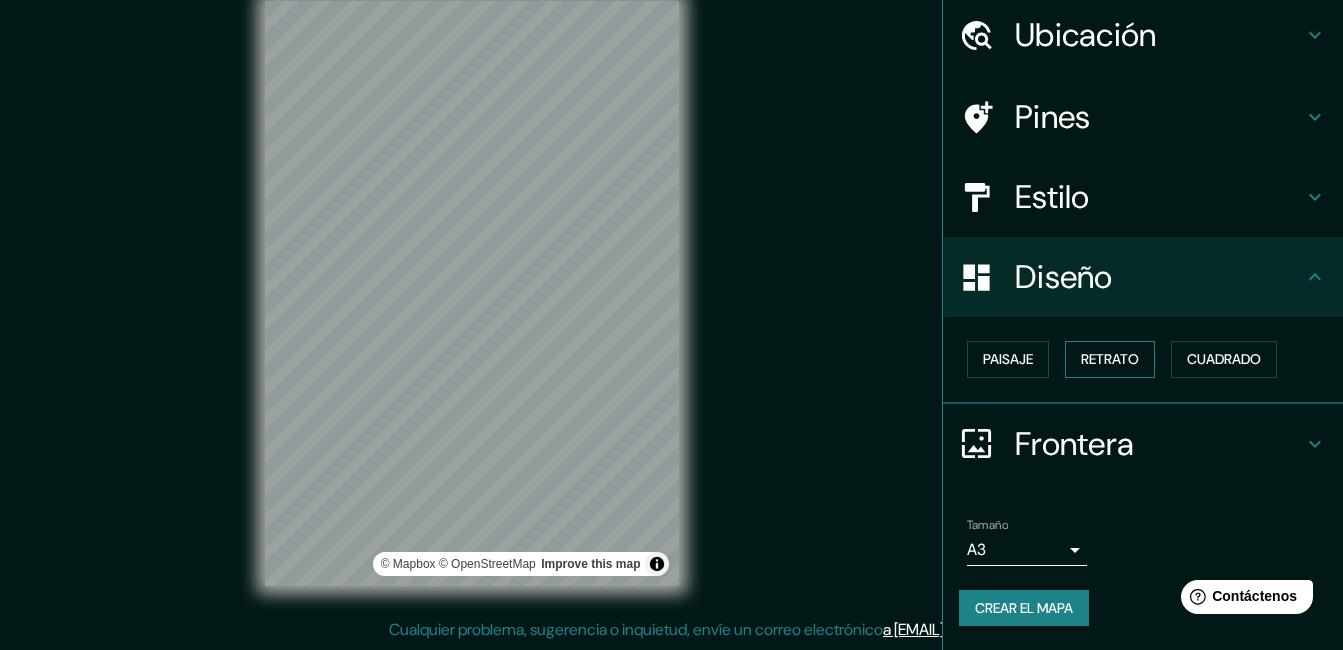 scroll, scrollTop: 69, scrollLeft: 0, axis: vertical 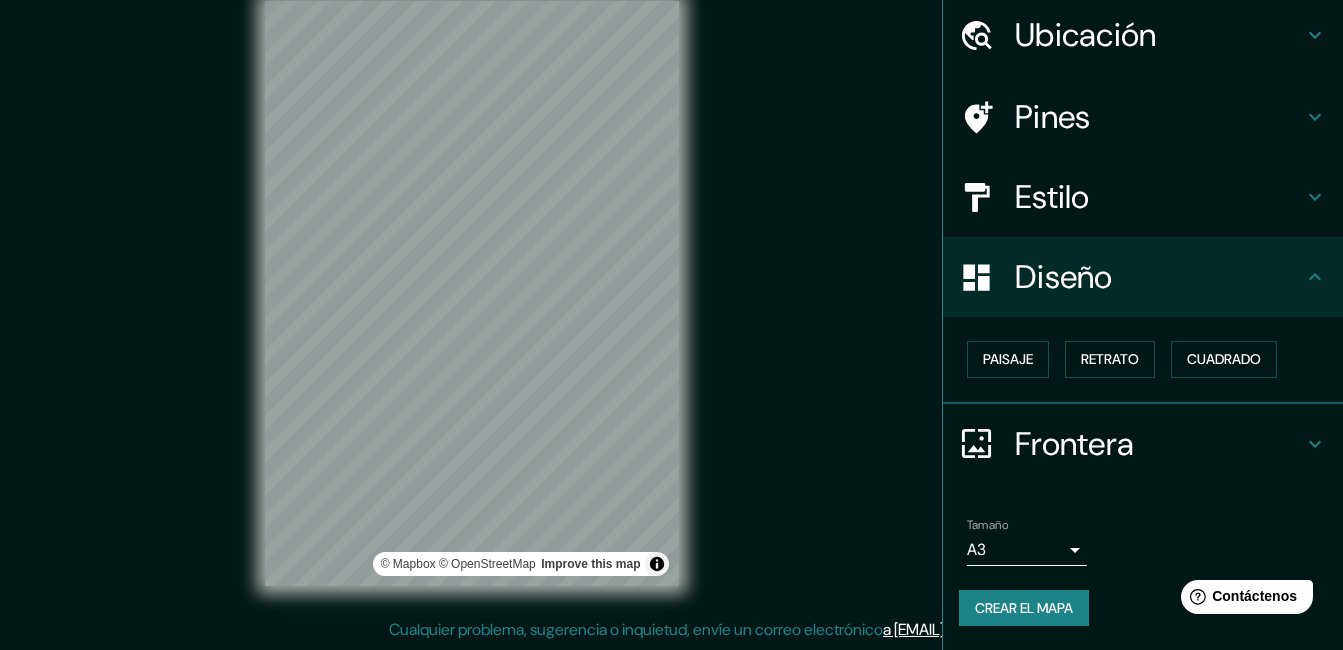 click on "Diseño" at bounding box center [1159, 277] 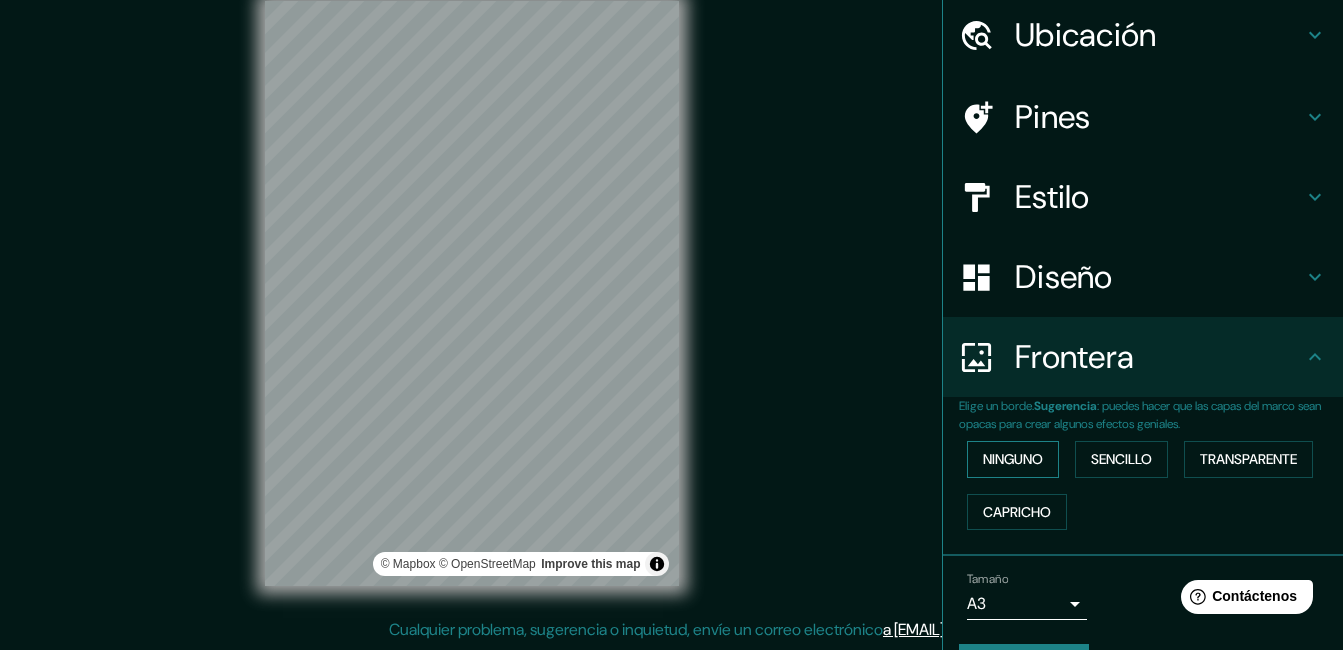 click on "Ninguno" at bounding box center (1013, 459) 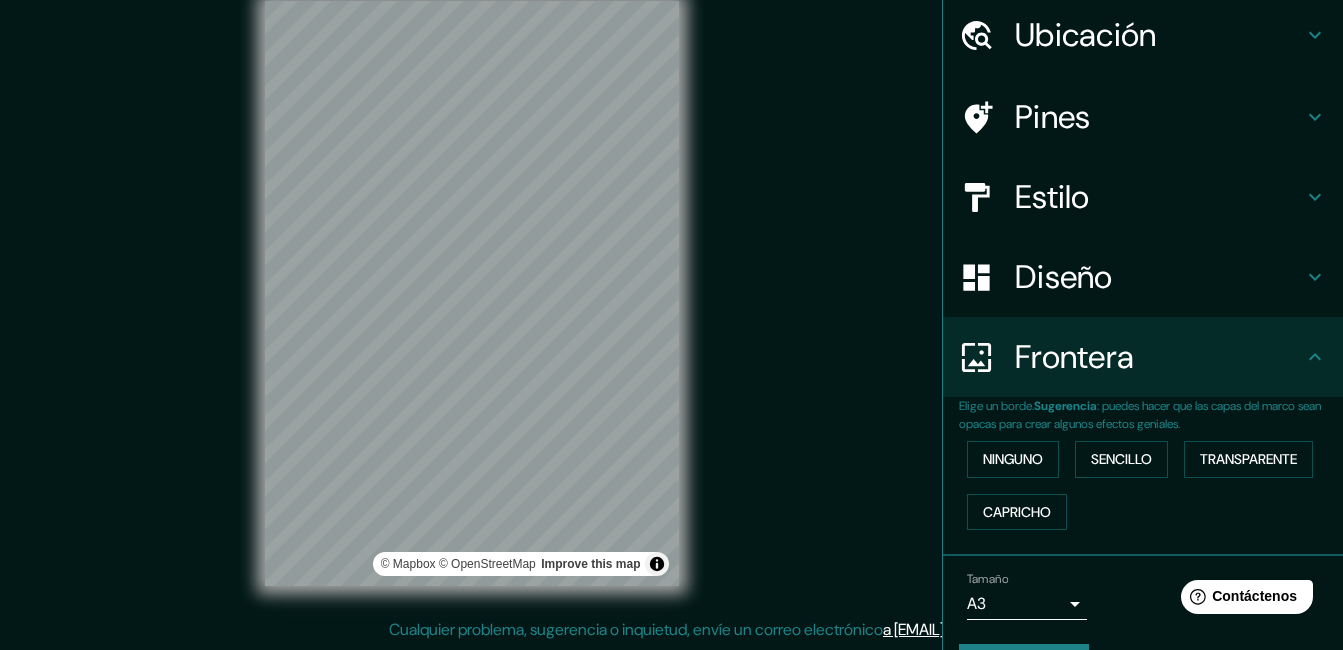 click on "Frontera" at bounding box center (1159, 357) 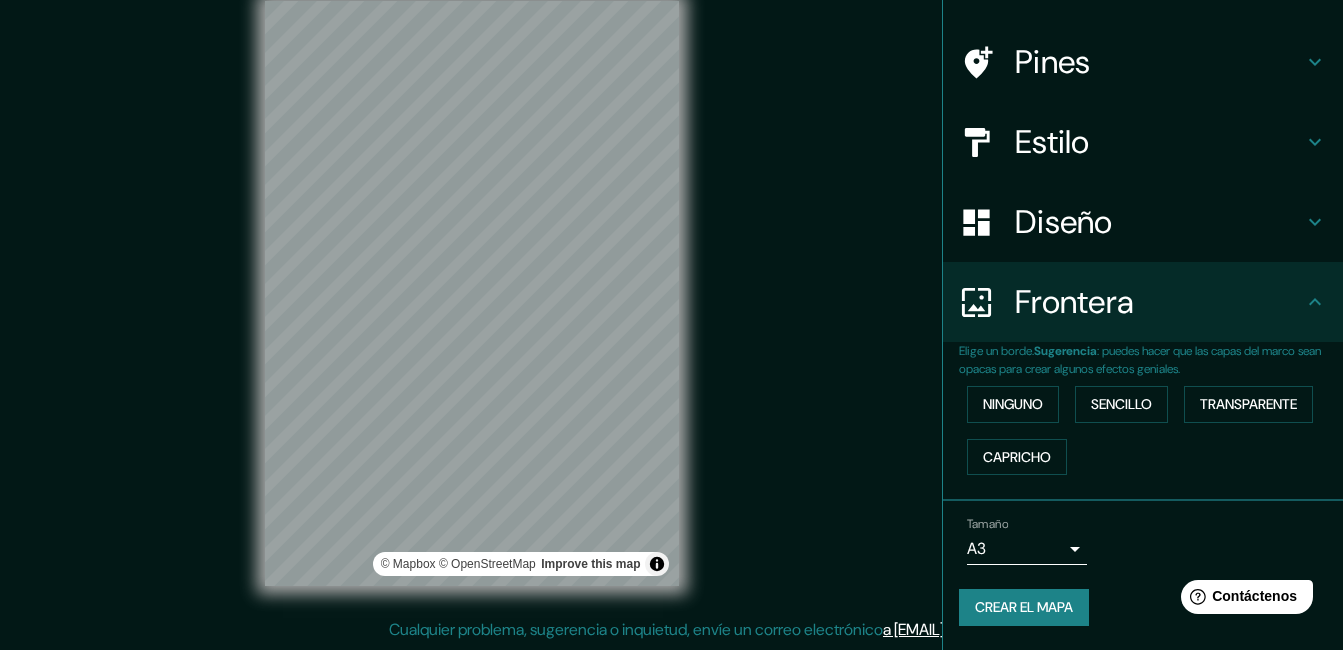 click on "Mappin Ubicación [STREET], [POSTAL_CODE] [CITY], Departamento de [DEPARTMENT], Uruguay [STREET]  [POSTAL_CODE] [CITY], Departamento de [DEPARTMENT], Uruguay Lugar Pago [STREET]  [POSTAL_CODE] [CITY], provincia de [PROVINCE], España Pines Estilo Diseño Frontera Elige un borde.  Sugerencia : puedes hacer que las capas del marco sean opacas para crear algunos efectos geniales. Ninguno Sencillo Transparente Capricho Tamaño A3 a4 Crear el mapa © Mapbox   © OpenStreetMap   Improve this map Cualquier problema, sugerencia o inquietud, envíe un correo electrónico  a [EMAIL] . . ." at bounding box center [671, 294] 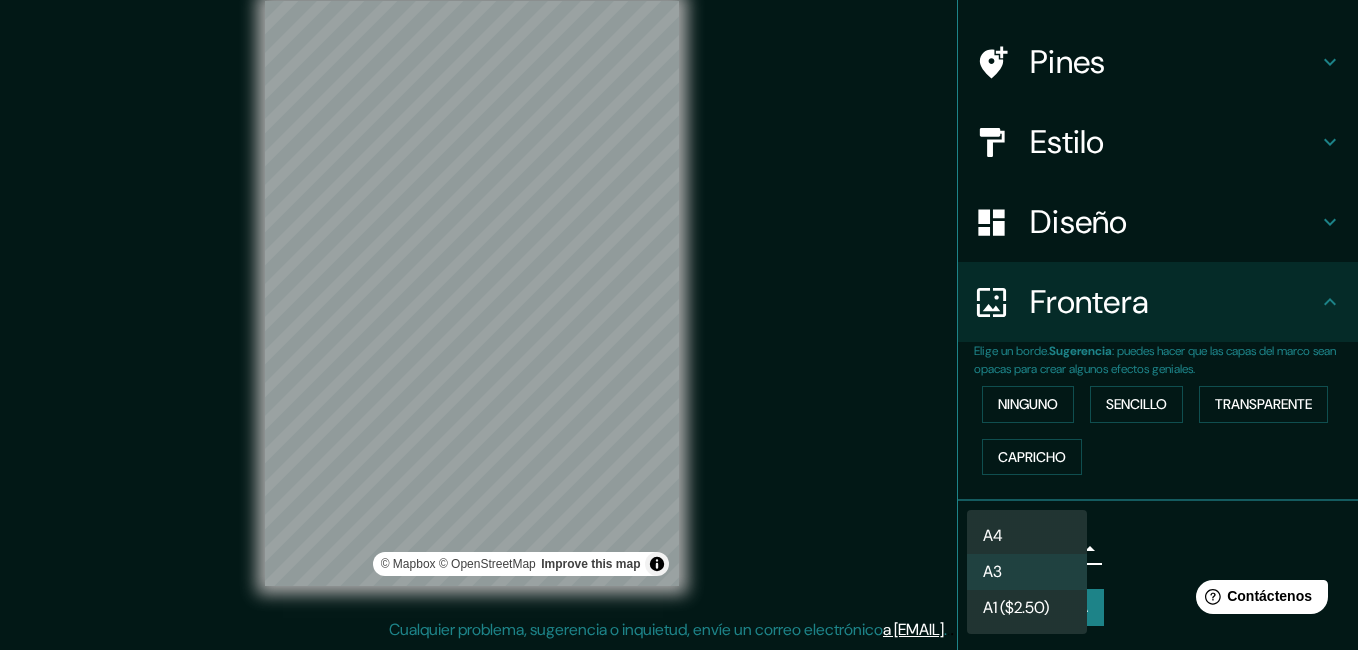 click on "A4" at bounding box center [1027, 536] 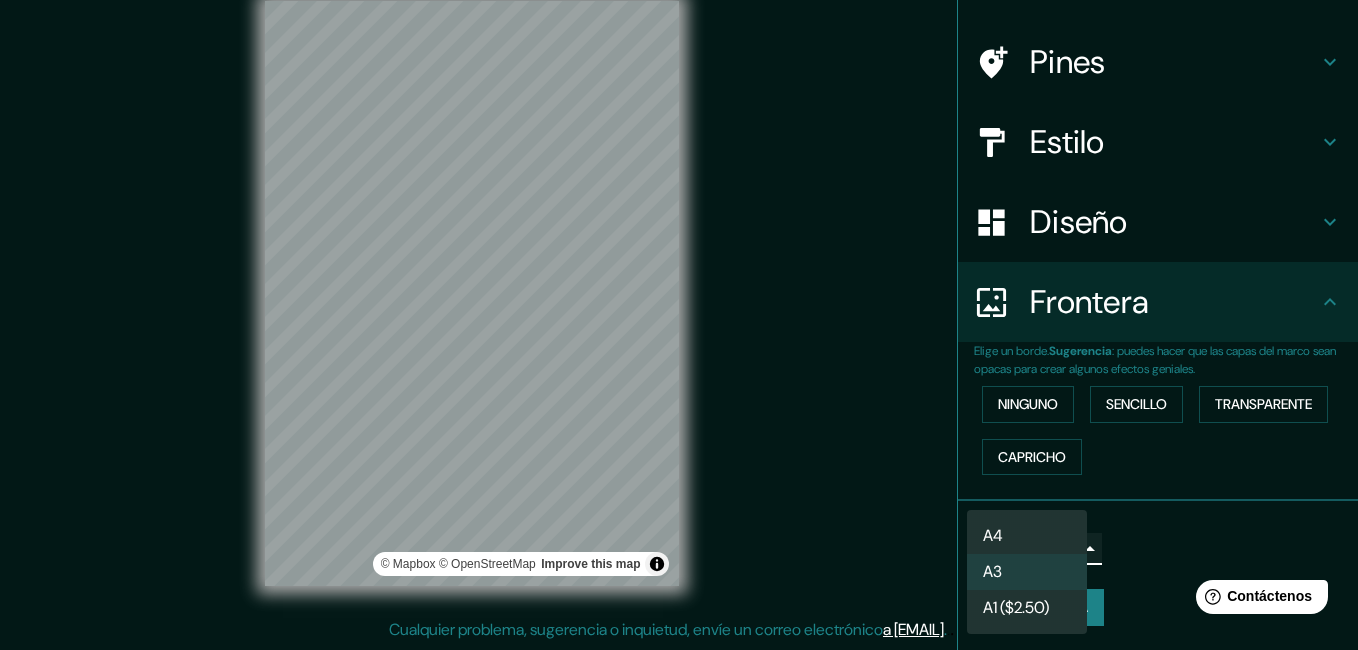 type on "single" 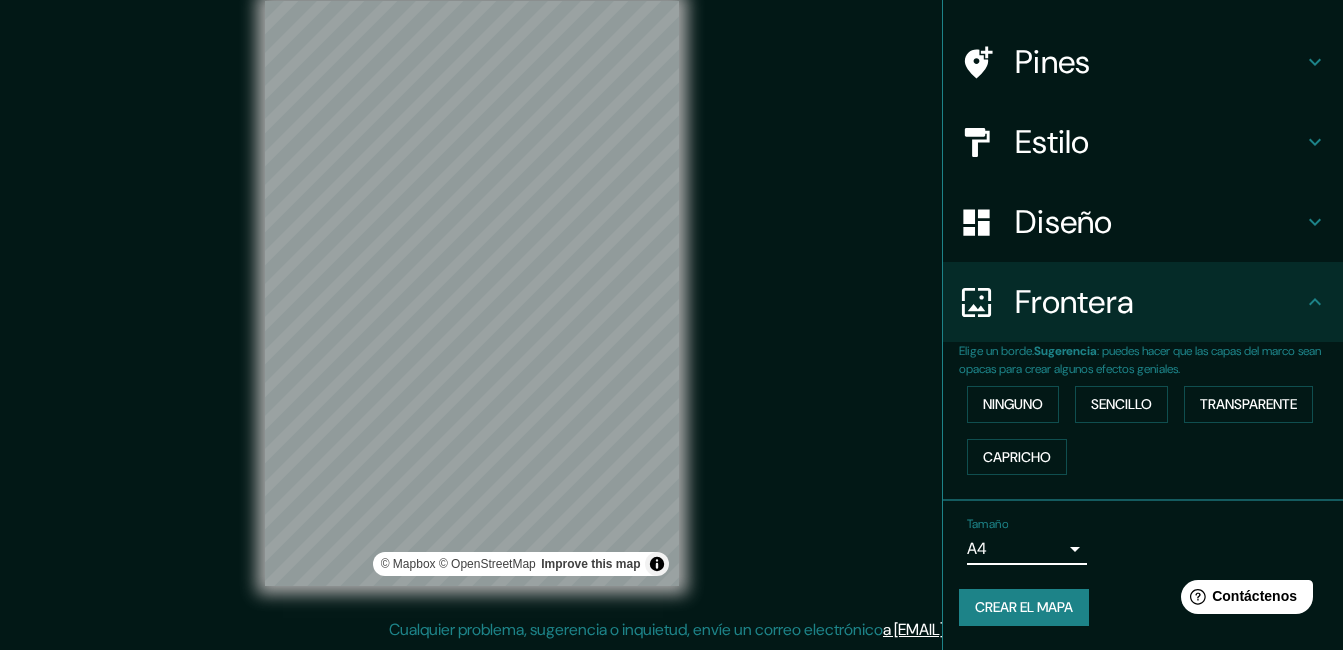 click on "Crear el mapa" at bounding box center [1024, 607] 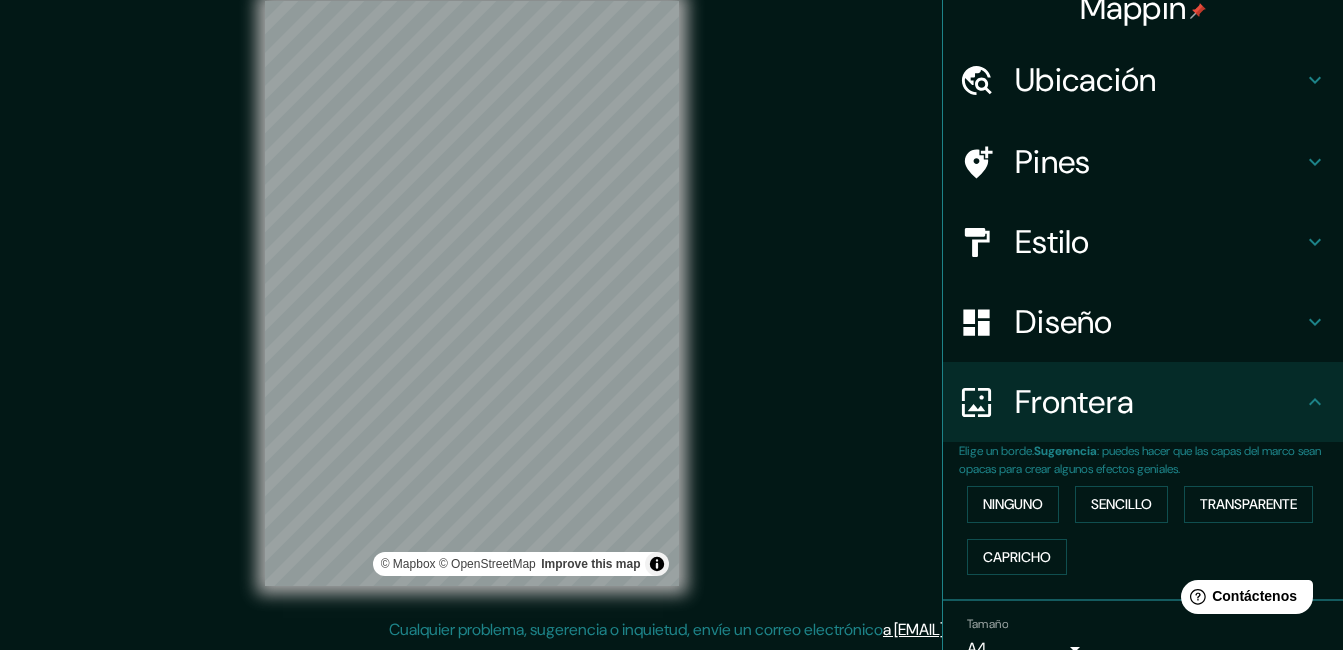 scroll, scrollTop: 0, scrollLeft: 0, axis: both 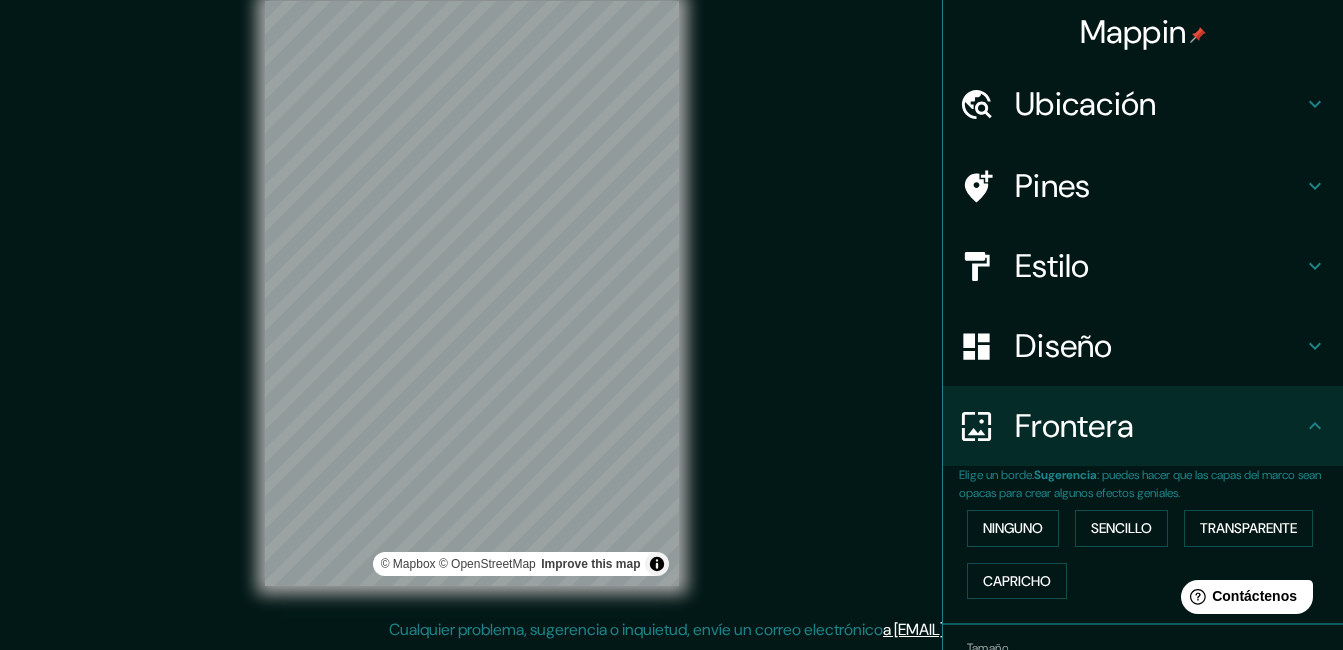 click on "Ubicación" at bounding box center (1159, 104) 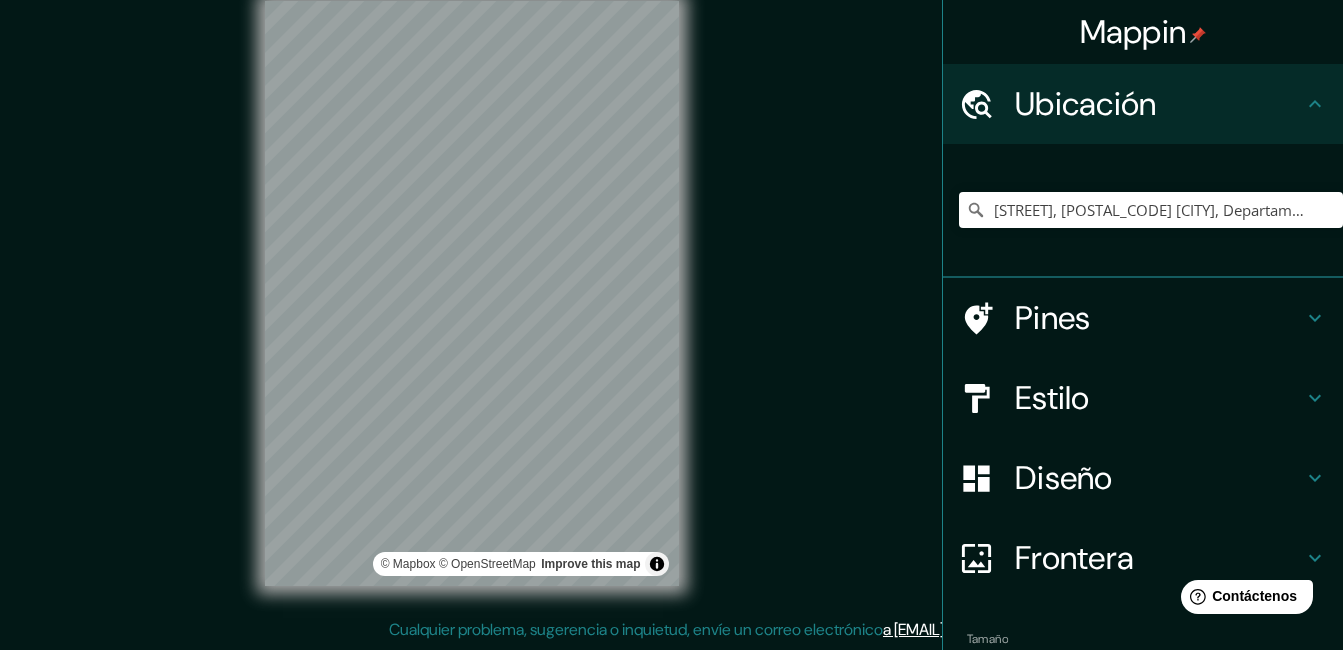 click on "Pines" at bounding box center (1159, 318) 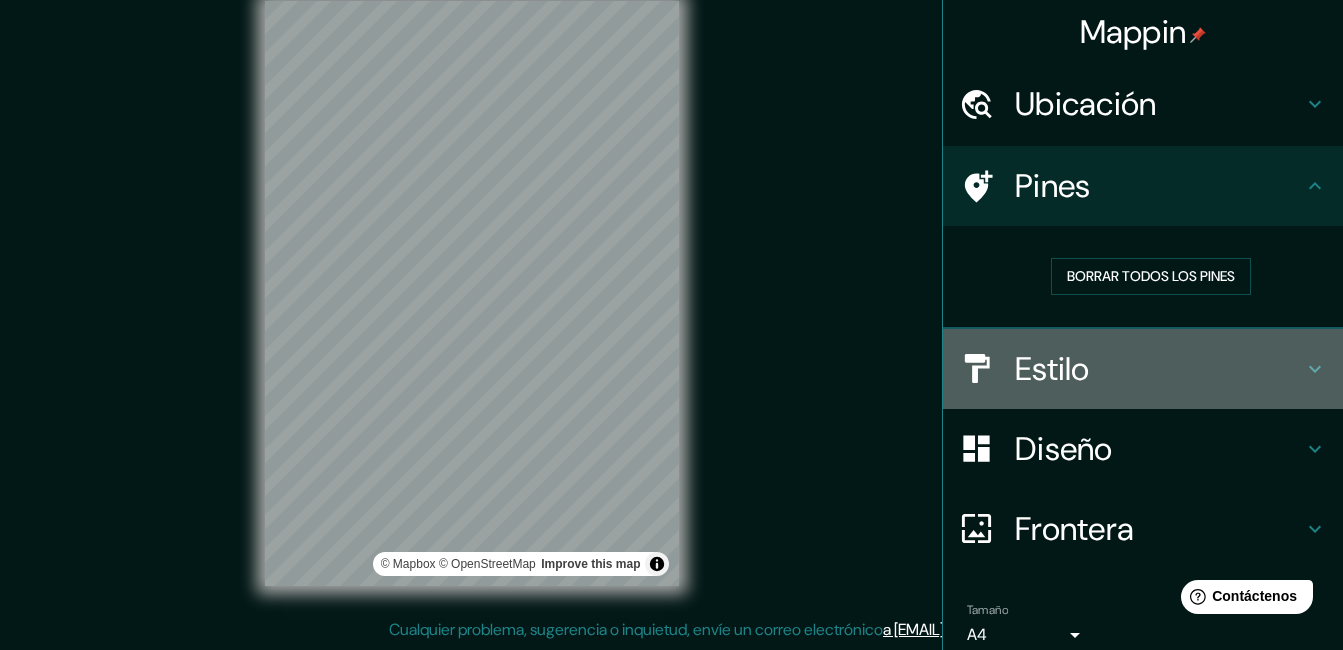 click on "Estilo" at bounding box center [1159, 369] 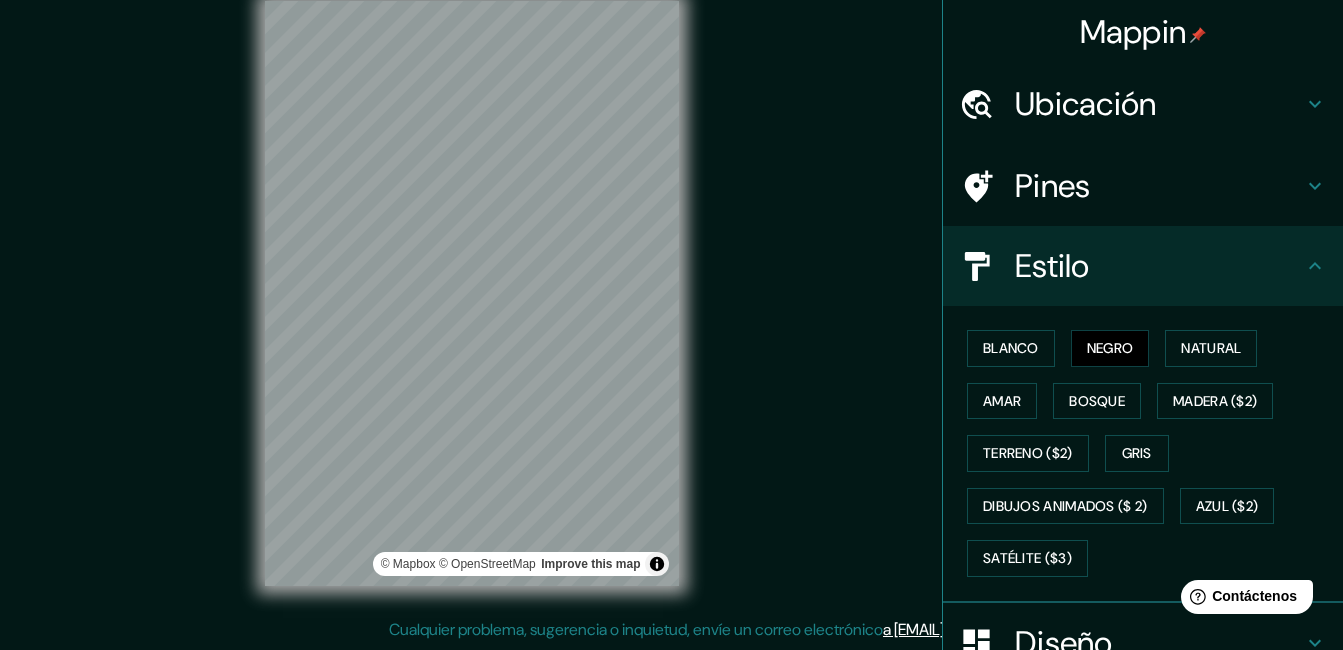 scroll, scrollTop: 279, scrollLeft: 0, axis: vertical 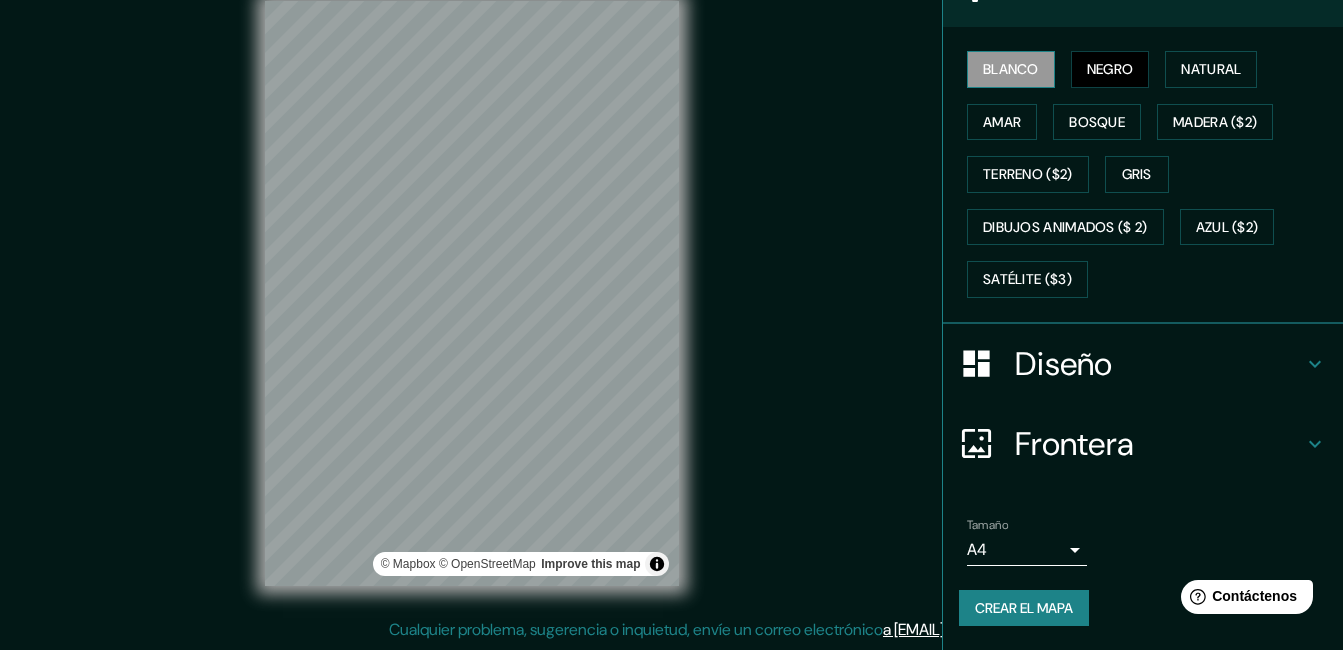 click on "Blanco" at bounding box center (1011, 69) 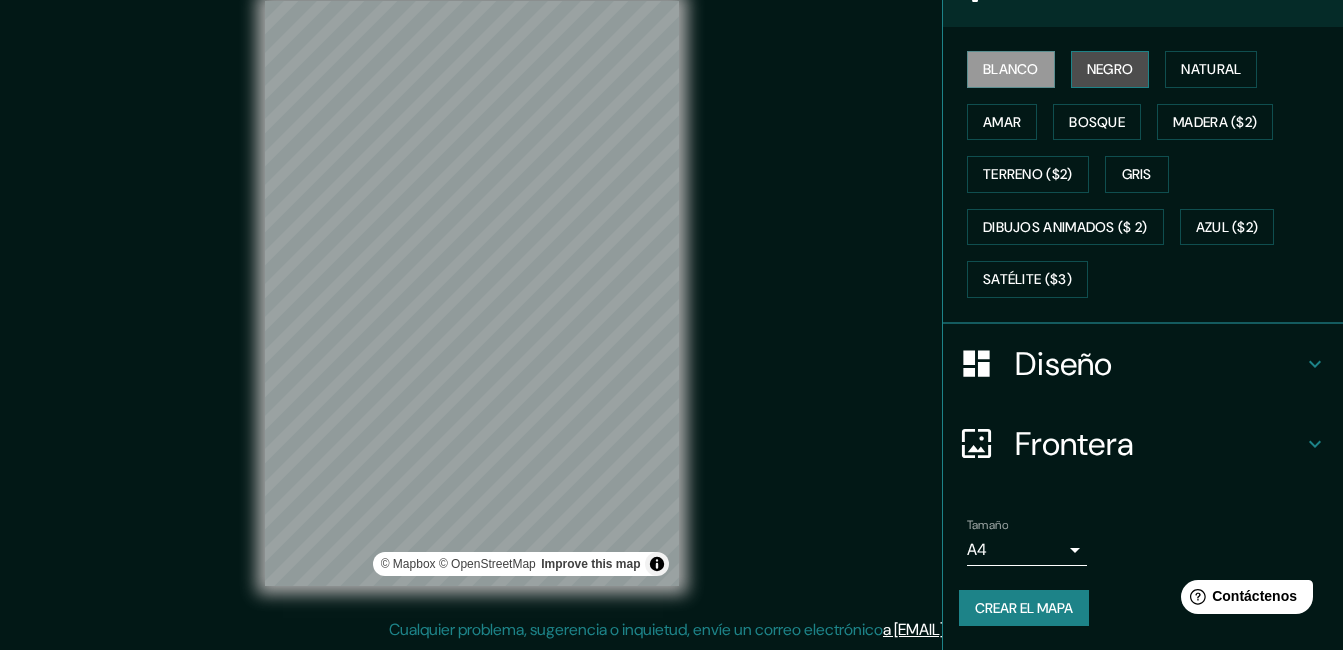 click on "Negro" at bounding box center [1110, 69] 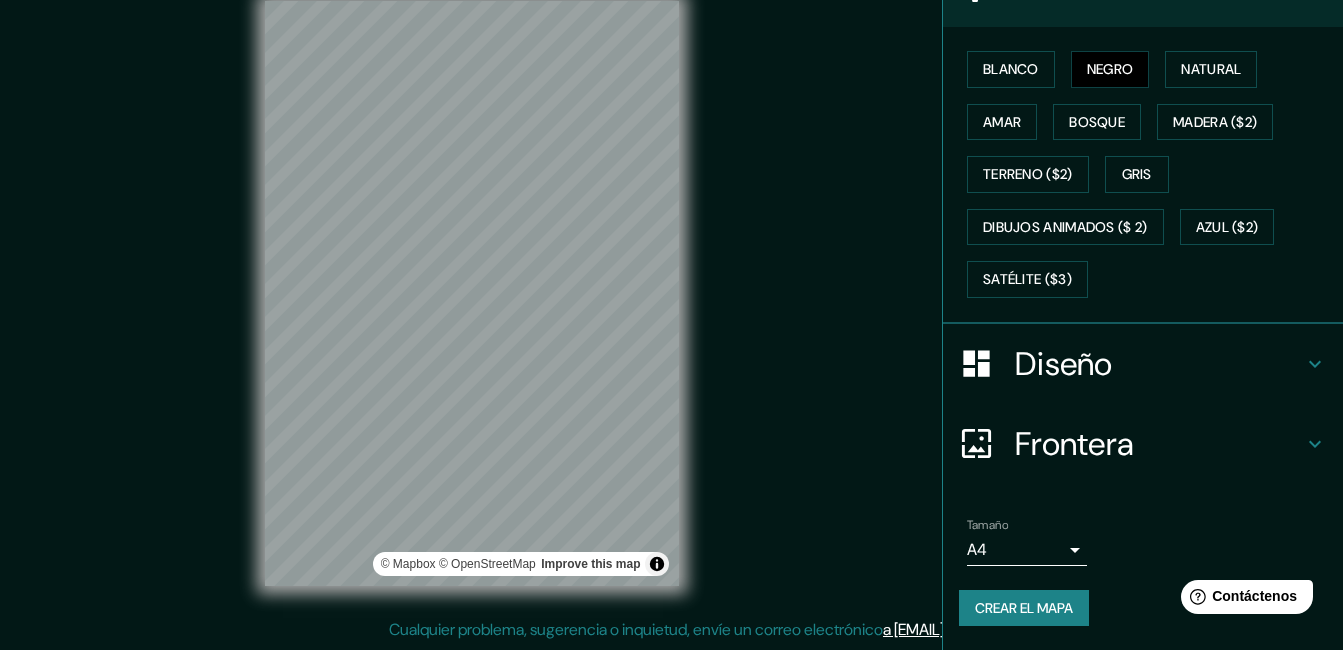 click on "Crear el mapa" at bounding box center [1024, 608] 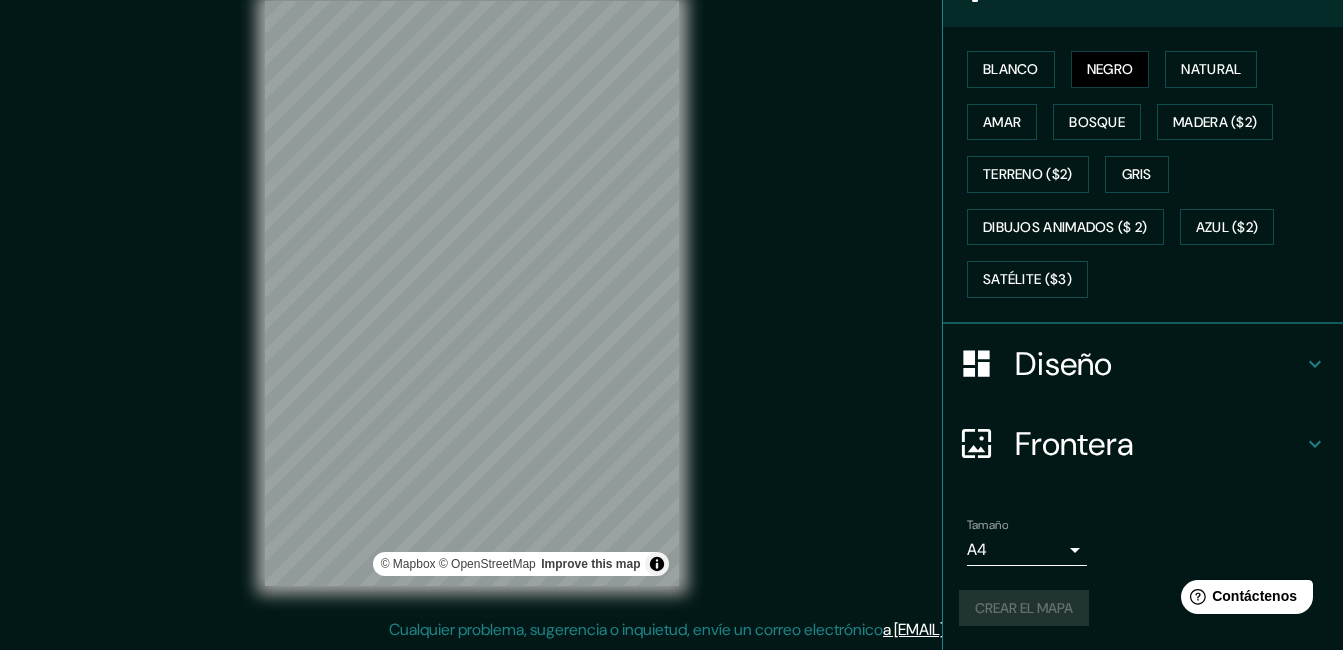 click on "Crear el mapa" at bounding box center (1143, 608) 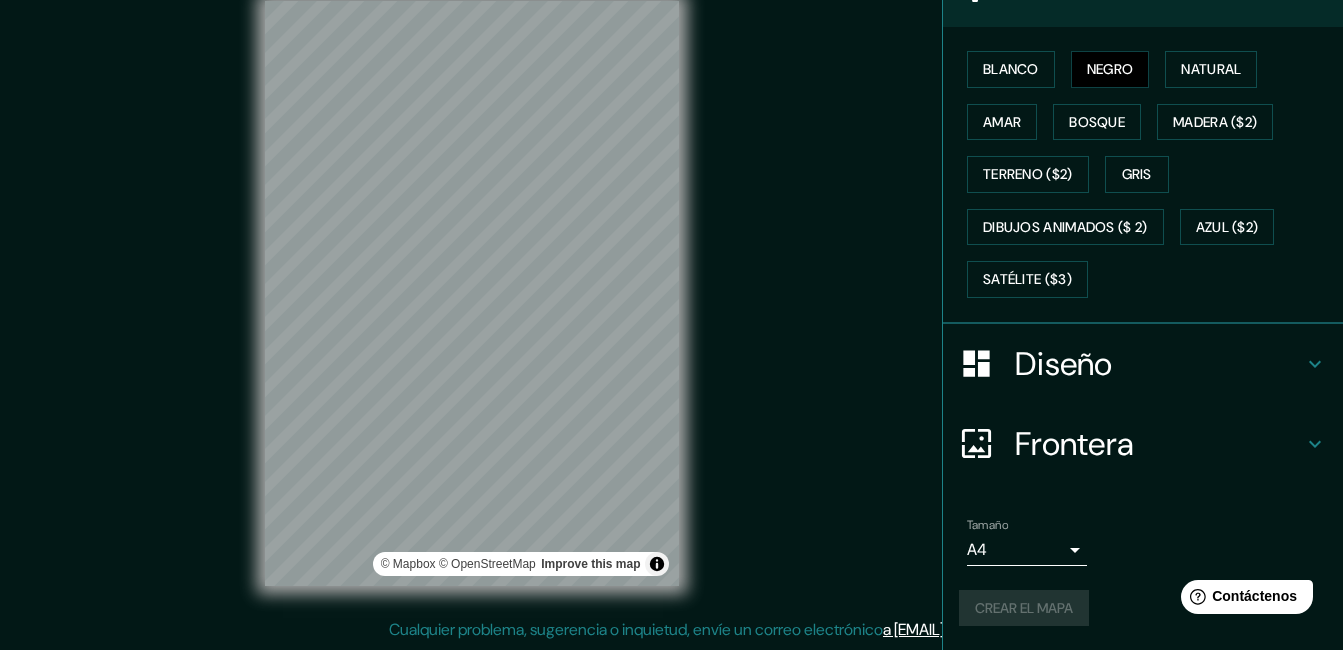 click on "Crear el mapa" at bounding box center [1143, 608] 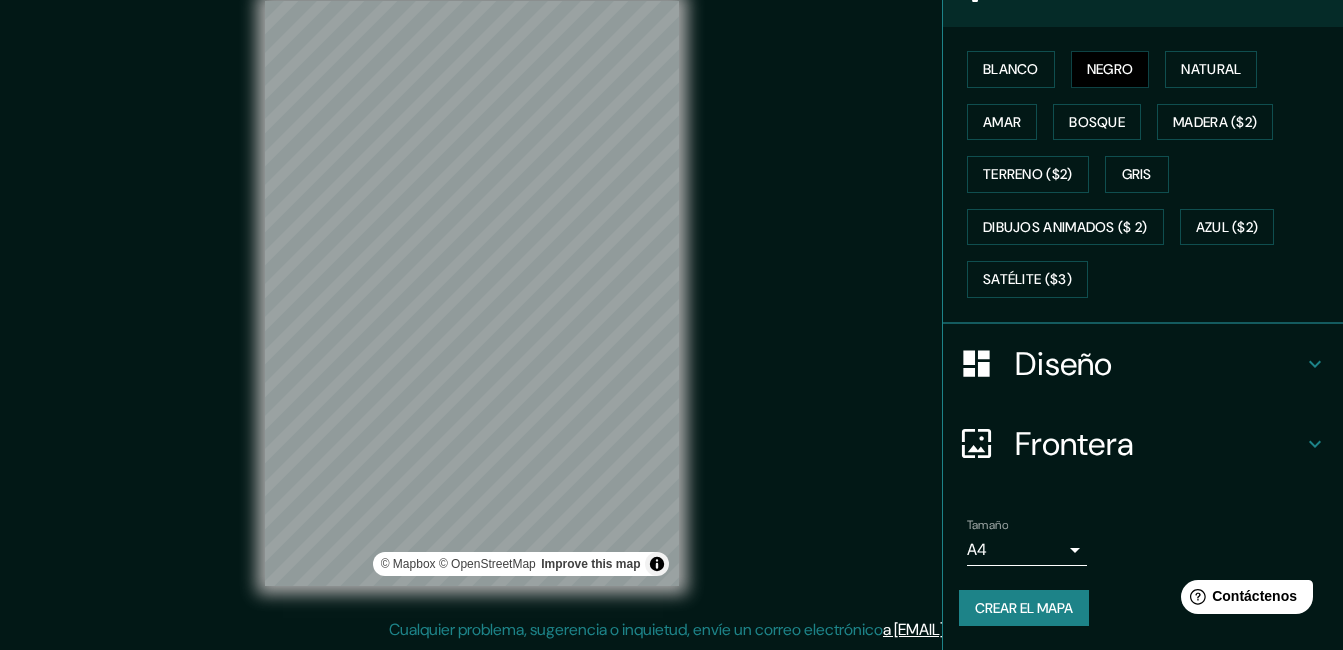scroll, scrollTop: 0, scrollLeft: 0, axis: both 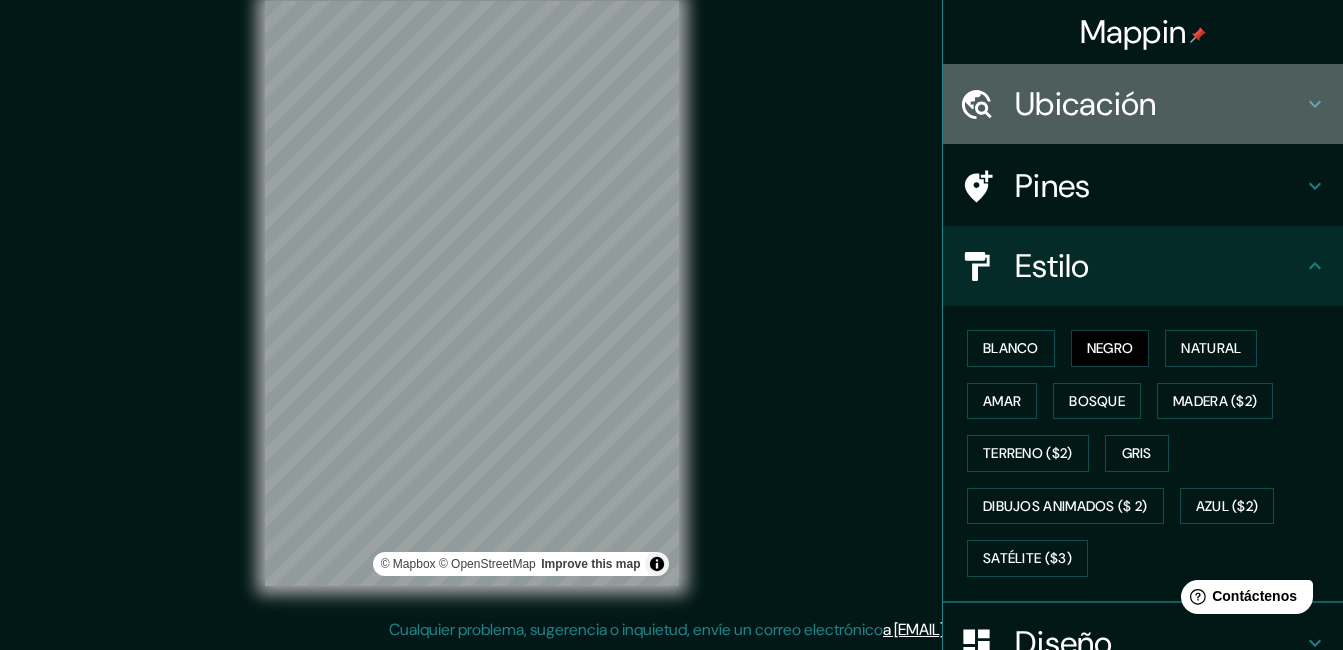 click on "Ubicación" at bounding box center (1159, 104) 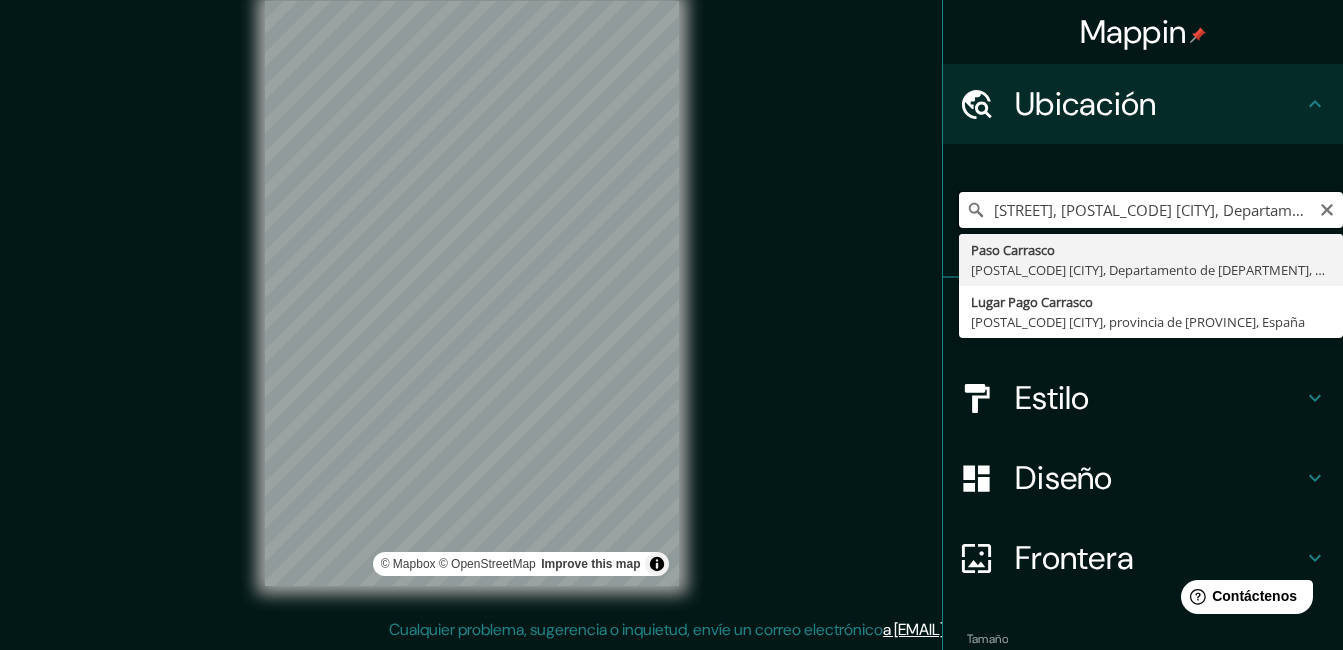 scroll, scrollTop: 0, scrollLeft: 222, axis: horizontal 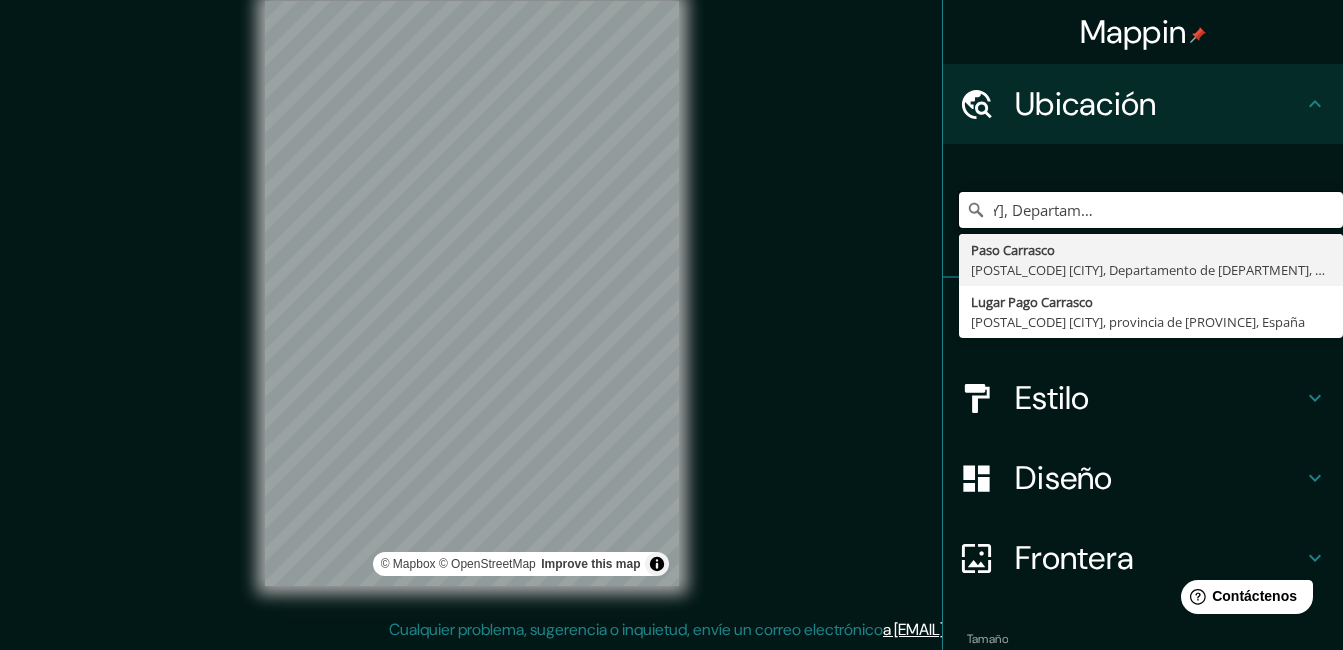 drag, startPoint x: 976, startPoint y: 209, endPoint x: 1358, endPoint y: 206, distance: 382.01178 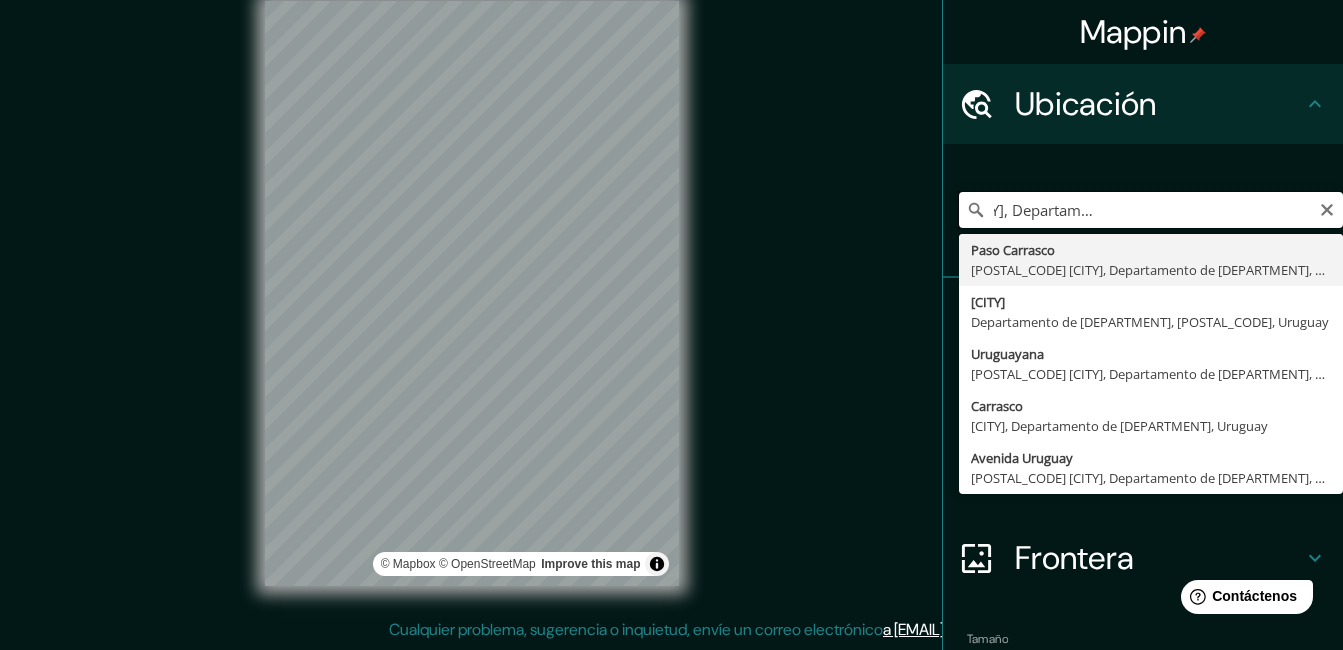 scroll, scrollTop: 0, scrollLeft: 0, axis: both 